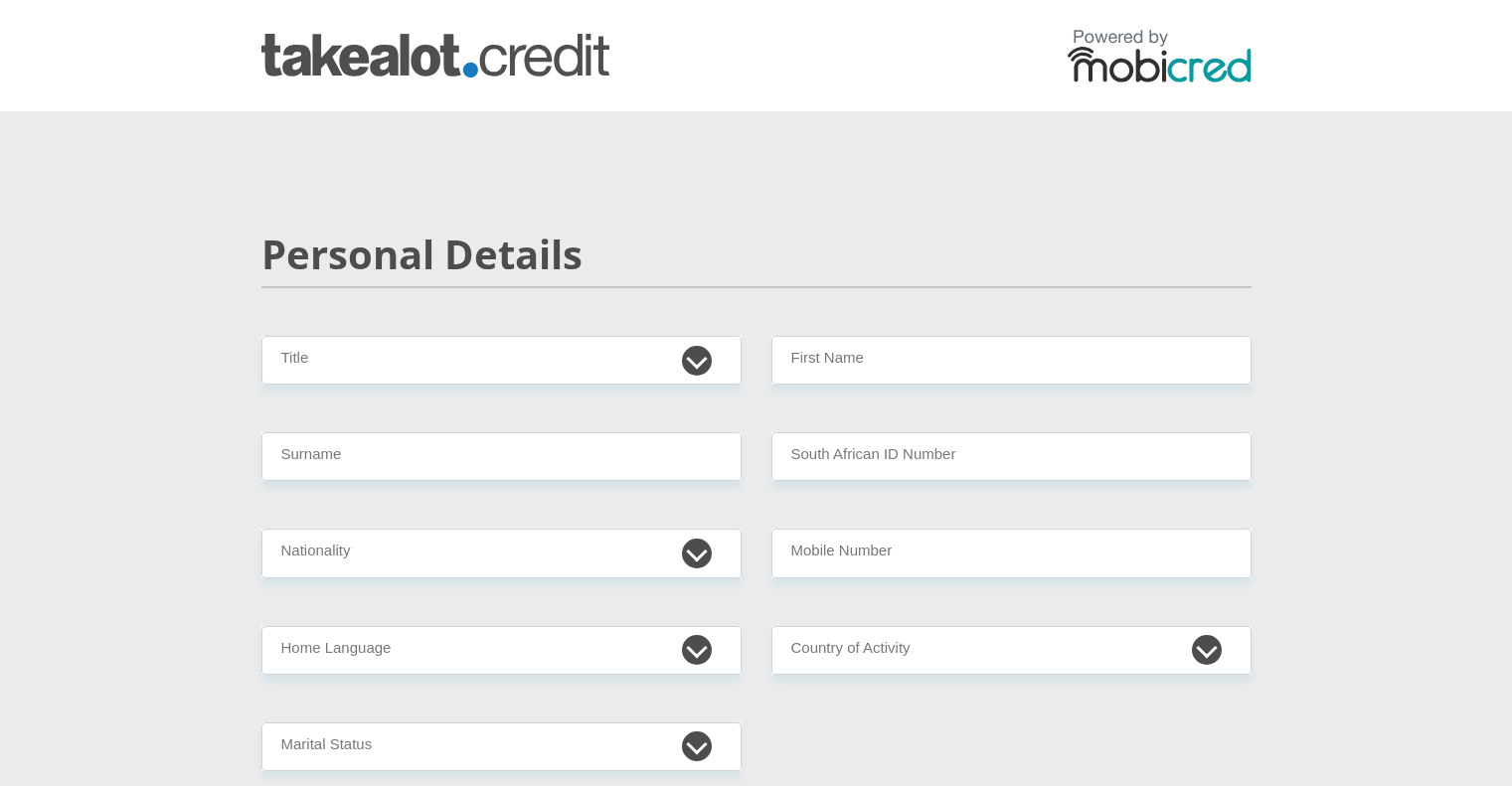 scroll, scrollTop: 0, scrollLeft: 0, axis: both 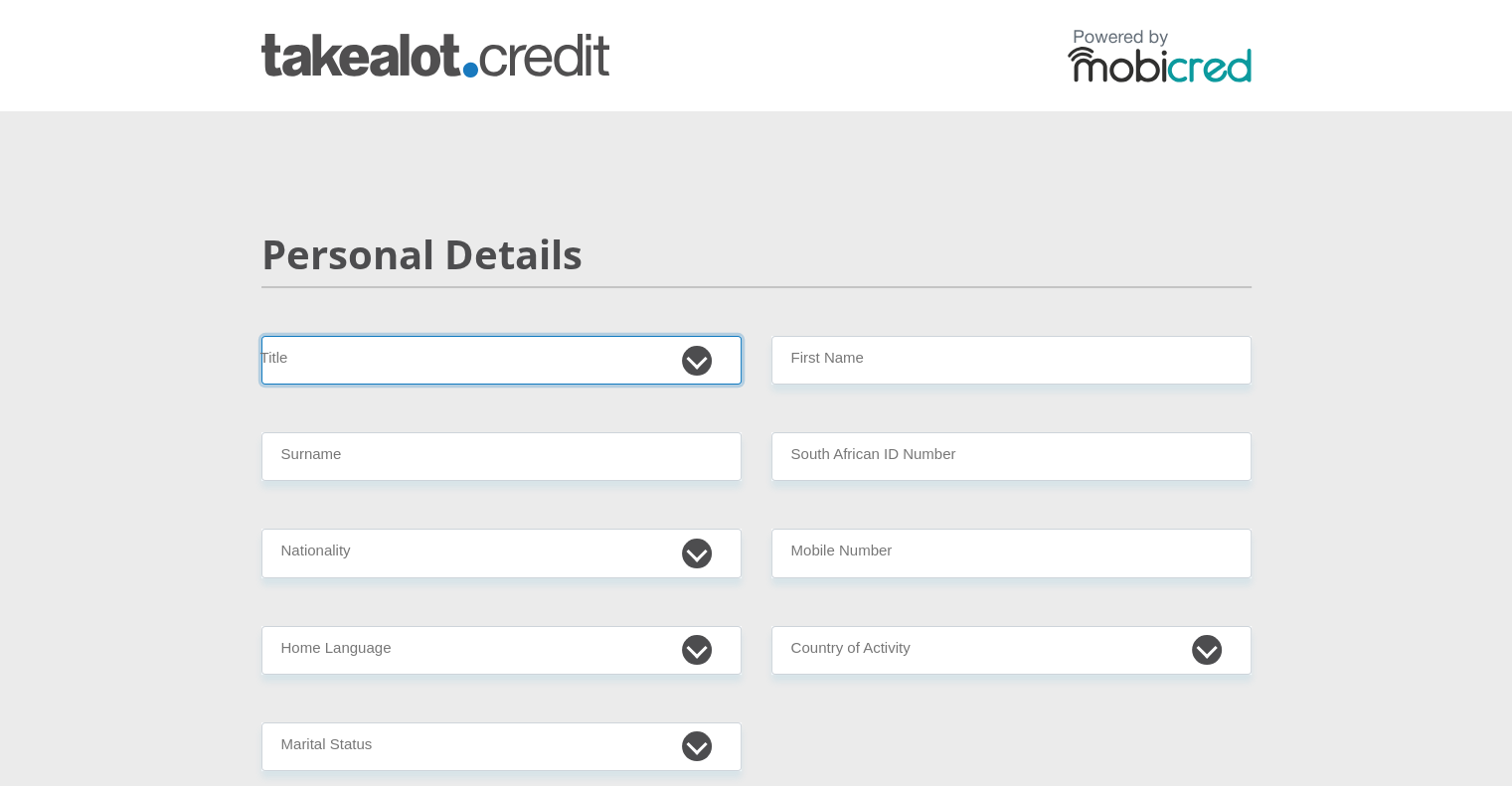 click on "Mr
Ms
Mrs
Dr
Other" at bounding box center (501, 360) 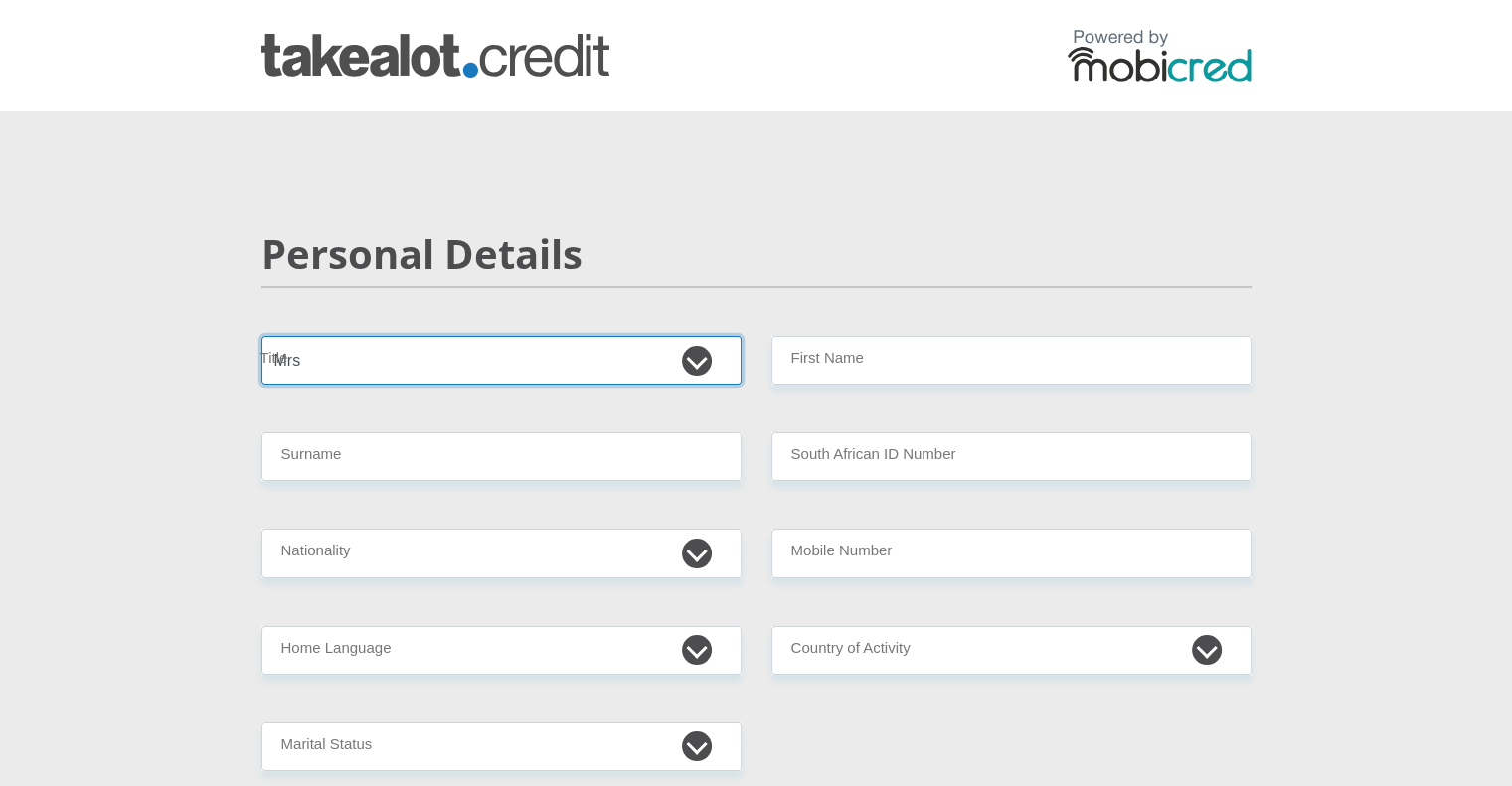 click on "Mr
Ms
Mrs
Dr
Other" at bounding box center [501, 360] 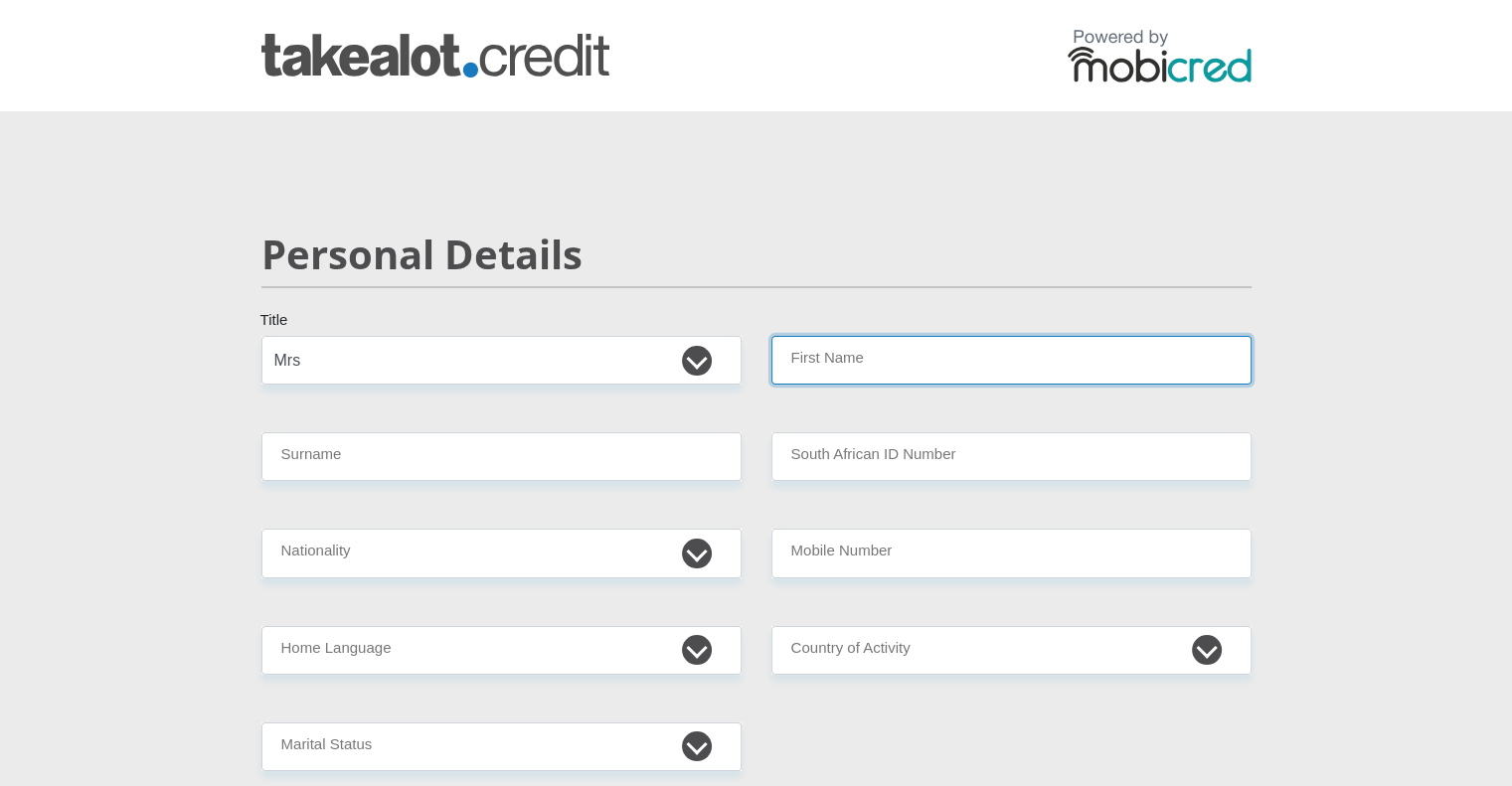 click on "First Name" at bounding box center (1011, 360) 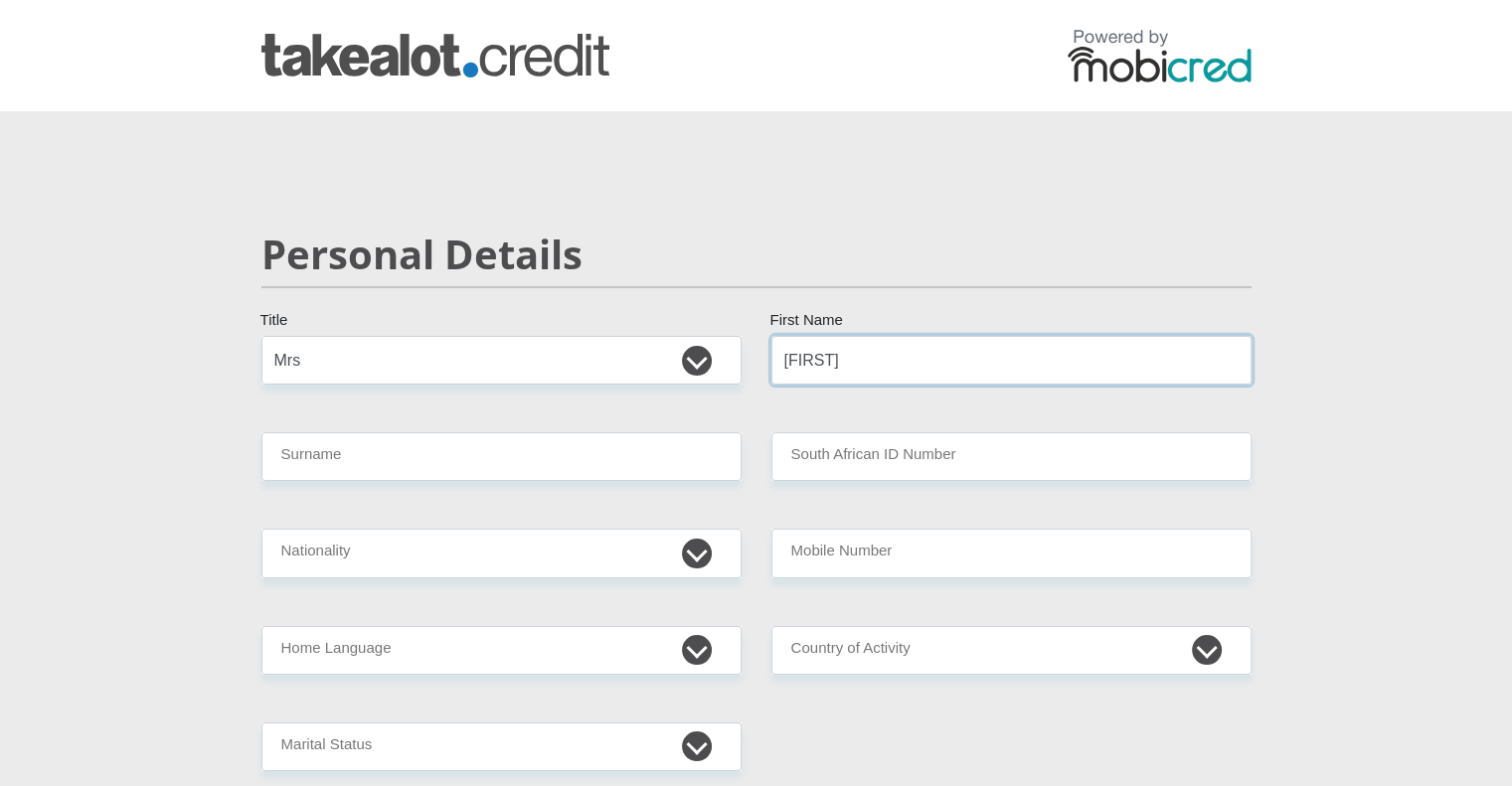 type on "[FIRST]" 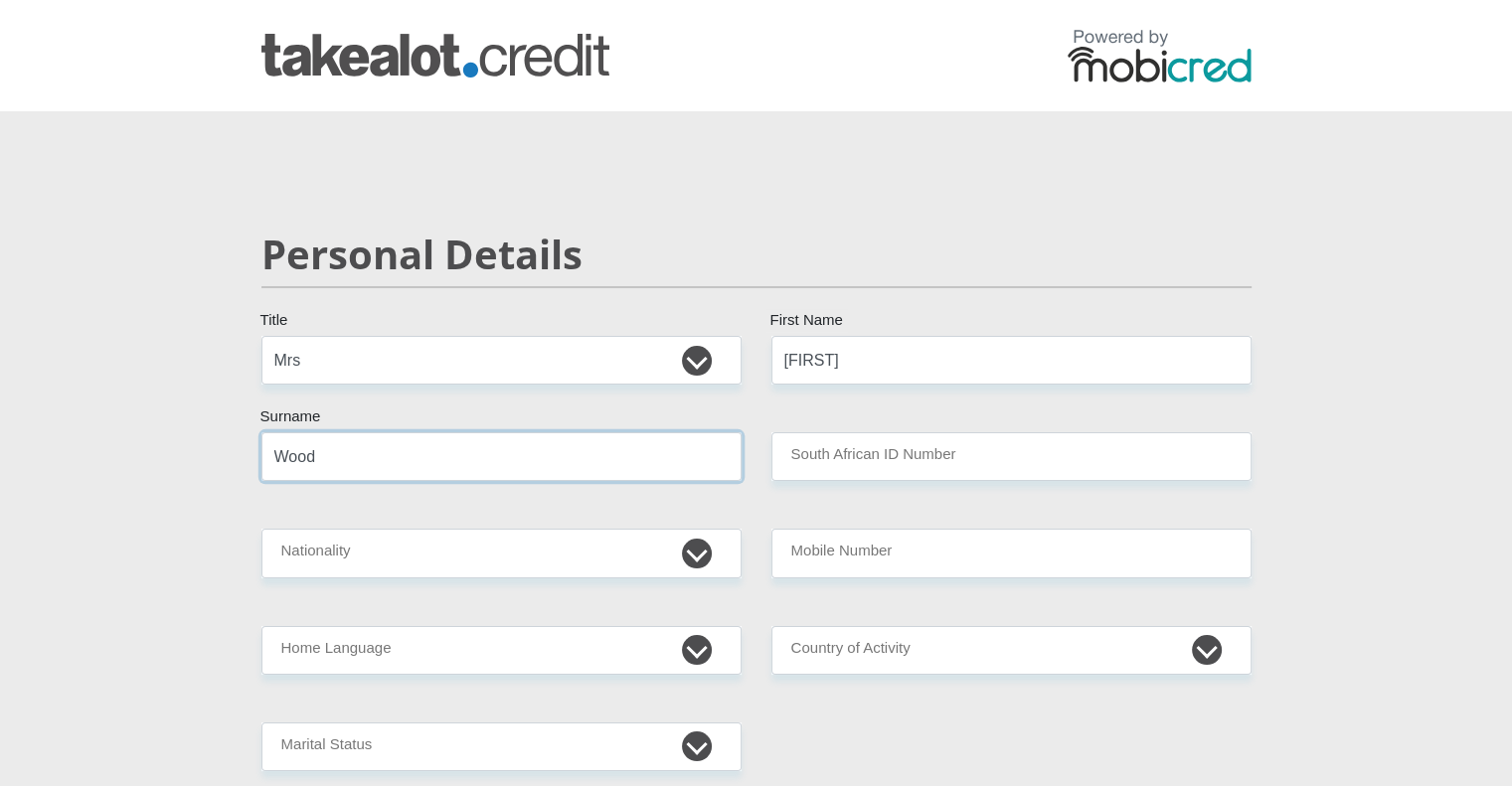 type on "Wood" 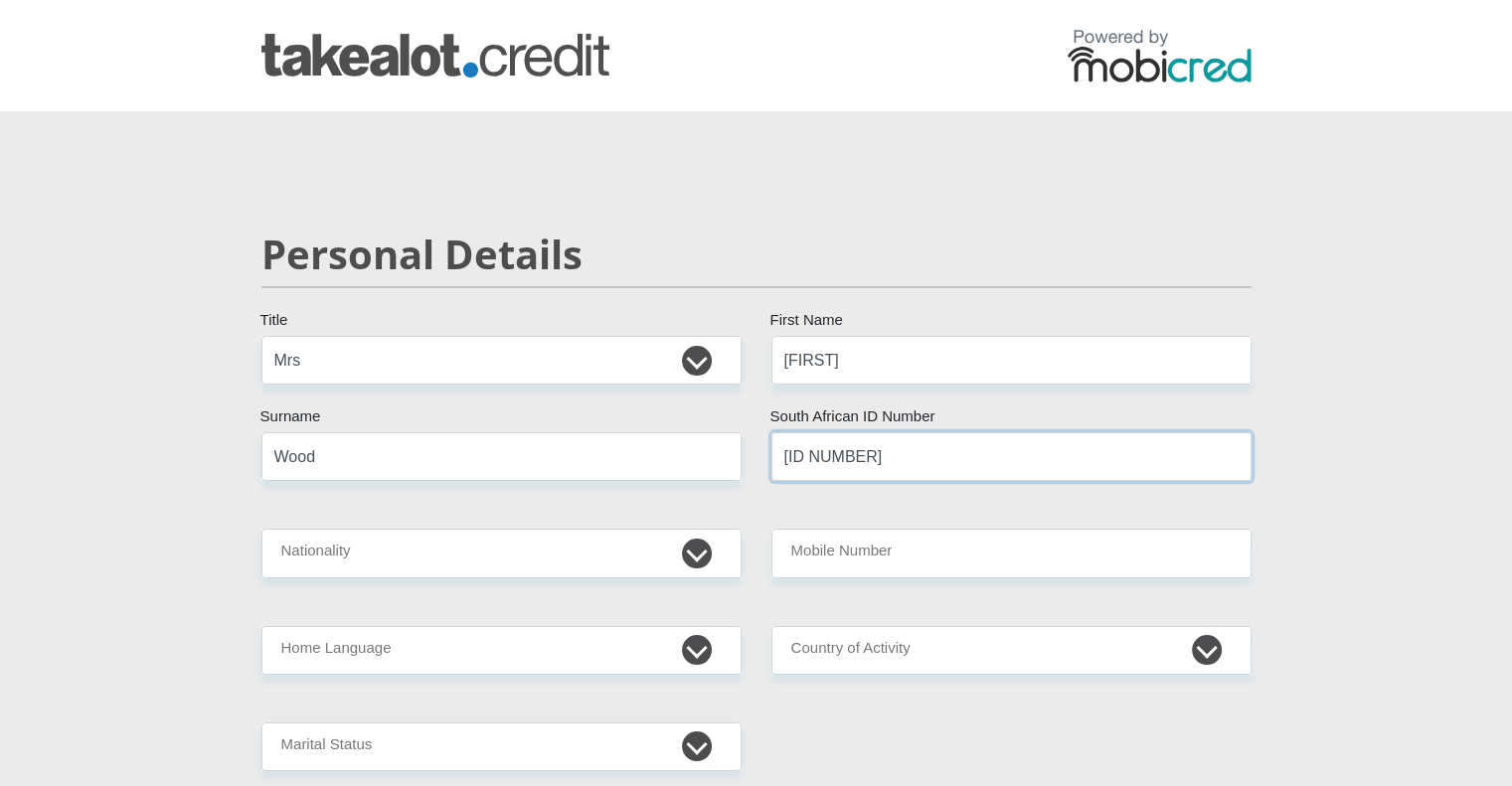type on "[ID NUMBER]" 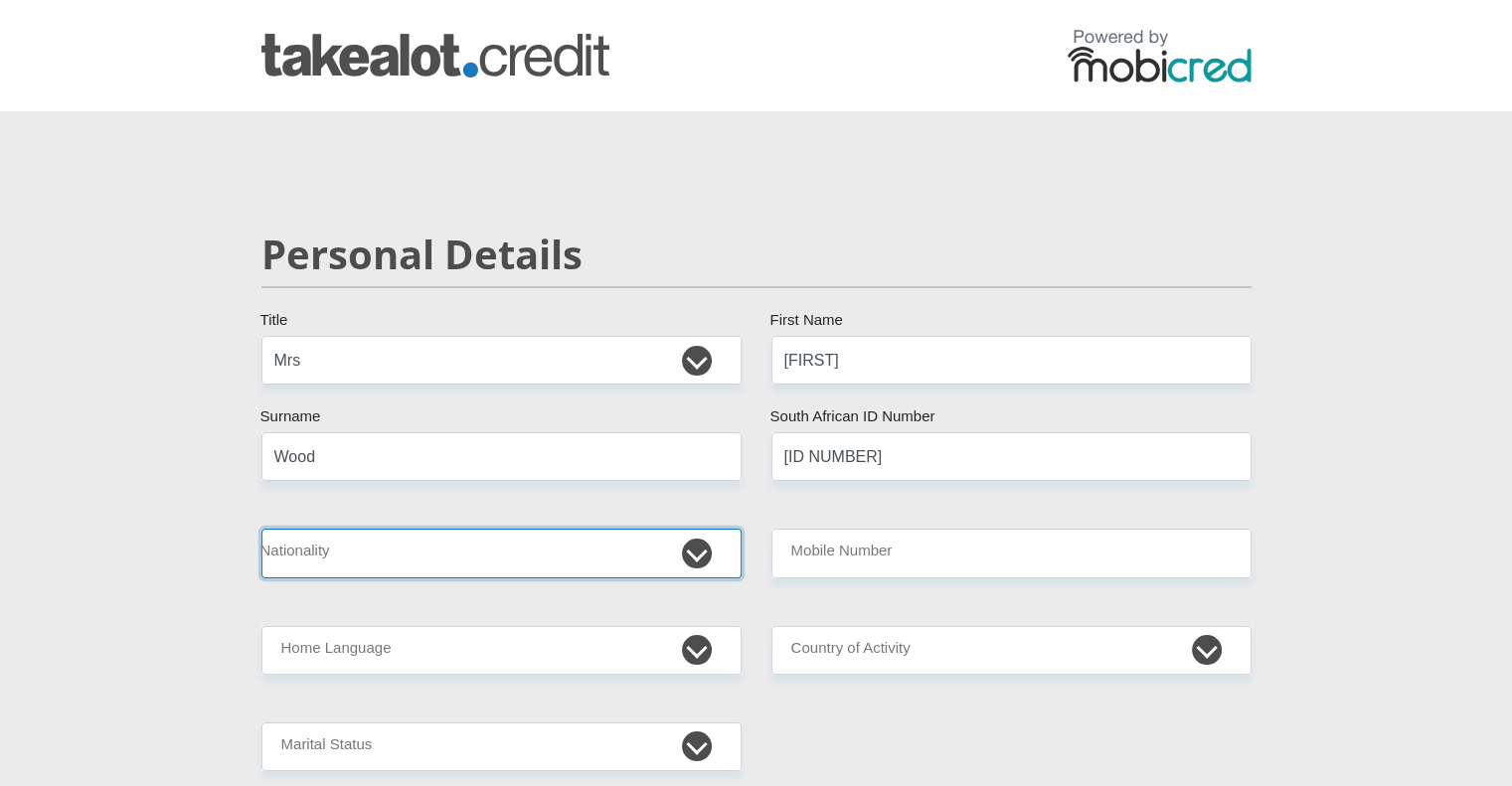 click on "South Africa
Afghanistan
Aland Islands
Albania
Algeria
America Samoa
American Virgin Islands
Andorra
Angola
Anguilla
Antarctica
Antigua and Barbuda
Argentina
Armenia
Aruba
Ascension Island
Australia
Austria
Azerbaijan
Bahamas
Bahrain
Bangladesh
Barbados
Chad" at bounding box center [501, 552] 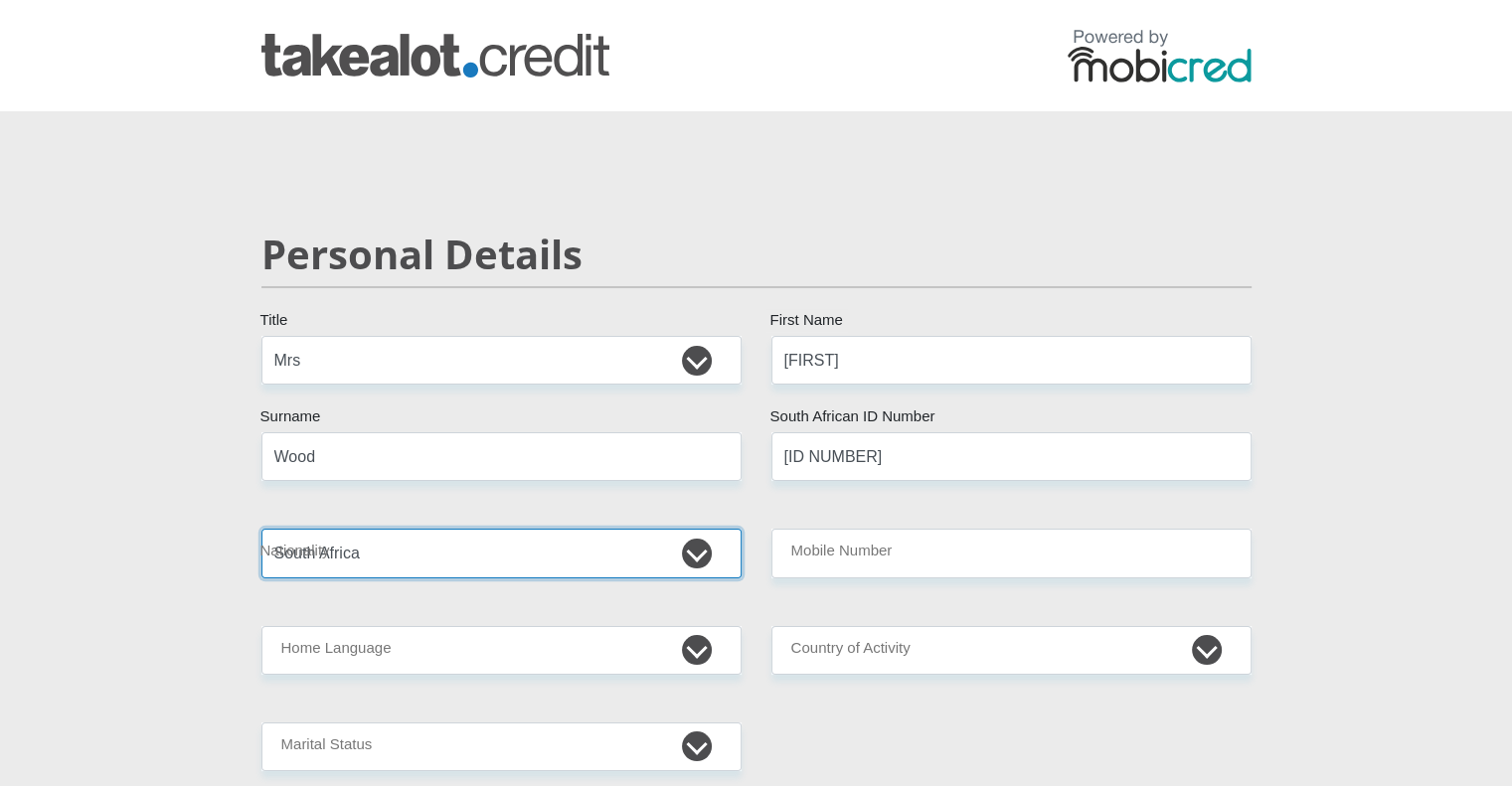 click on "South Africa
Afghanistan
Aland Islands
Albania
Algeria
America Samoa
American Virgin Islands
Andorra
Angola
Anguilla
Antarctica
Antigua and Barbuda
Argentina
Armenia
Aruba
Ascension Island
Australia
Austria
Azerbaijan
Bahamas
Bahrain
Bangladesh
Barbados
Chad" at bounding box center [501, 552] 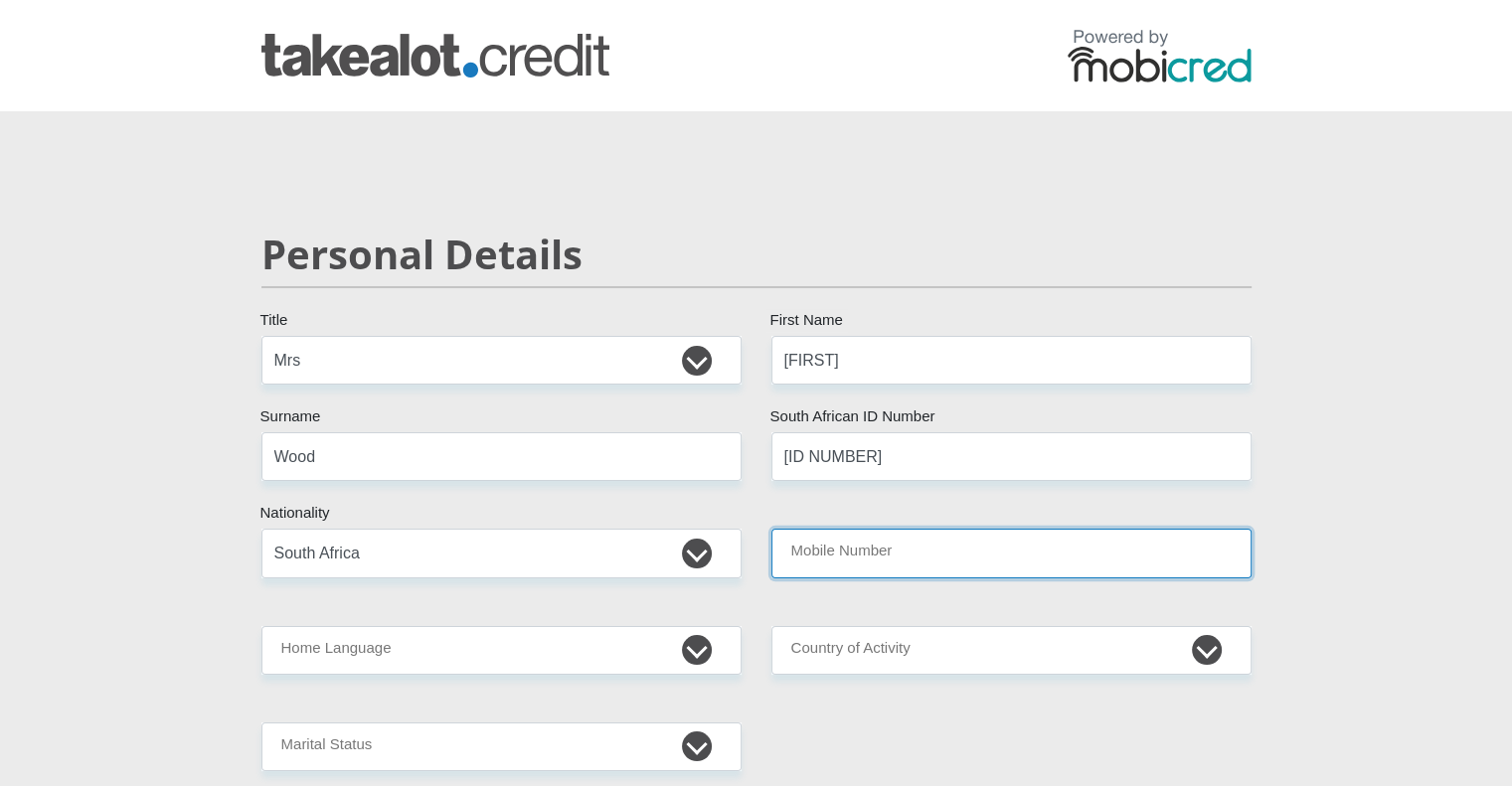 click on "Mobile Number" at bounding box center [1011, 552] 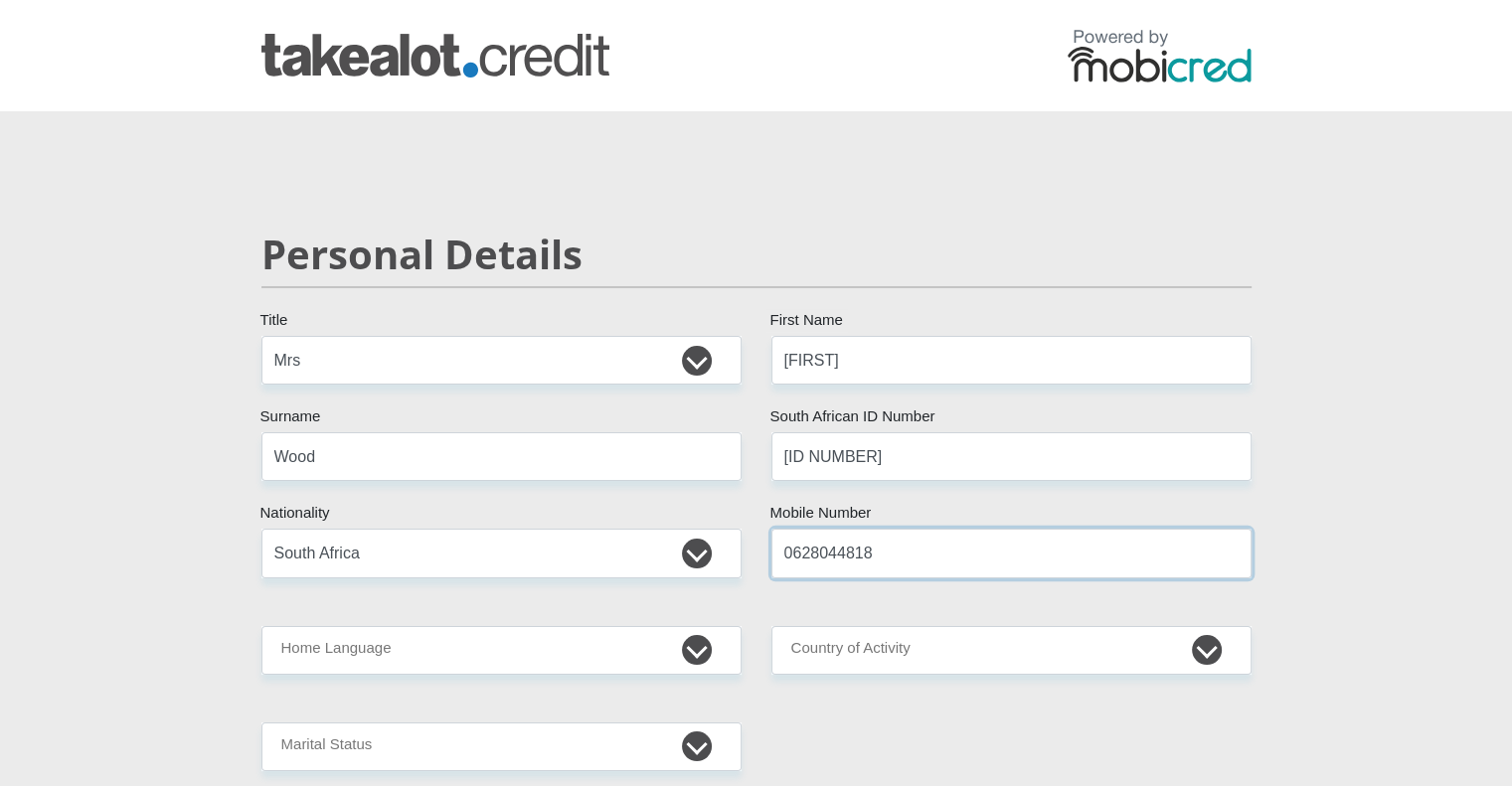 type on "0628044818" 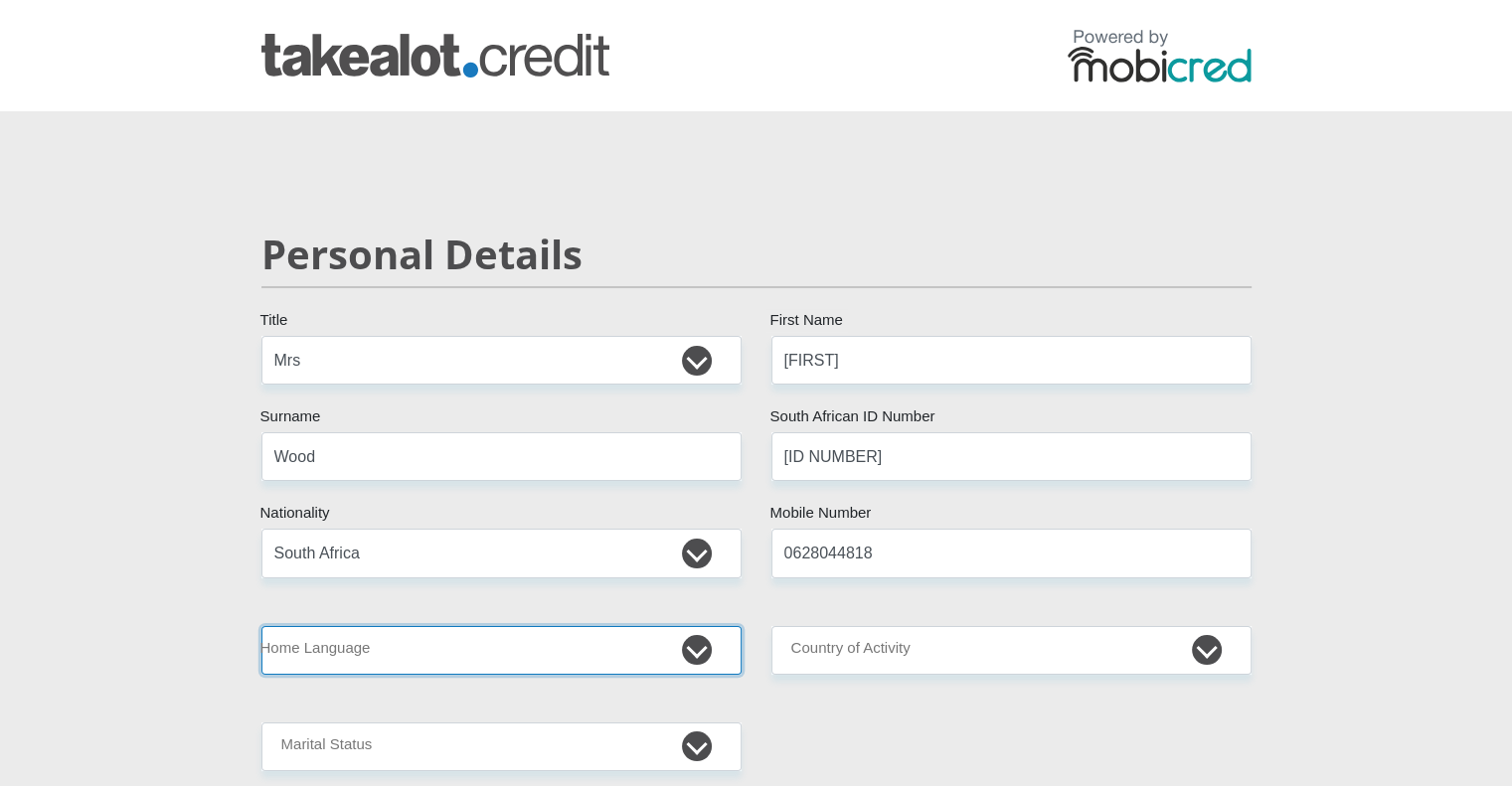 click on "Afrikaans
English
Sepedi
South Ndebele
Southern Sotho
Swati
Tsonga
Tswana
Venda
Xhosa
Zulu
Other" at bounding box center (501, 650) 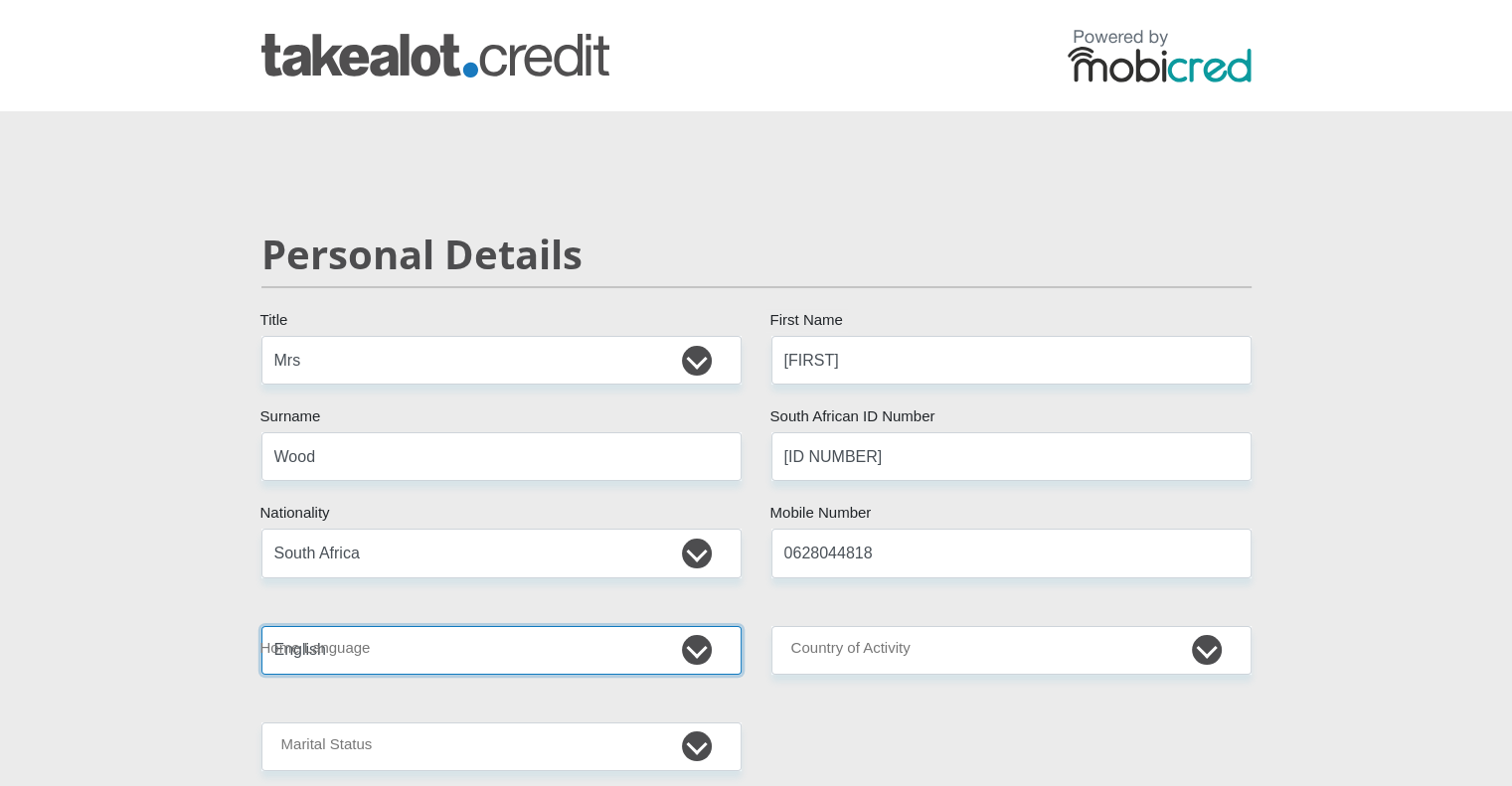 click on "Afrikaans
English
Sepedi
South Ndebele
Southern Sotho
Swati
Tsonga
Tswana
Venda
Xhosa
Zulu
Other" at bounding box center [501, 650] 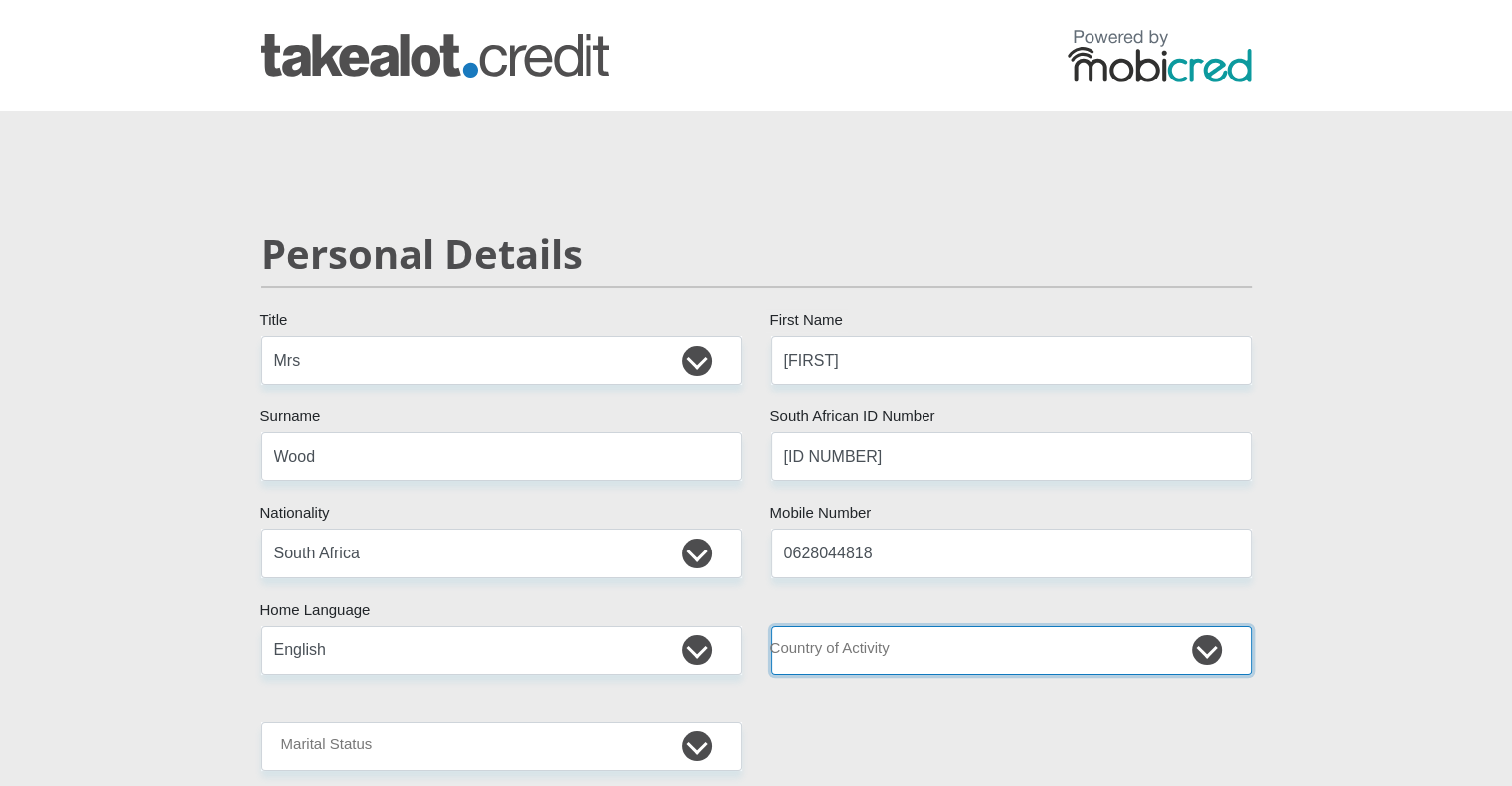 click on "South Africa
Afghanistan
Aland Islands
Albania
Algeria
America Samoa
American Virgin Islands
Andorra
Angola
Anguilla
Antarctica
Antigua and Barbuda
Argentina
Armenia
Aruba
Ascension Island
Australia
Austria
Azerbaijan
Chad" at bounding box center (1011, 650) 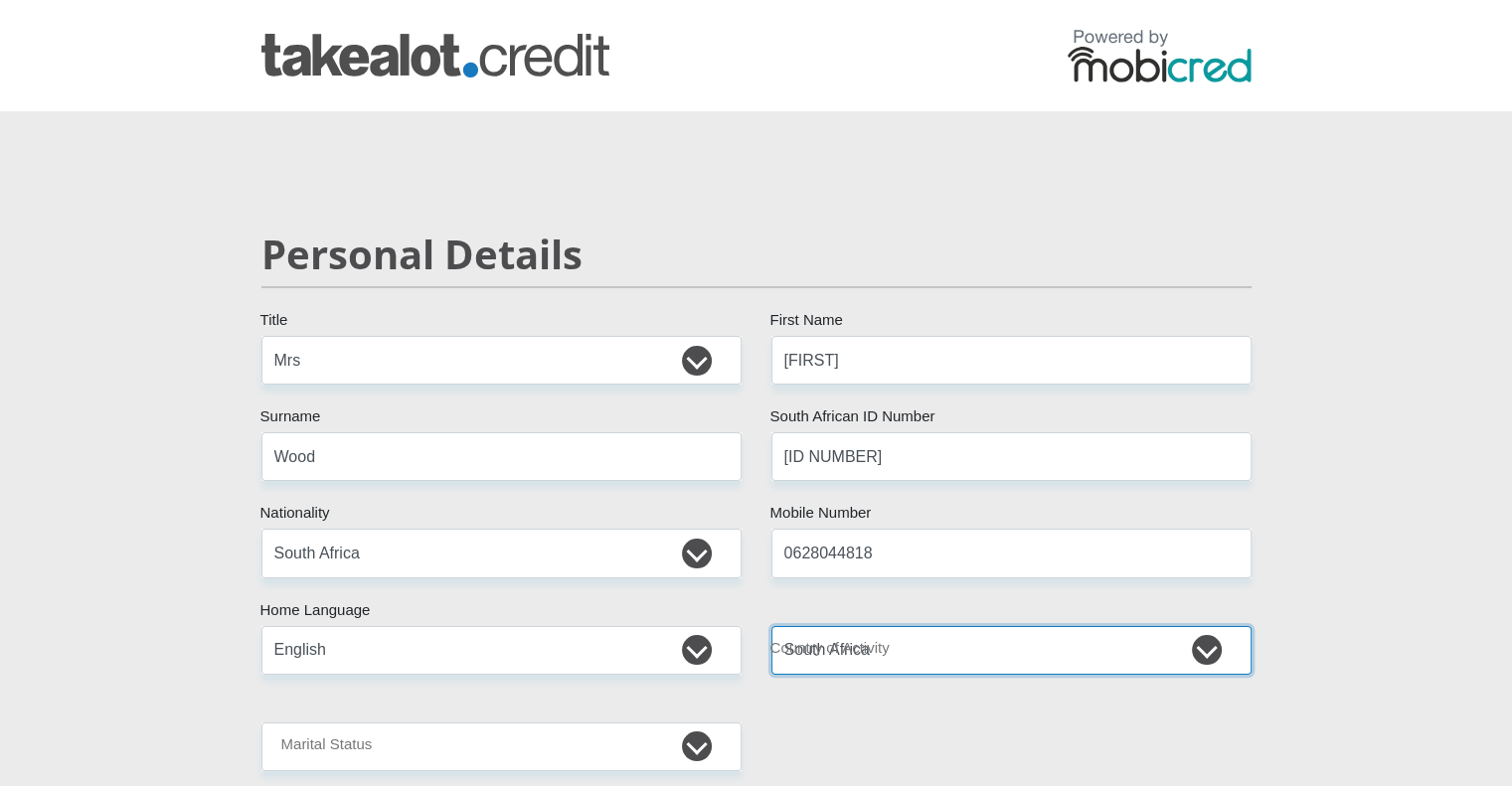 click on "South Africa
Afghanistan
Aland Islands
Albania
Algeria
America Samoa
American Virgin Islands
Andorra
Angola
Anguilla
Antarctica
Antigua and Barbuda
Argentina
Armenia
Aruba
Ascension Island
Australia
Austria
Azerbaijan
Chad" at bounding box center [1011, 650] 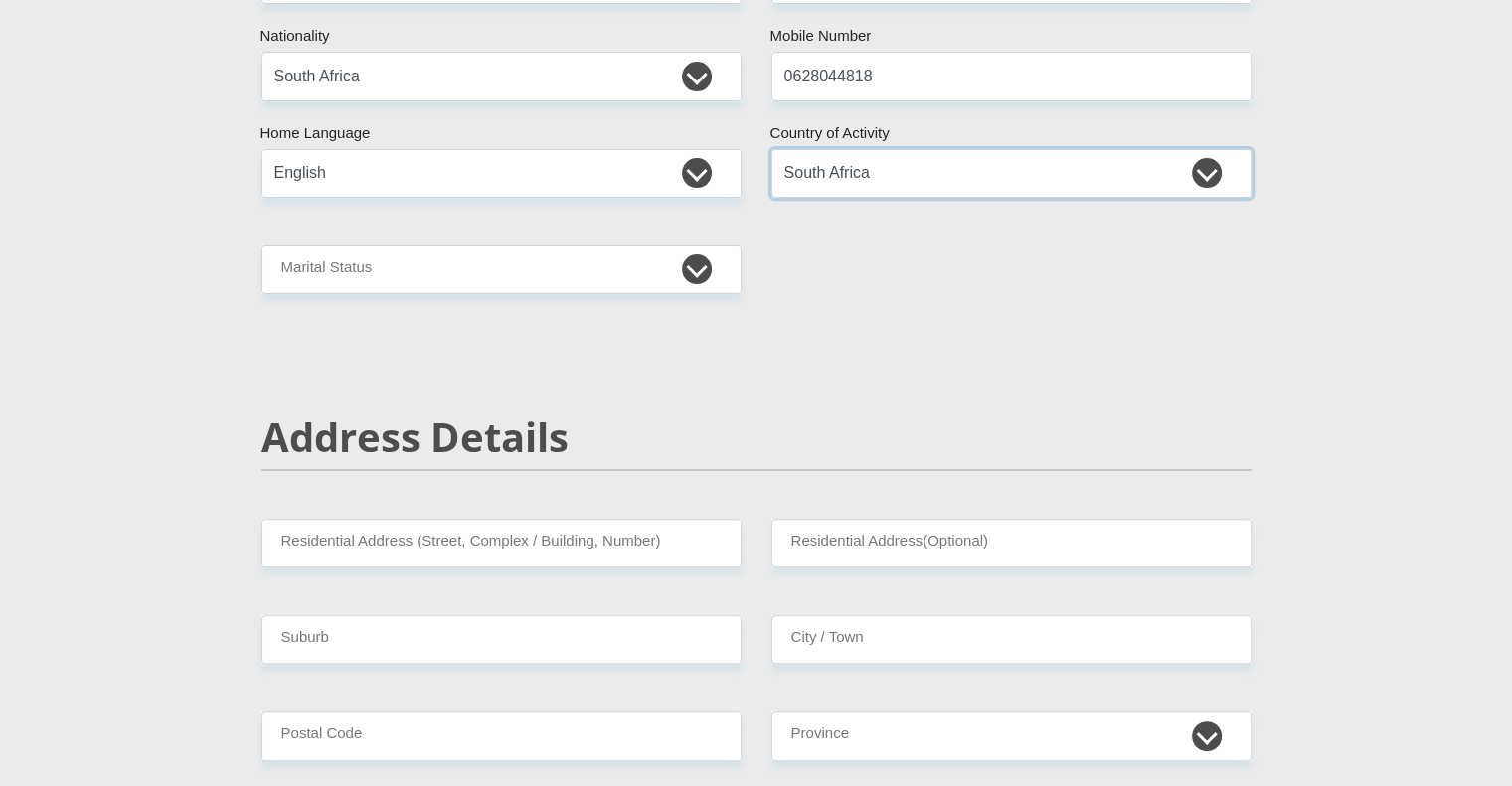 scroll, scrollTop: 481, scrollLeft: 0, axis: vertical 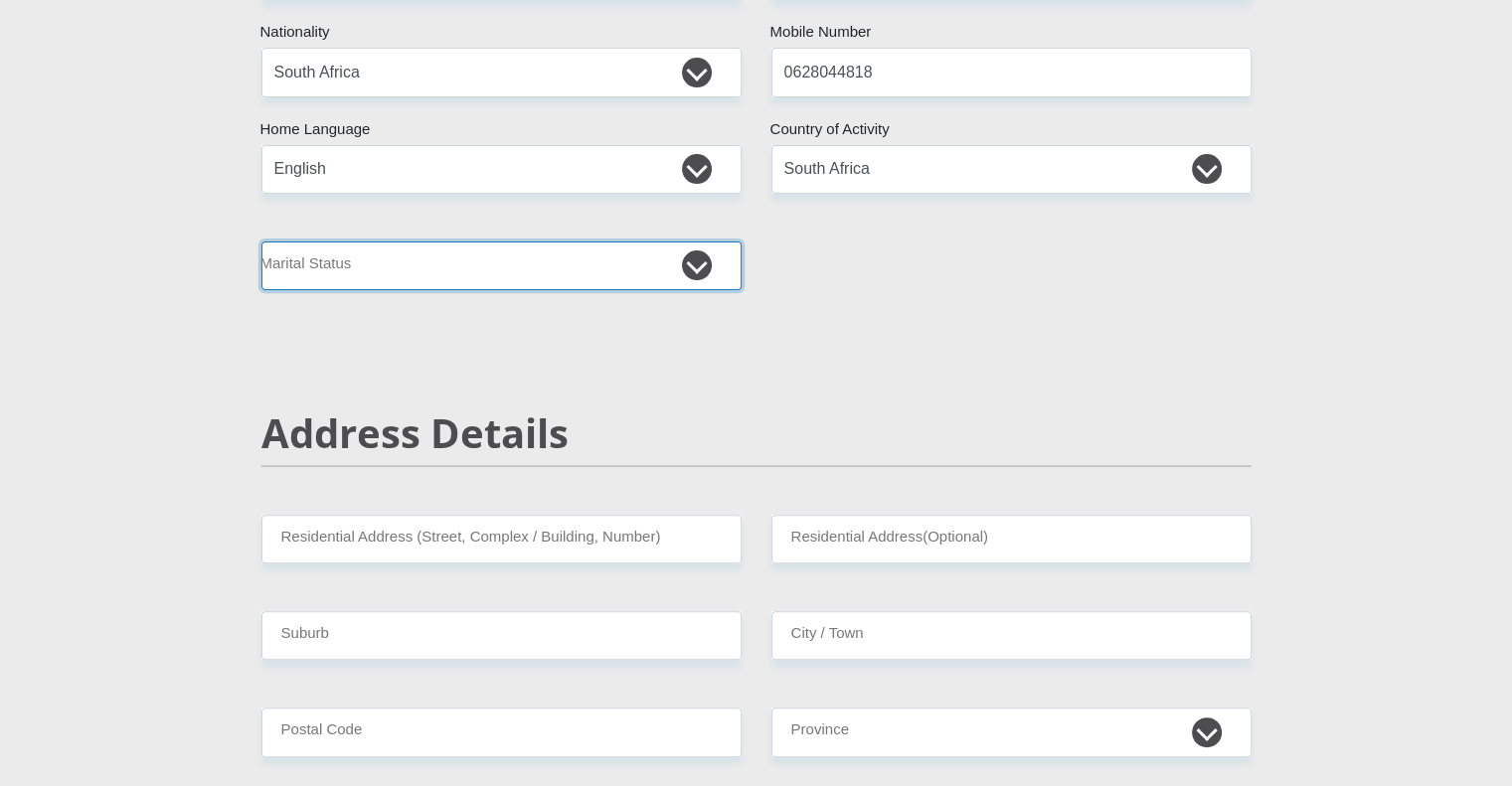 click on "Married ANC
Single
Divorced
Widowed
Married COP or Customary Law" at bounding box center [501, 265] 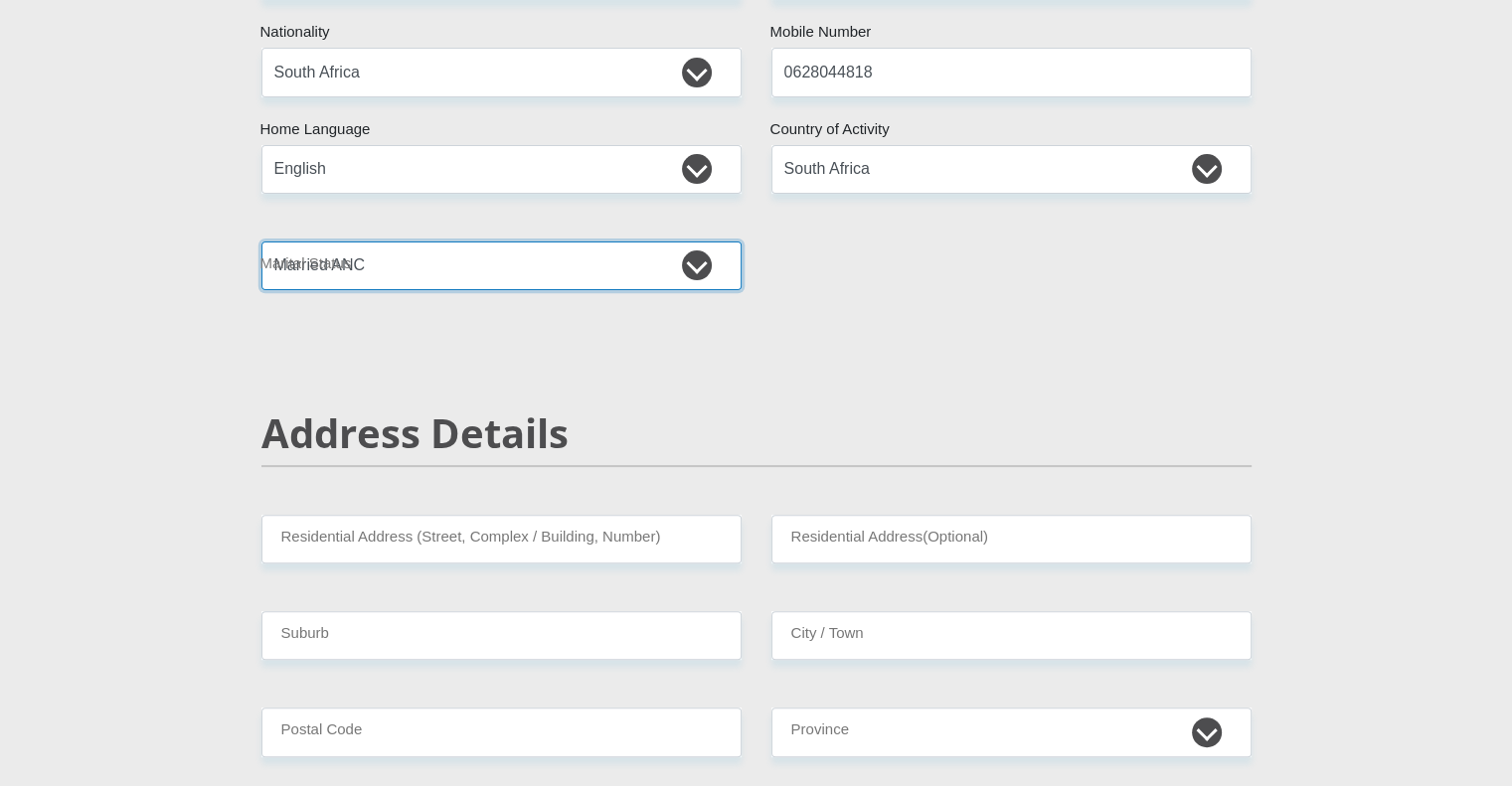 click on "Married ANC
Single
Divorced
Widowed
Married COP or Customary Law" at bounding box center (501, 265) 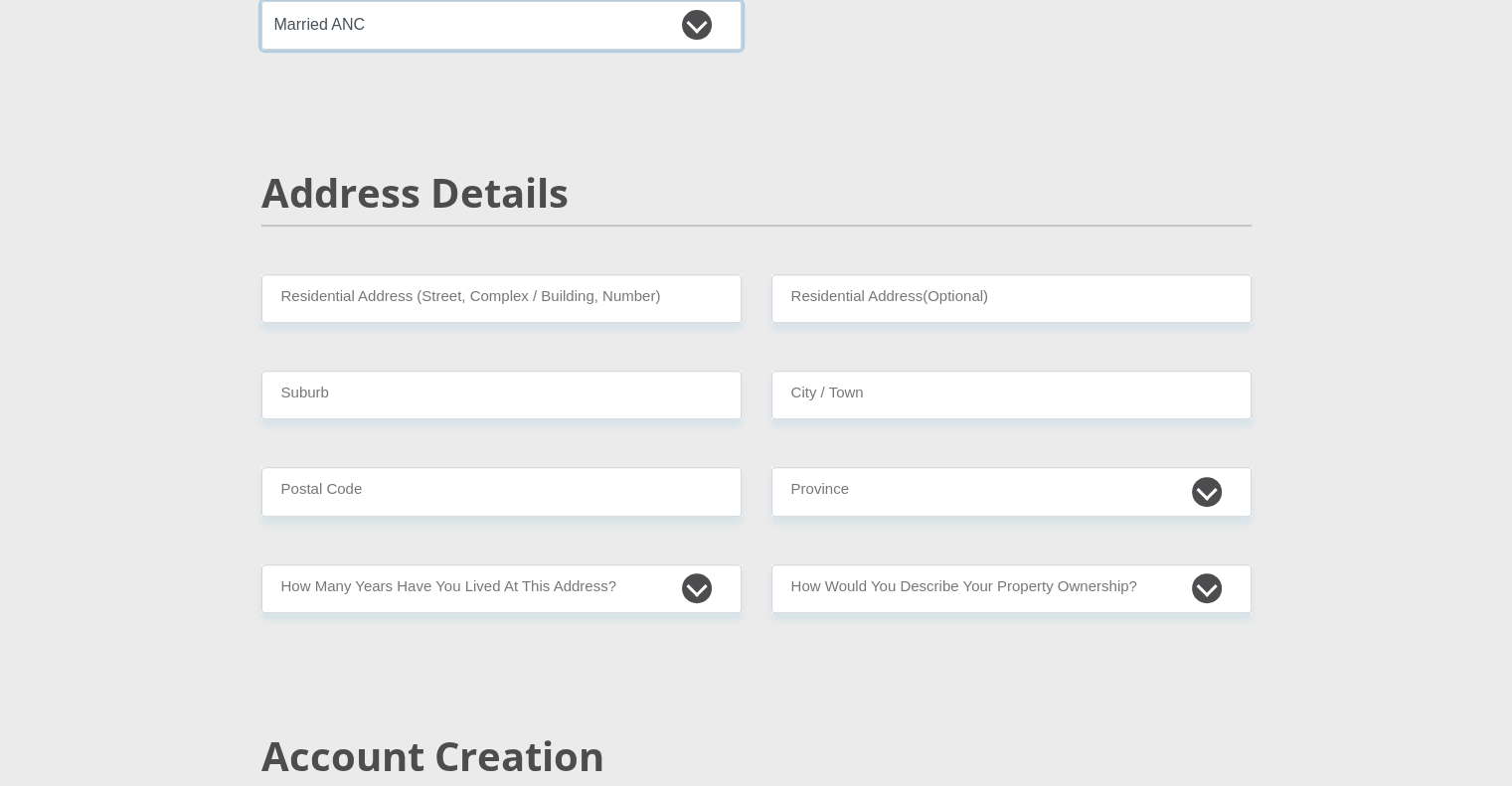 scroll, scrollTop: 727, scrollLeft: 0, axis: vertical 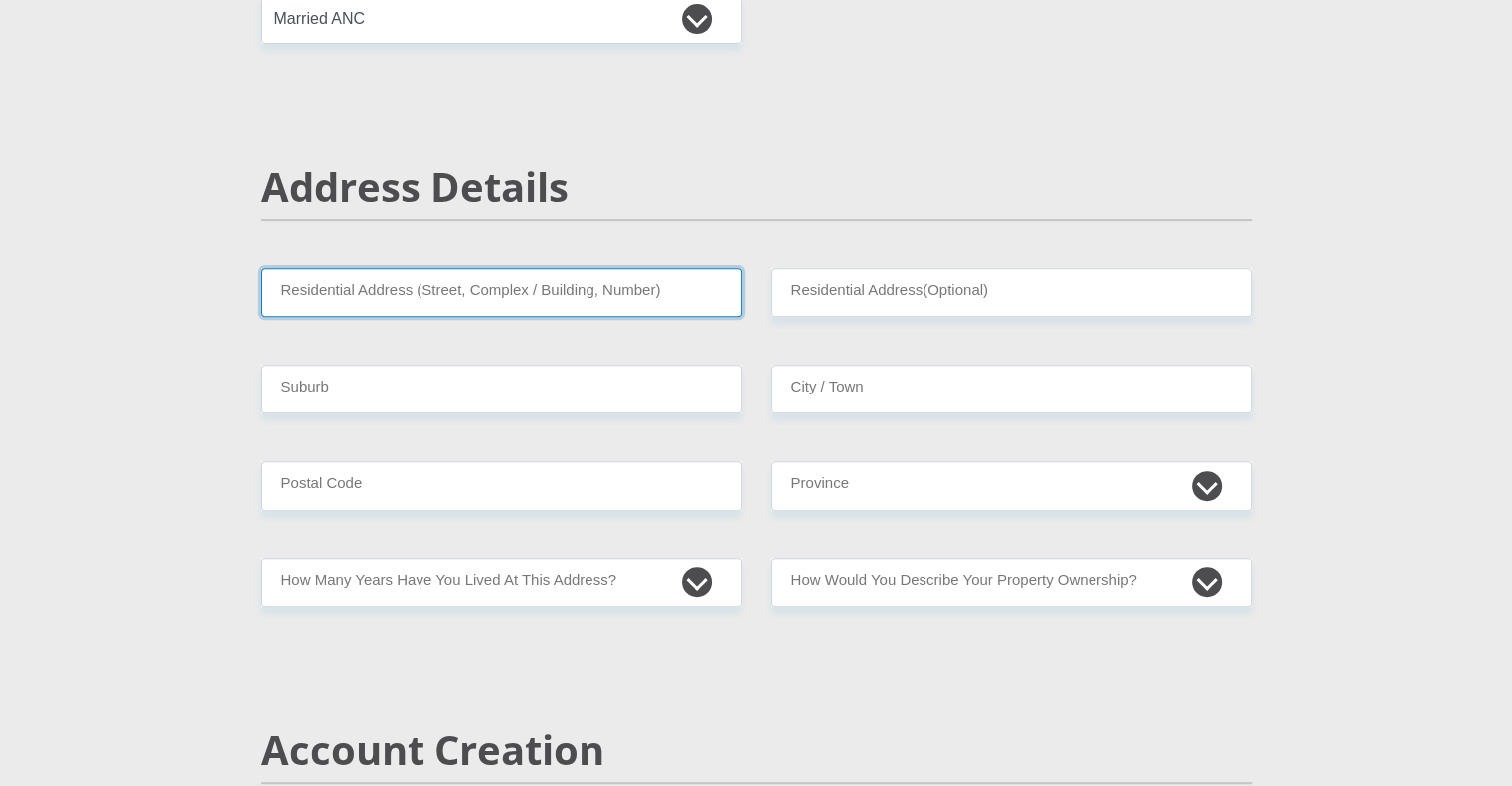click on "Residential Address (Street, Complex / Building, Number)" at bounding box center [501, 292] 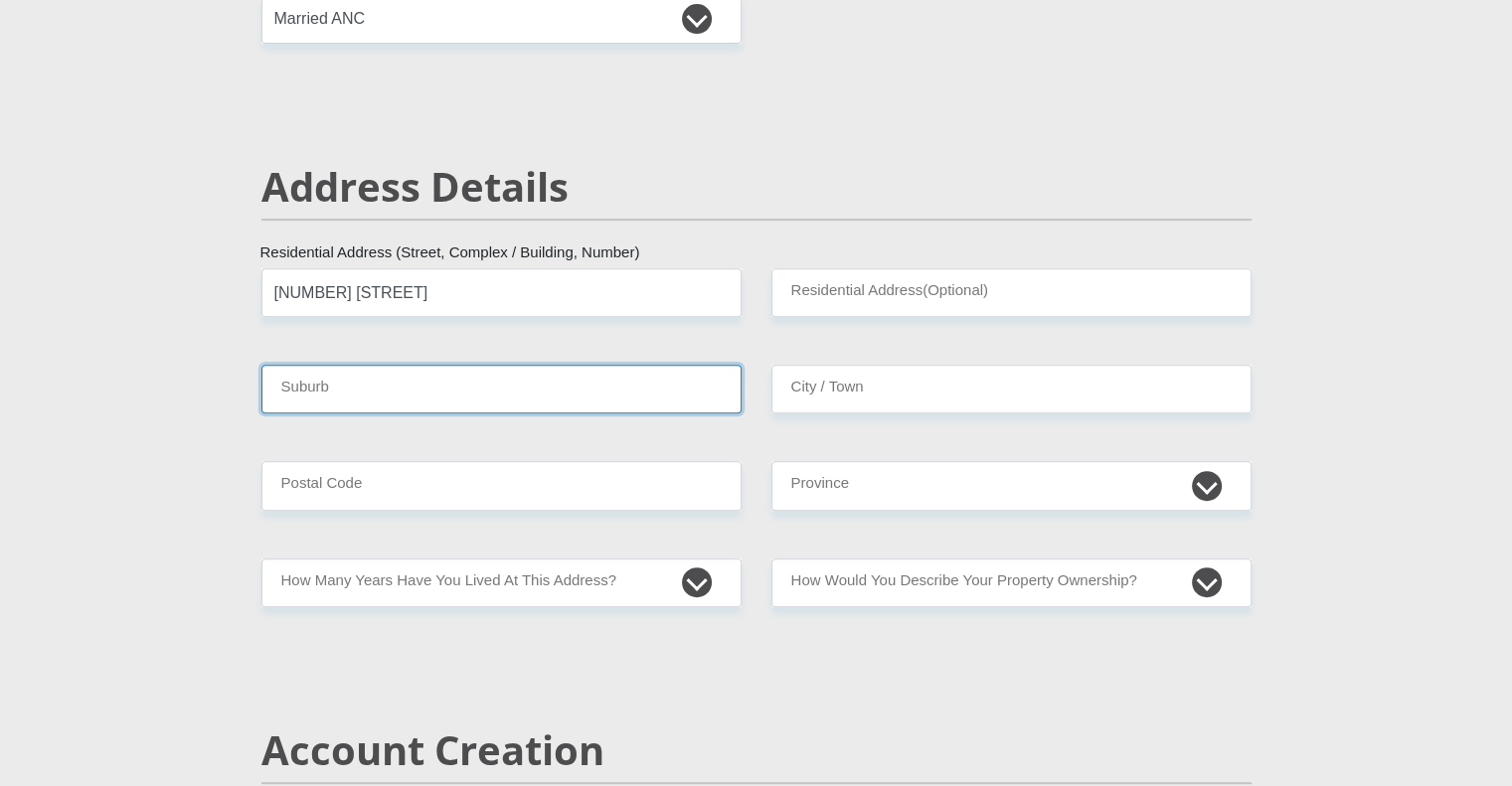 type on "[CITY]" 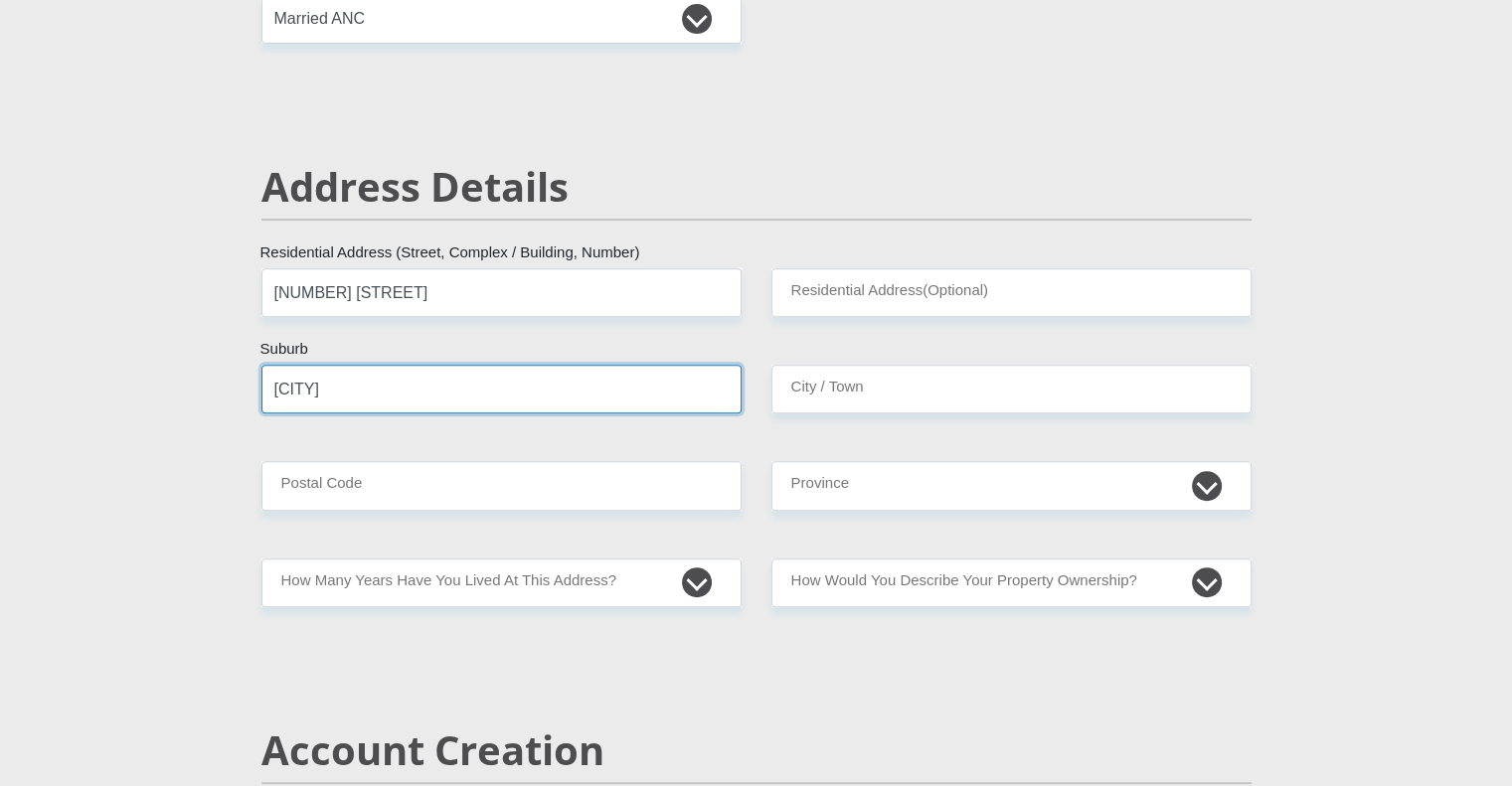 type on "[CITY]" 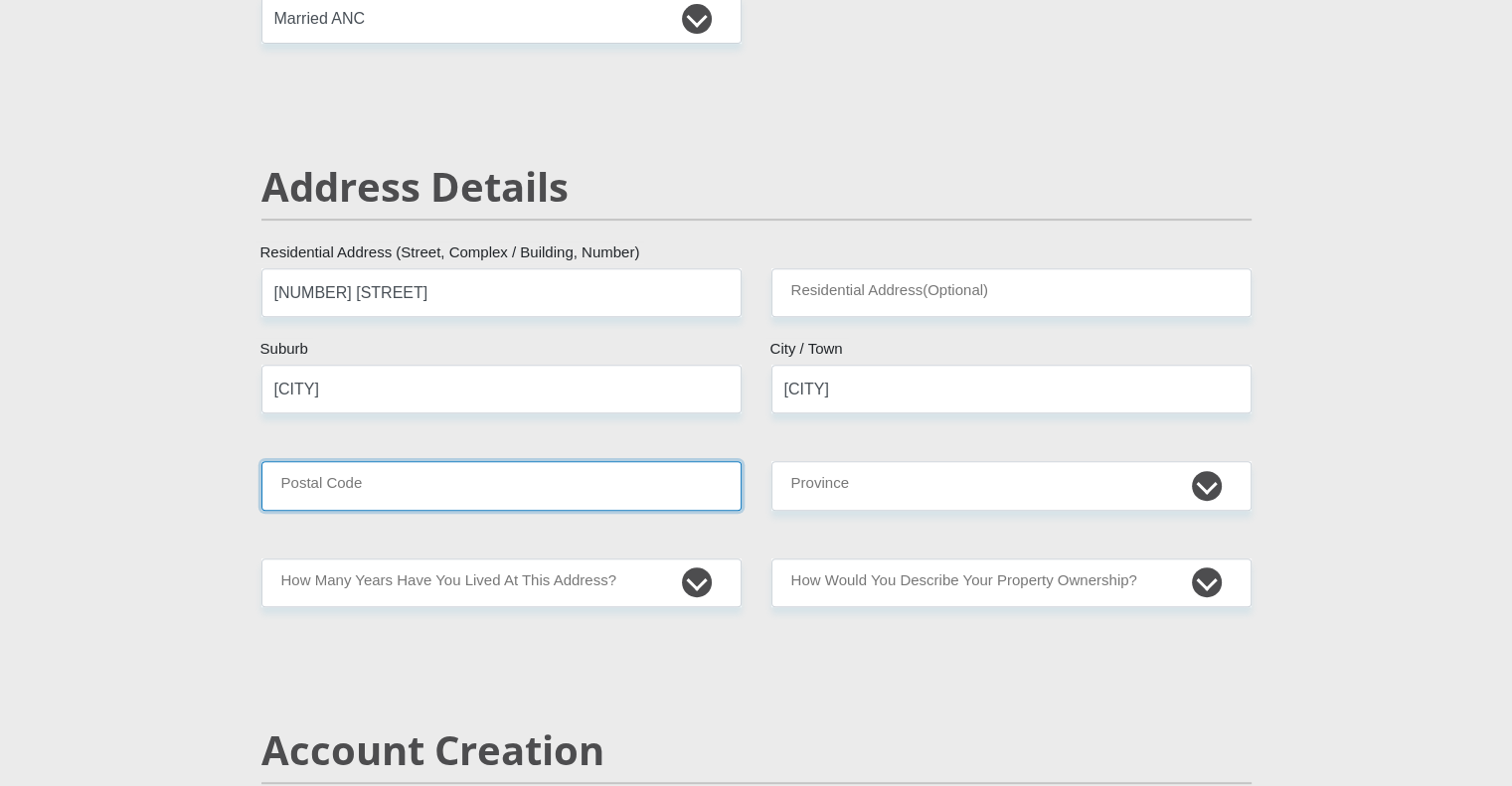type on "6331" 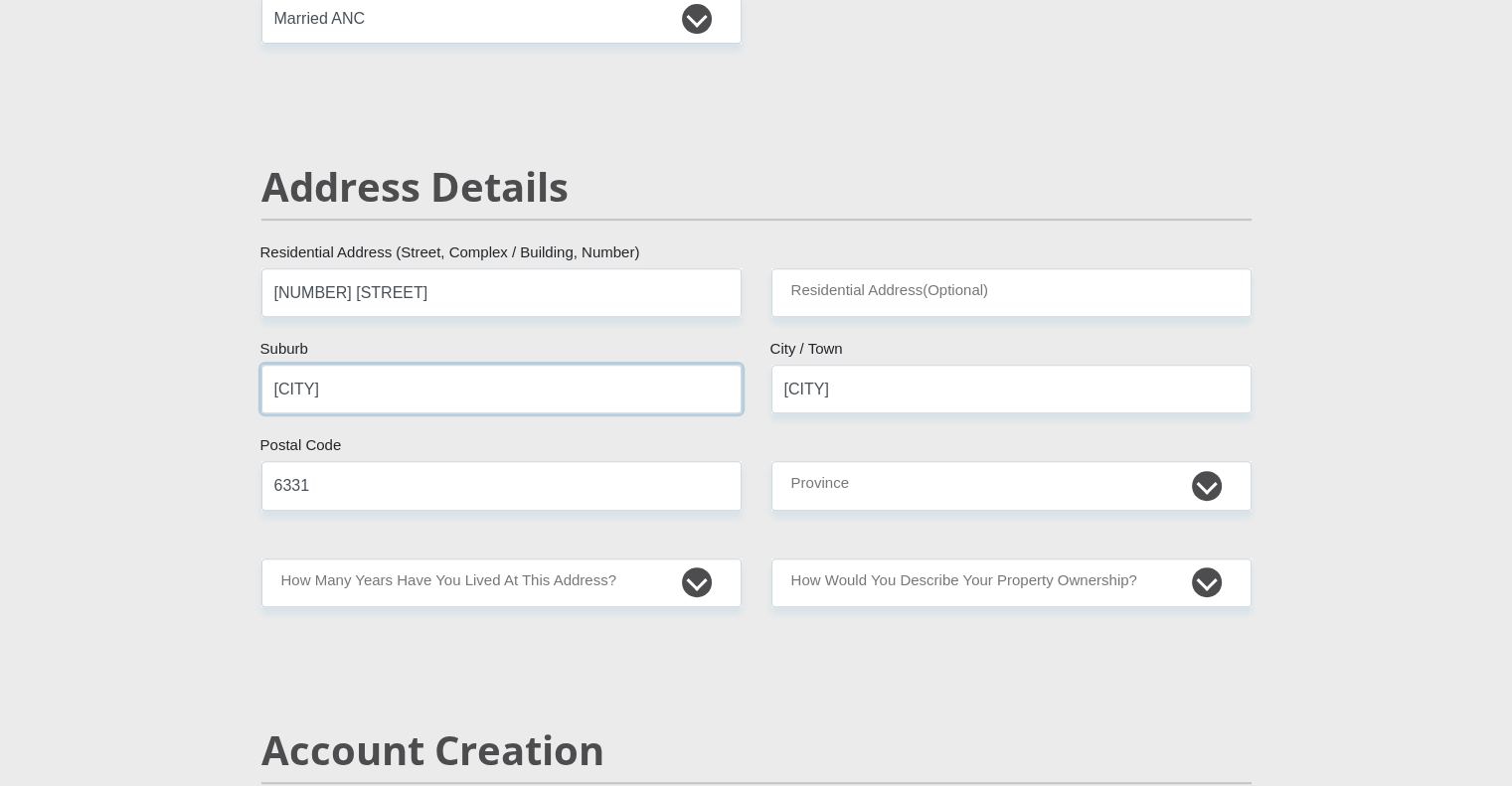 click on "[CITY]" at bounding box center [501, 389] 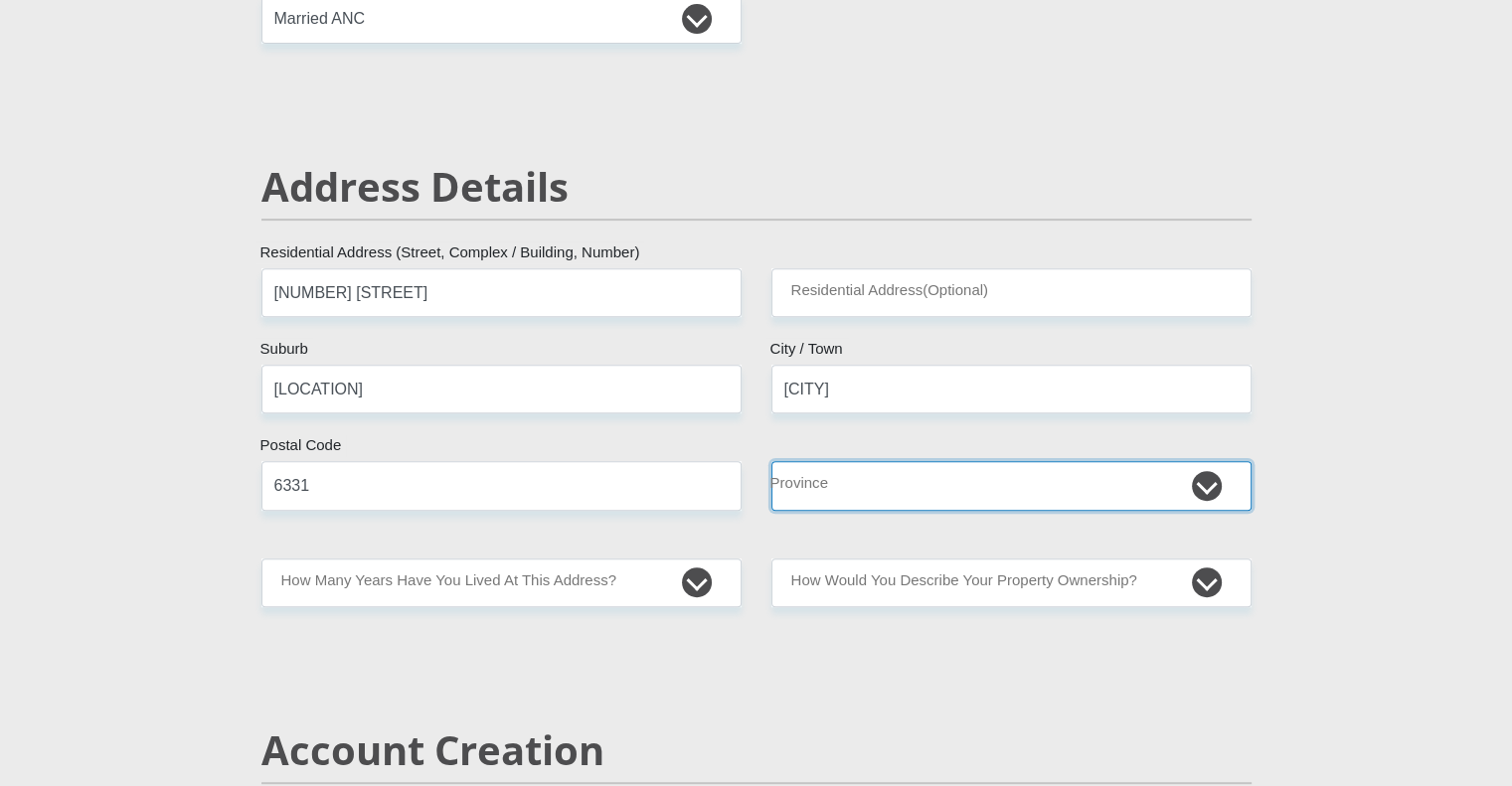 click on "Eastern Cape
Free State
Gauteng
KwaZulu-Natal
Limpopo
Mpumalanga
Northern Cape
North West
Western Cape" at bounding box center (1011, 485) 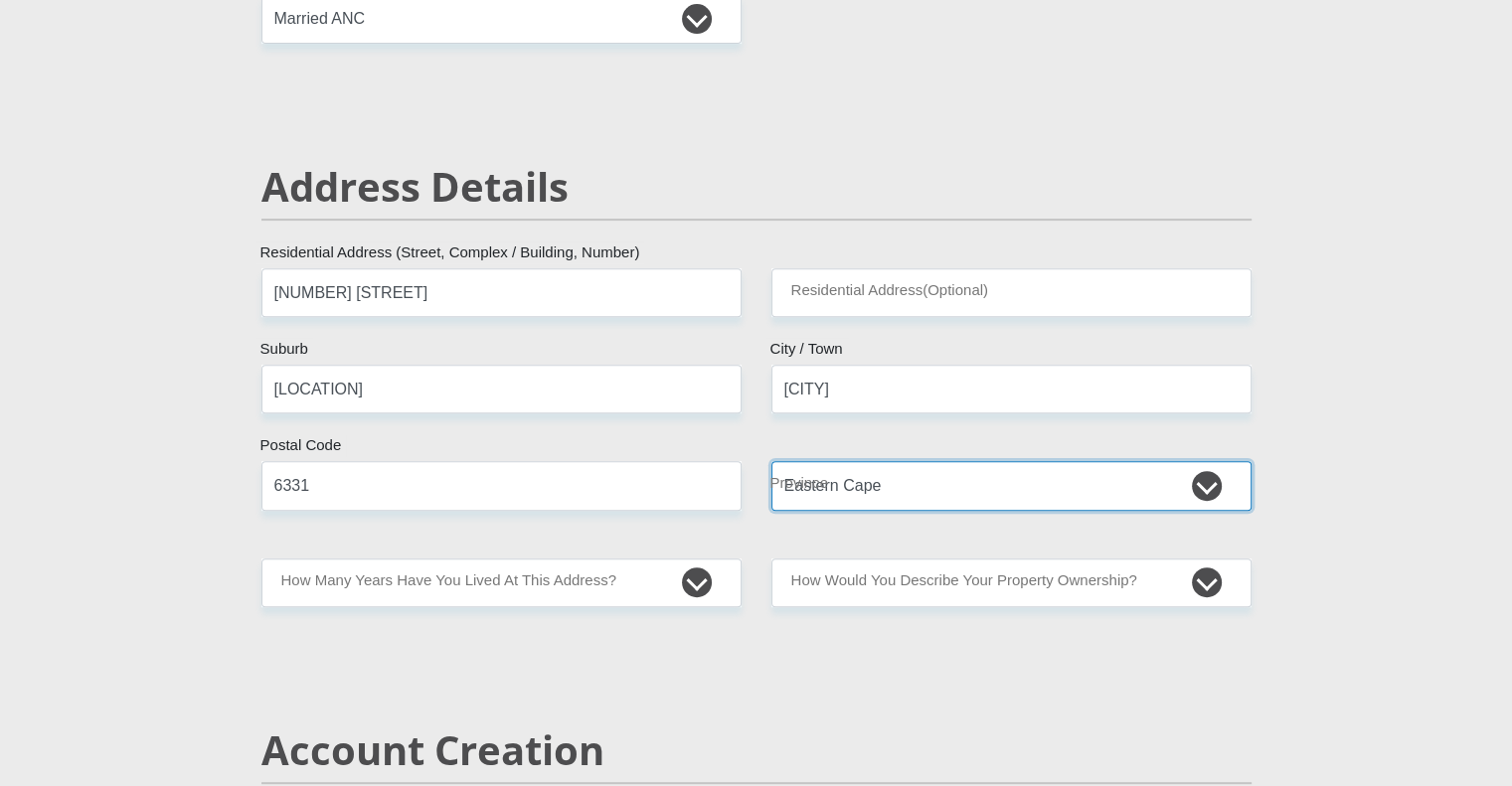 click on "Eastern Cape
Free State
Gauteng
KwaZulu-Natal
Limpopo
Mpumalanga
Northern Cape
North West
Western Cape" at bounding box center [1011, 485] 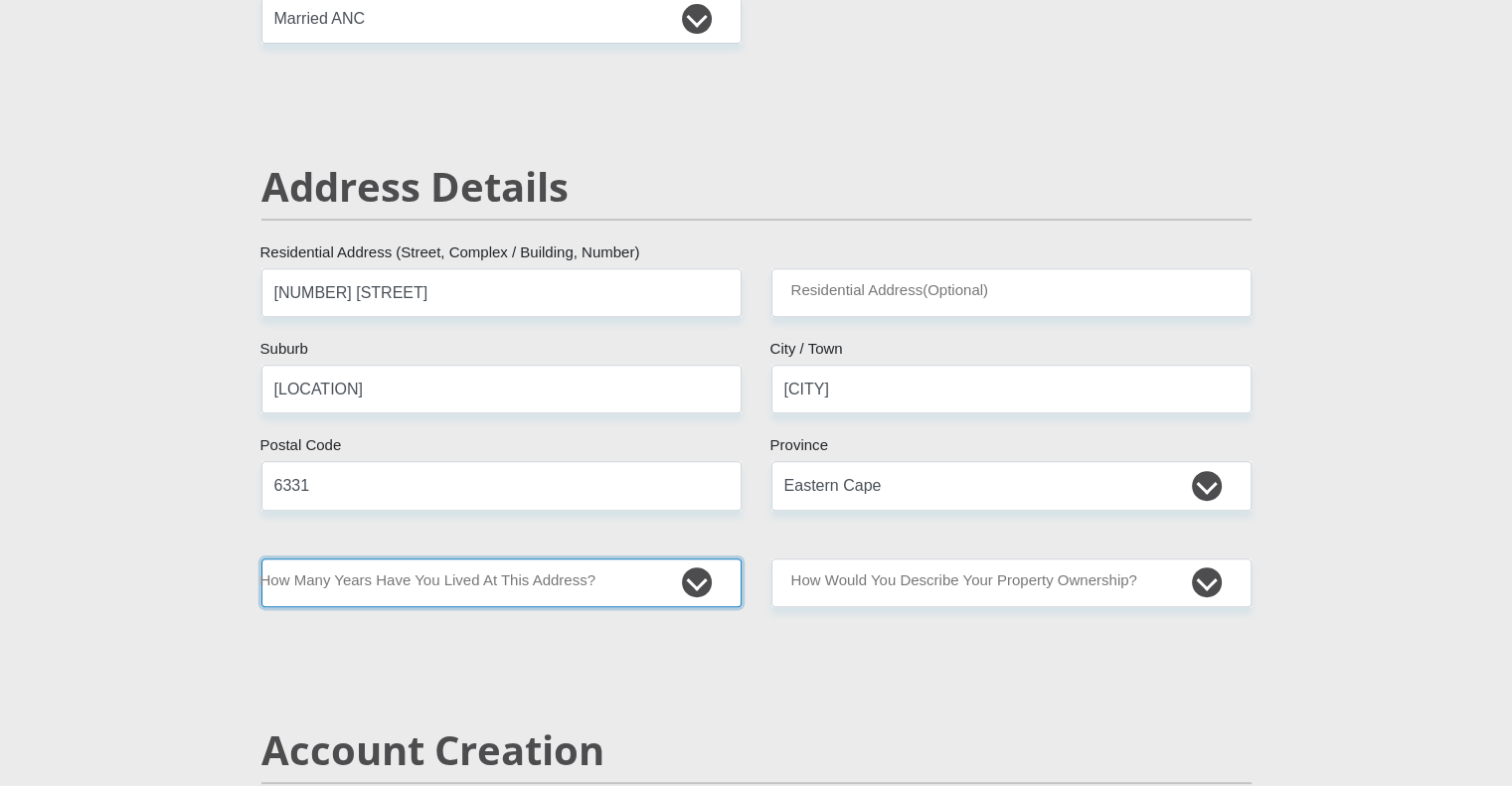 click on "less than 1 year
1-3 years
3-5 years
5+ years" at bounding box center [501, 582] 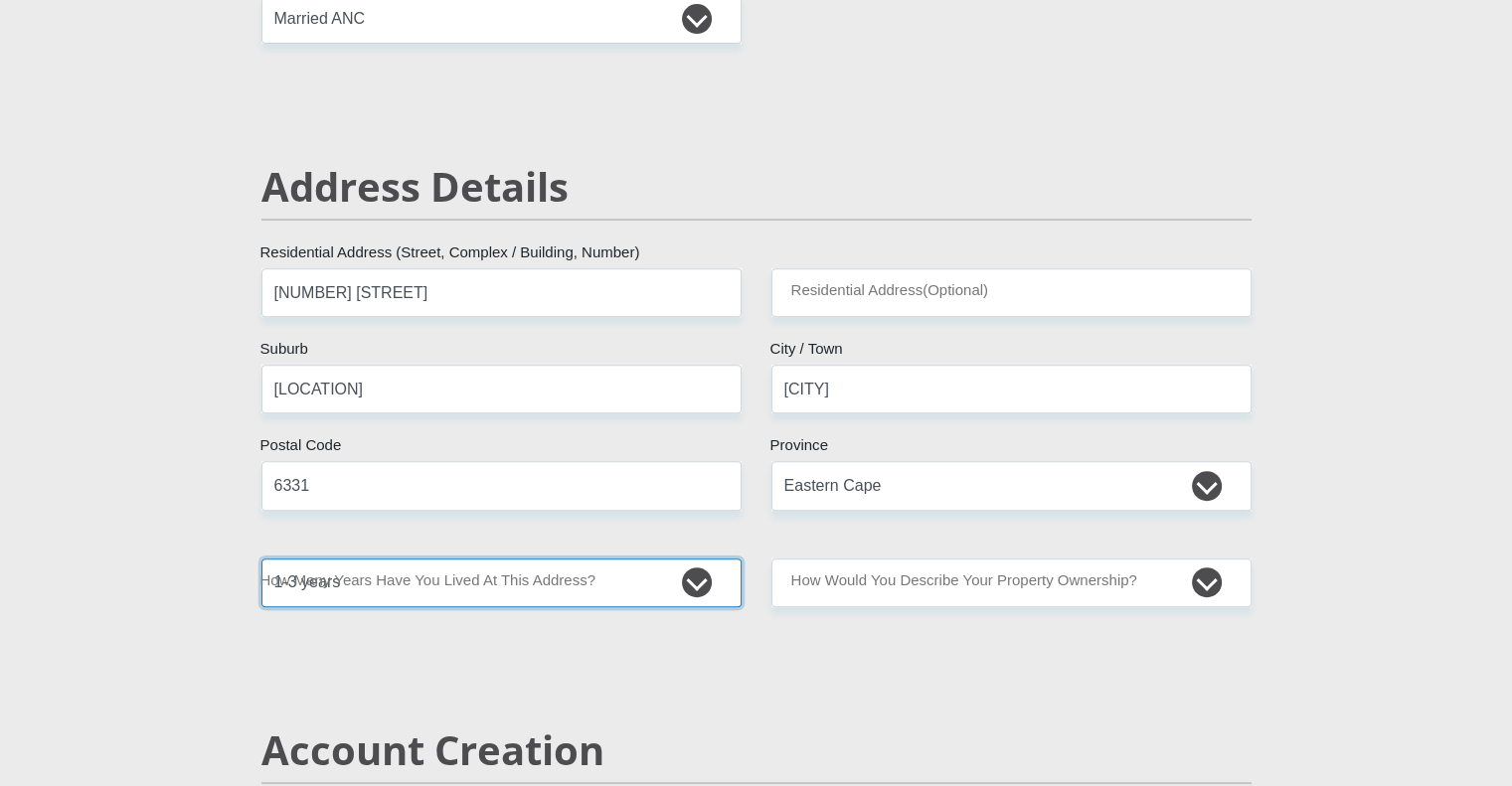 click on "less than 1 year
1-3 years
3-5 years
5+ years" at bounding box center (501, 582) 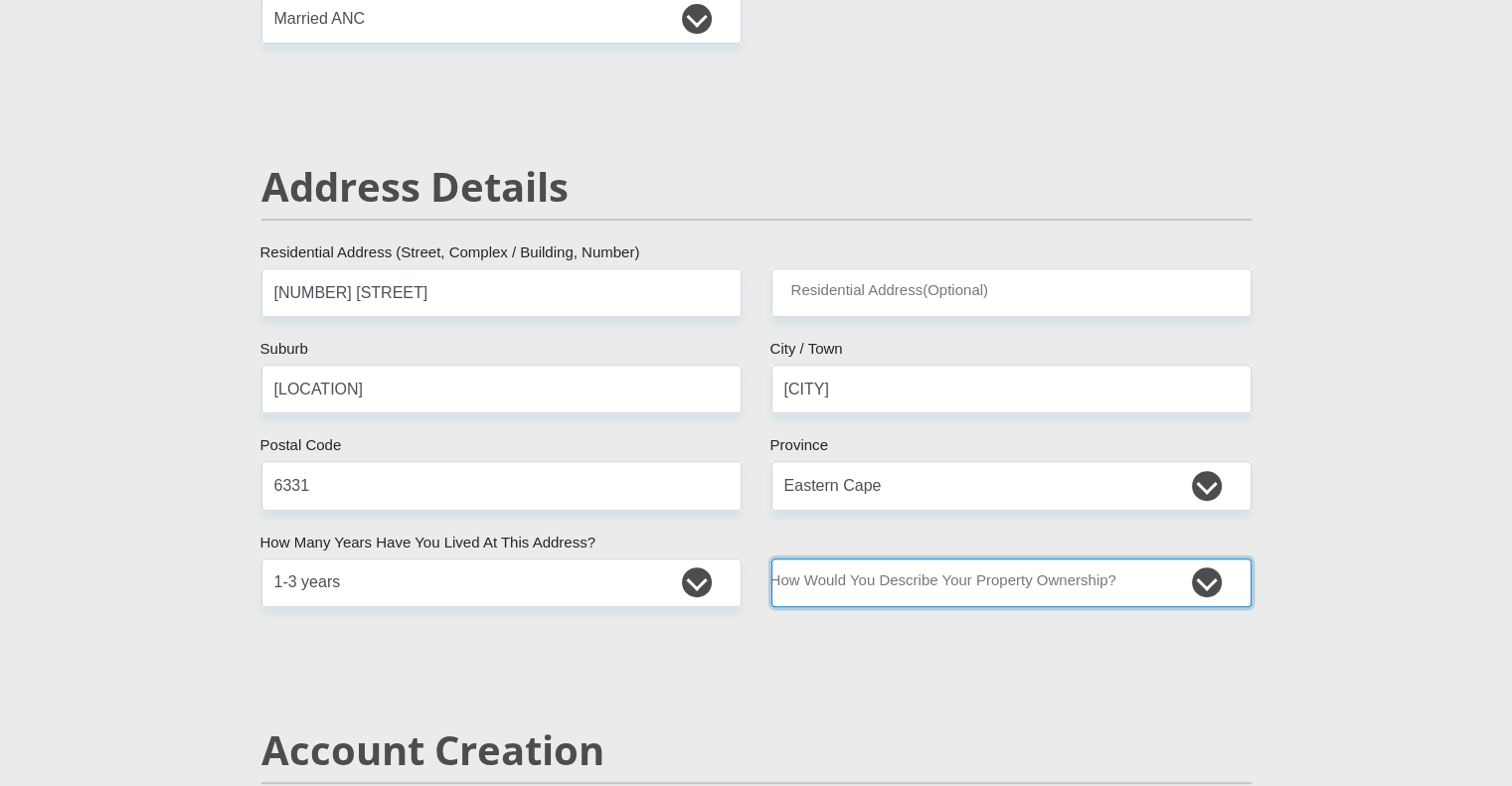 click on "Owned
Rented
Family Owned
Company Dwelling" at bounding box center (1011, 582) 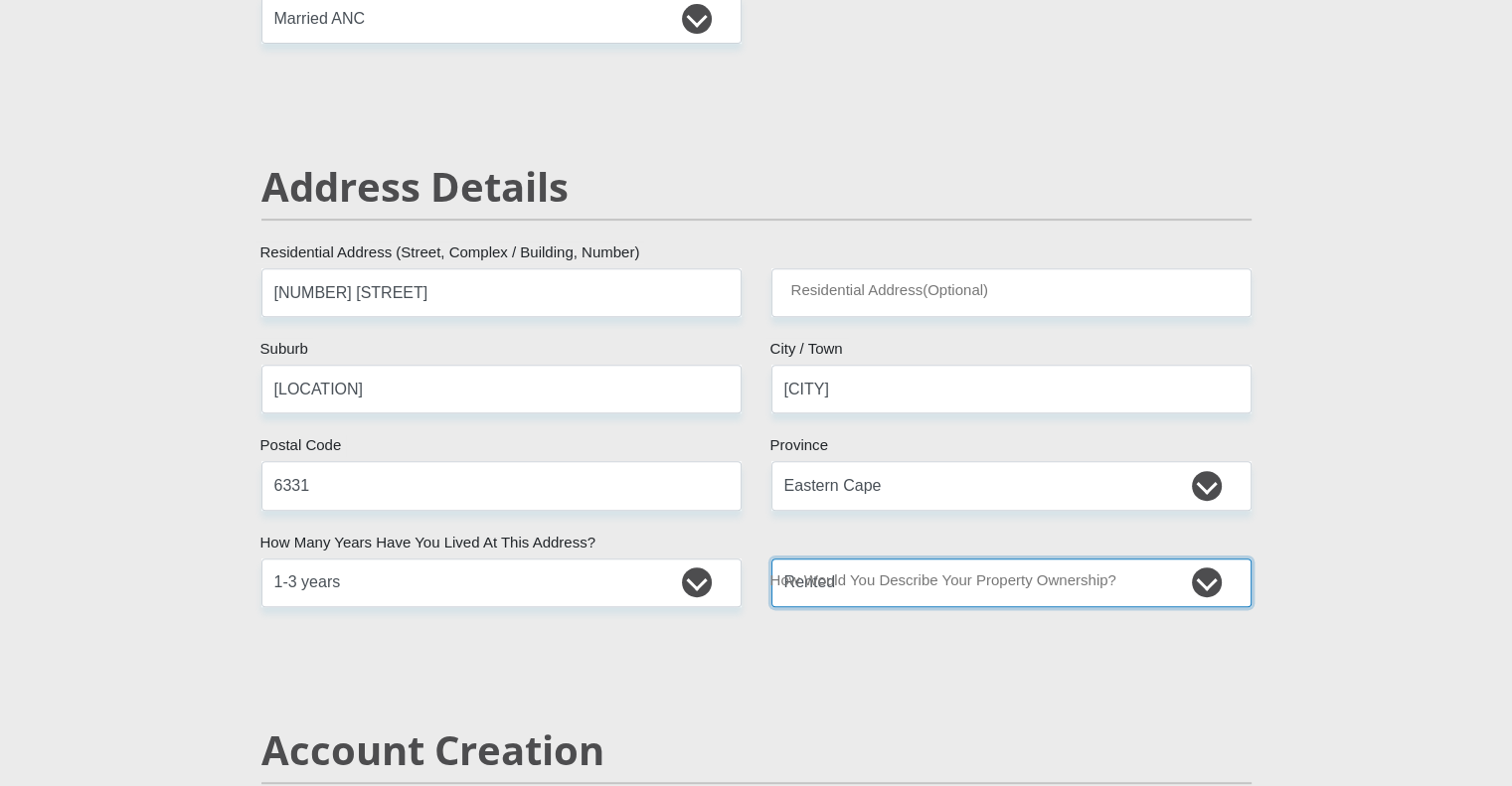 click on "Owned
Rented
Family Owned
Company Dwelling" at bounding box center [1011, 582] 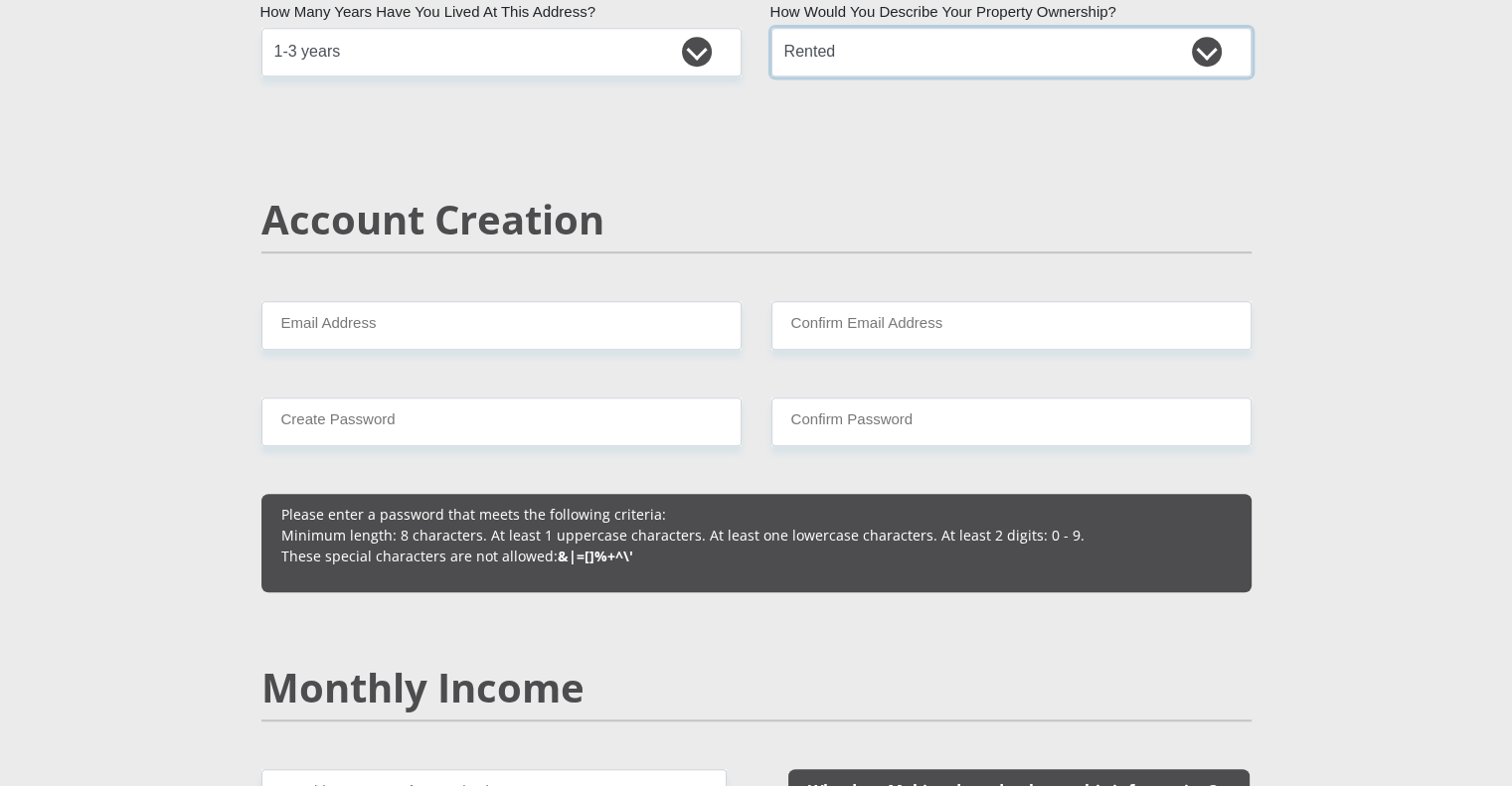 scroll, scrollTop: 1260, scrollLeft: 0, axis: vertical 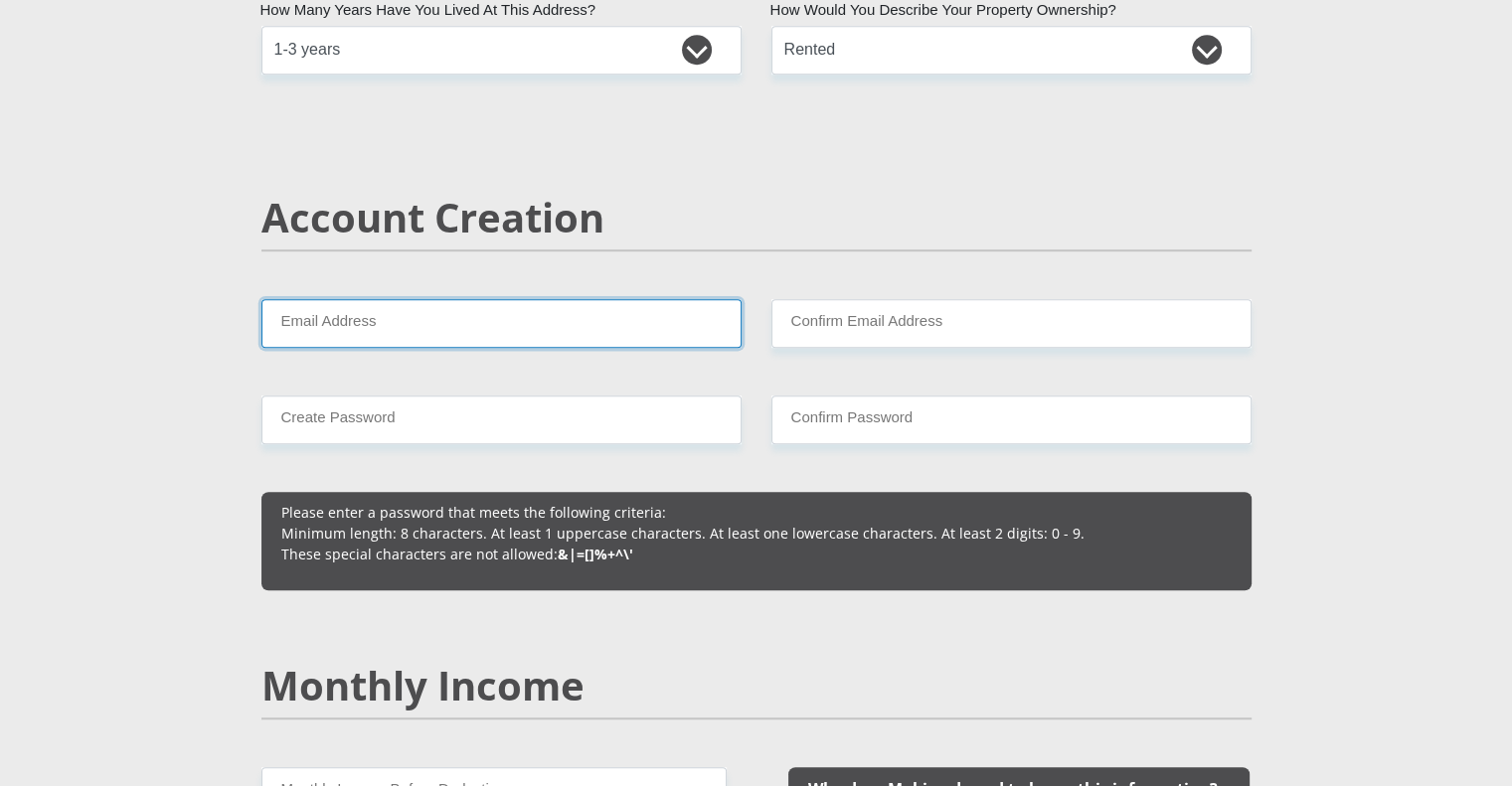 click on "Email Address" at bounding box center [501, 323] 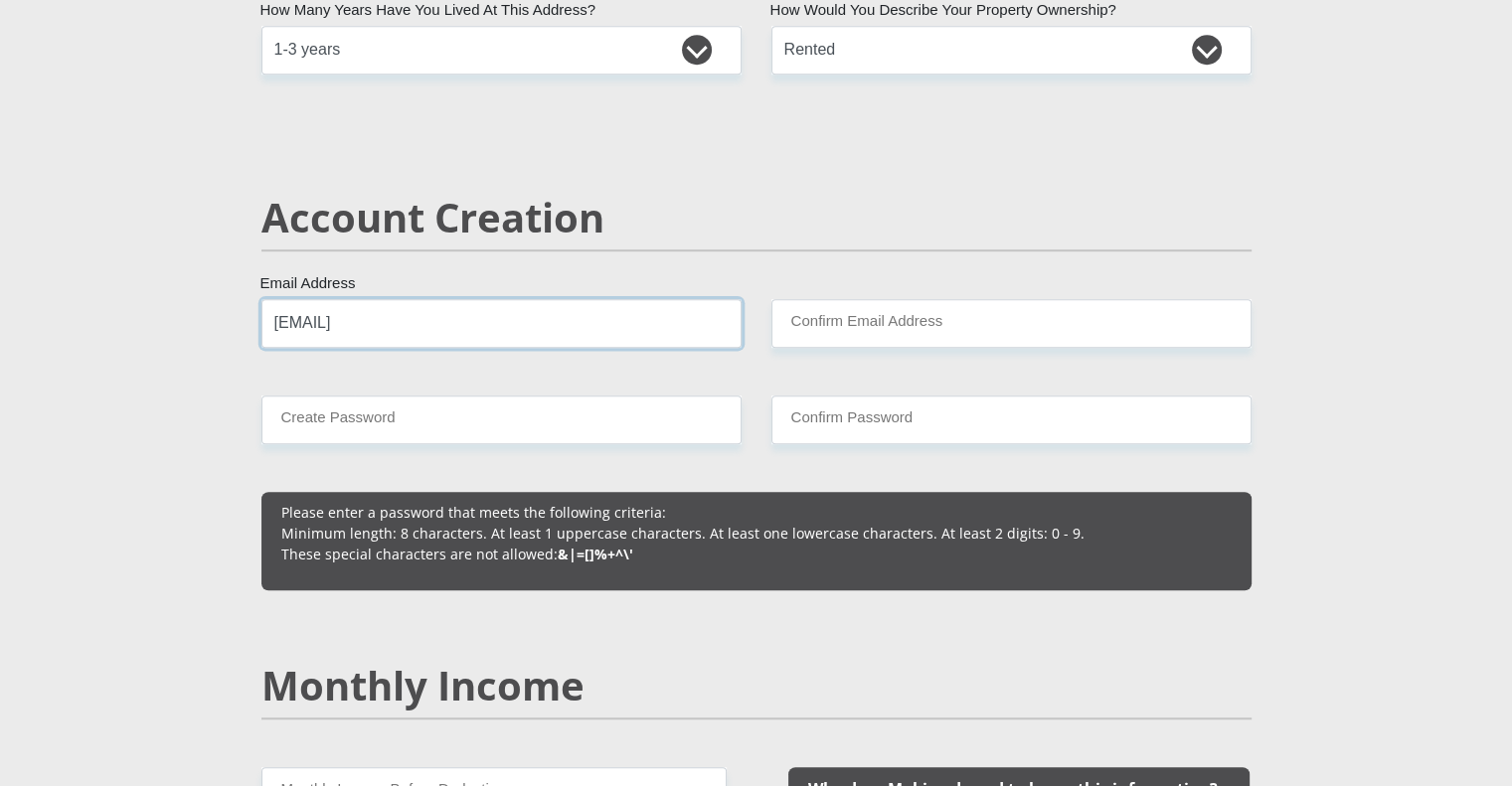 type on "[EMAIL]" 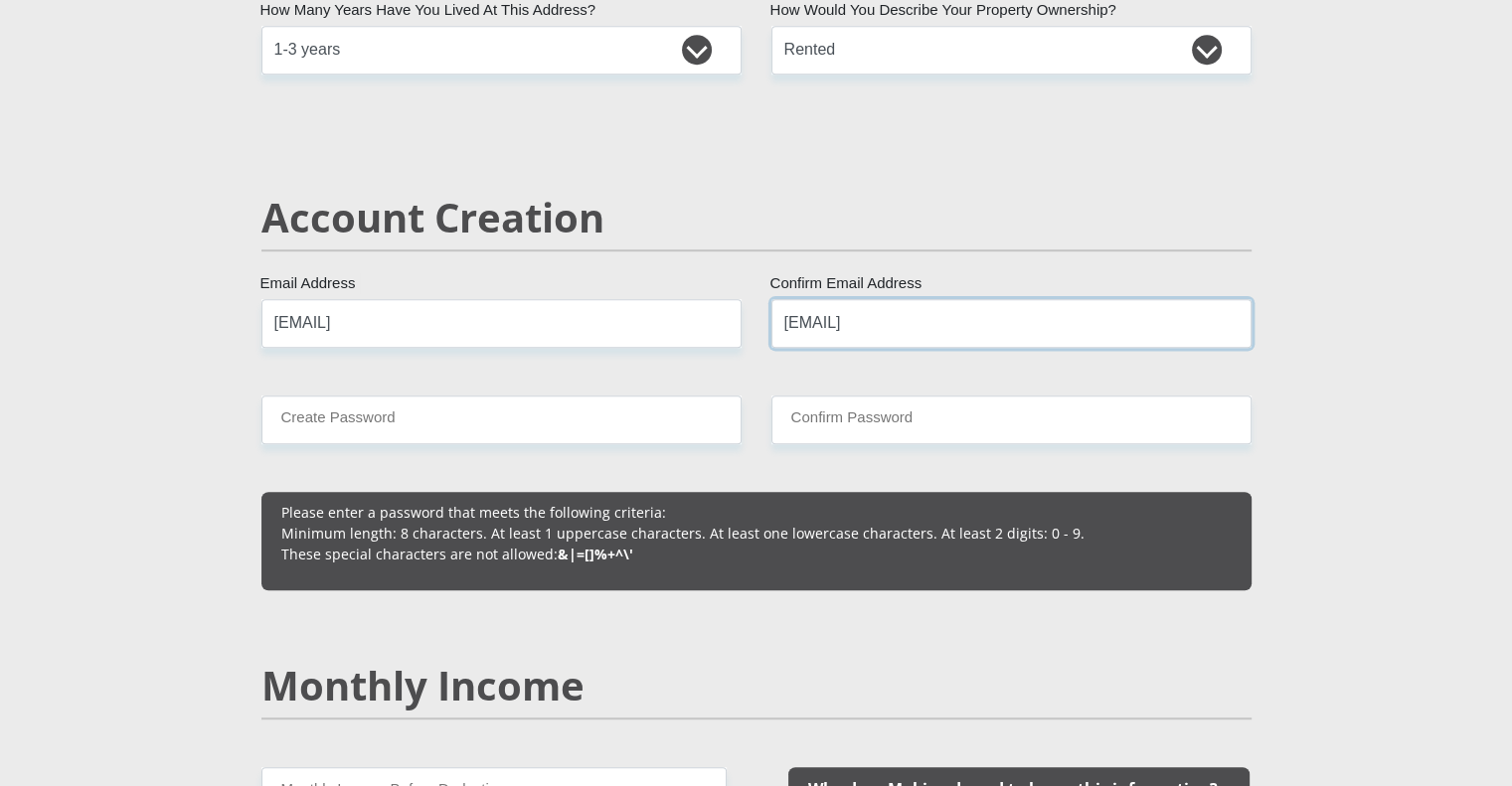 type on "[EMAIL]" 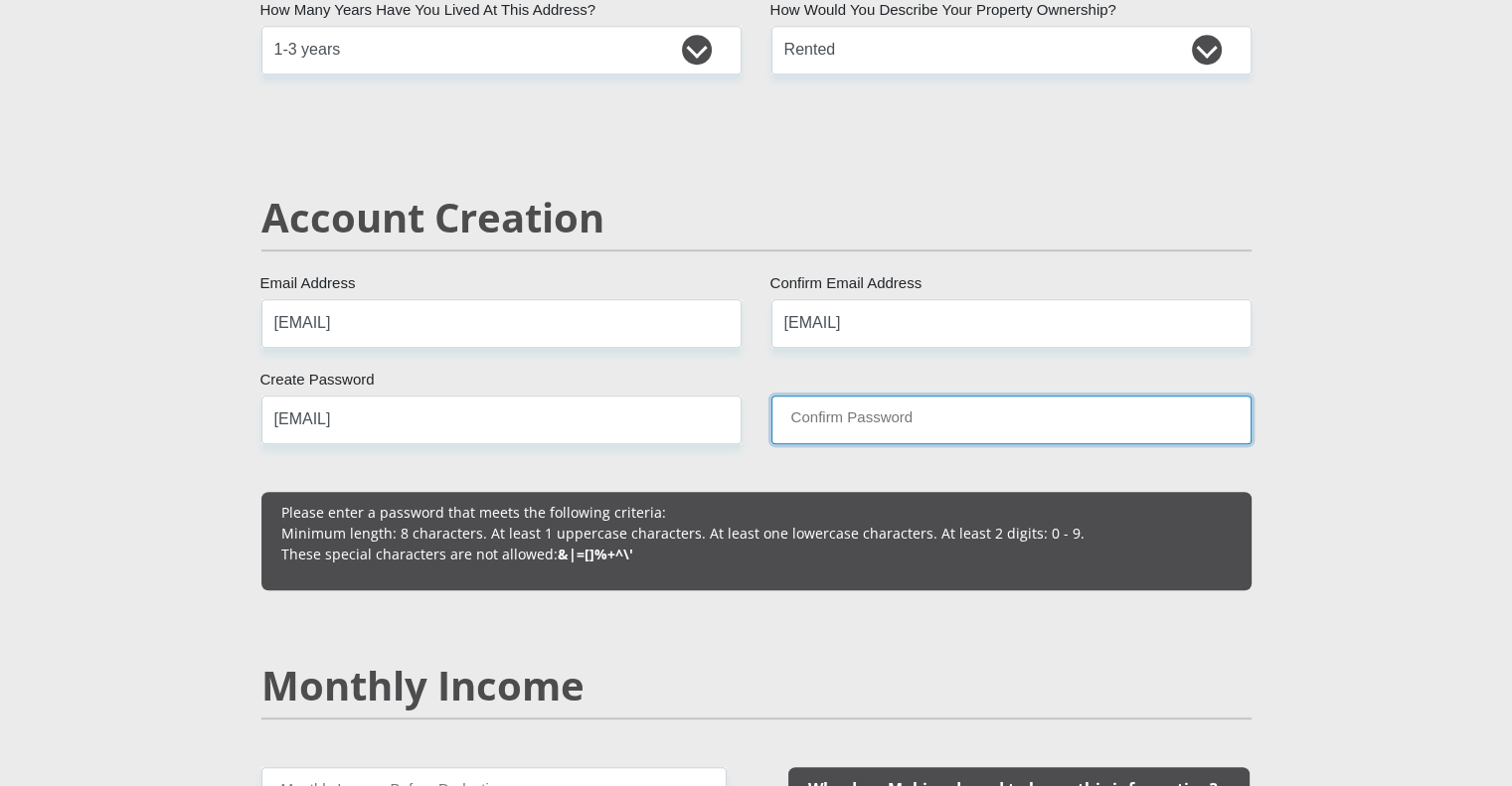 click on "Confirm Password" at bounding box center (1011, 419) 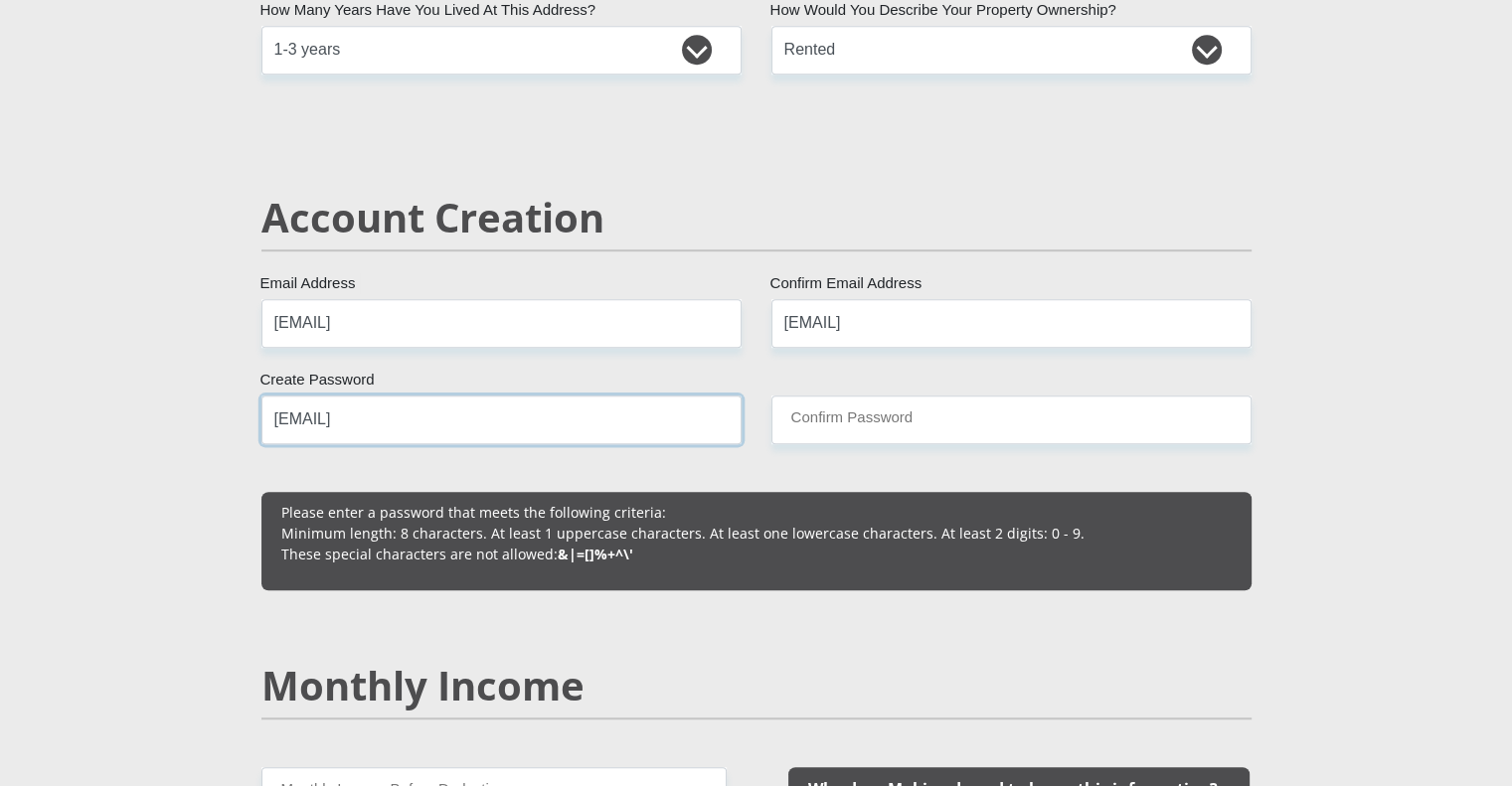 click on "[EMAIL]" at bounding box center (501, 419) 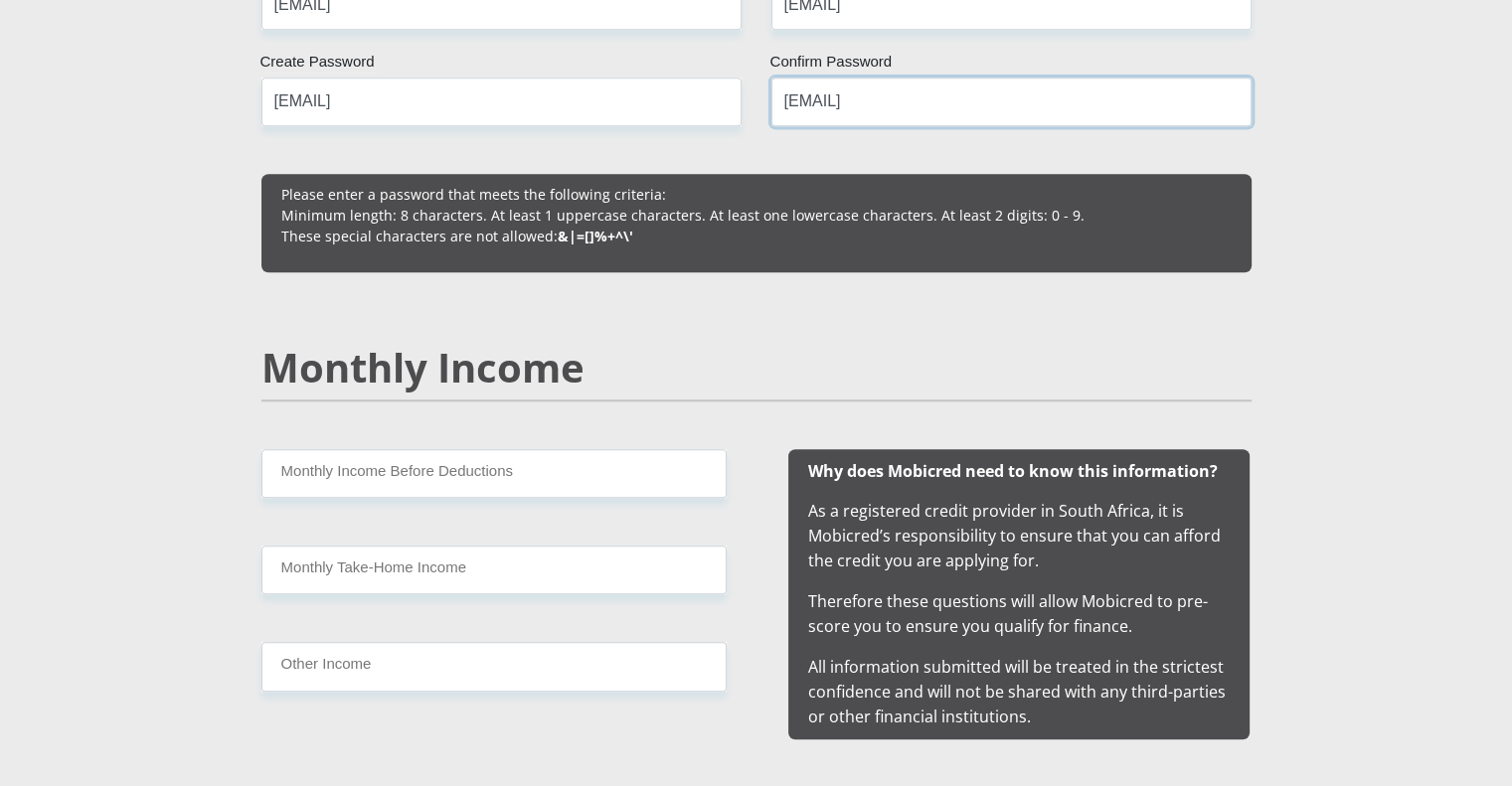 scroll, scrollTop: 1580, scrollLeft: 0, axis: vertical 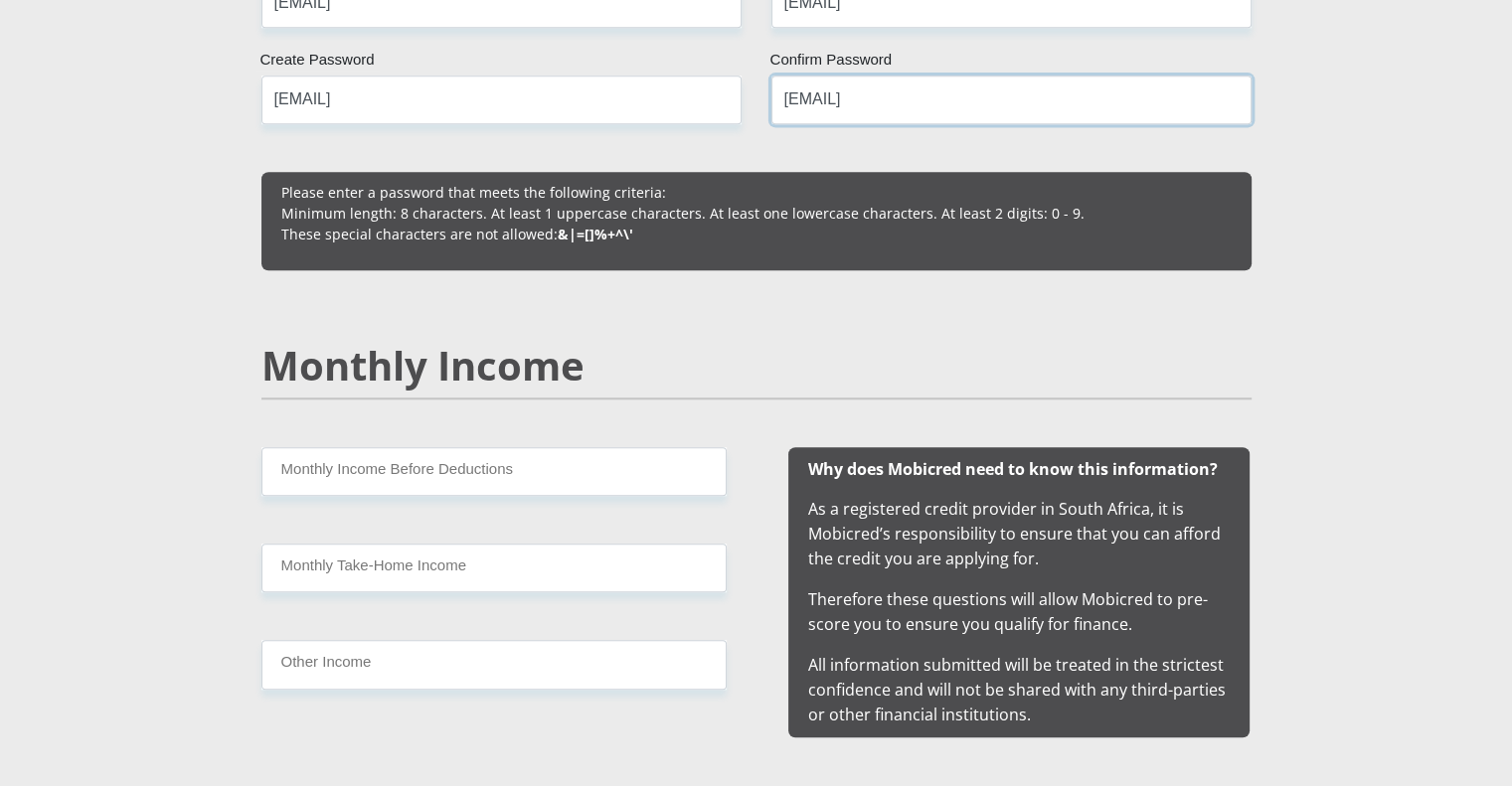 type on "[EMAIL]" 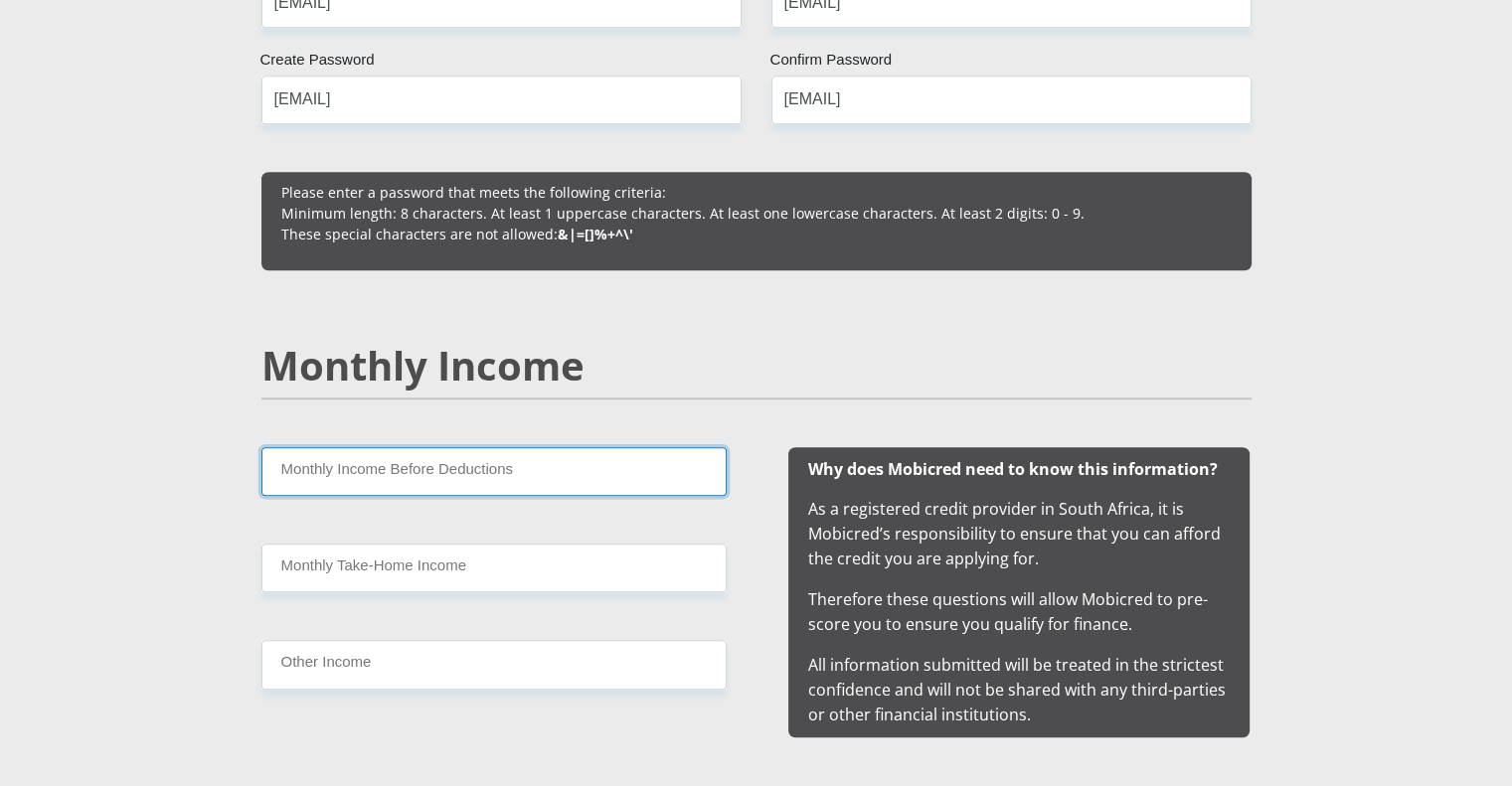 click on "Monthly Income Before Deductions" at bounding box center [494, 471] 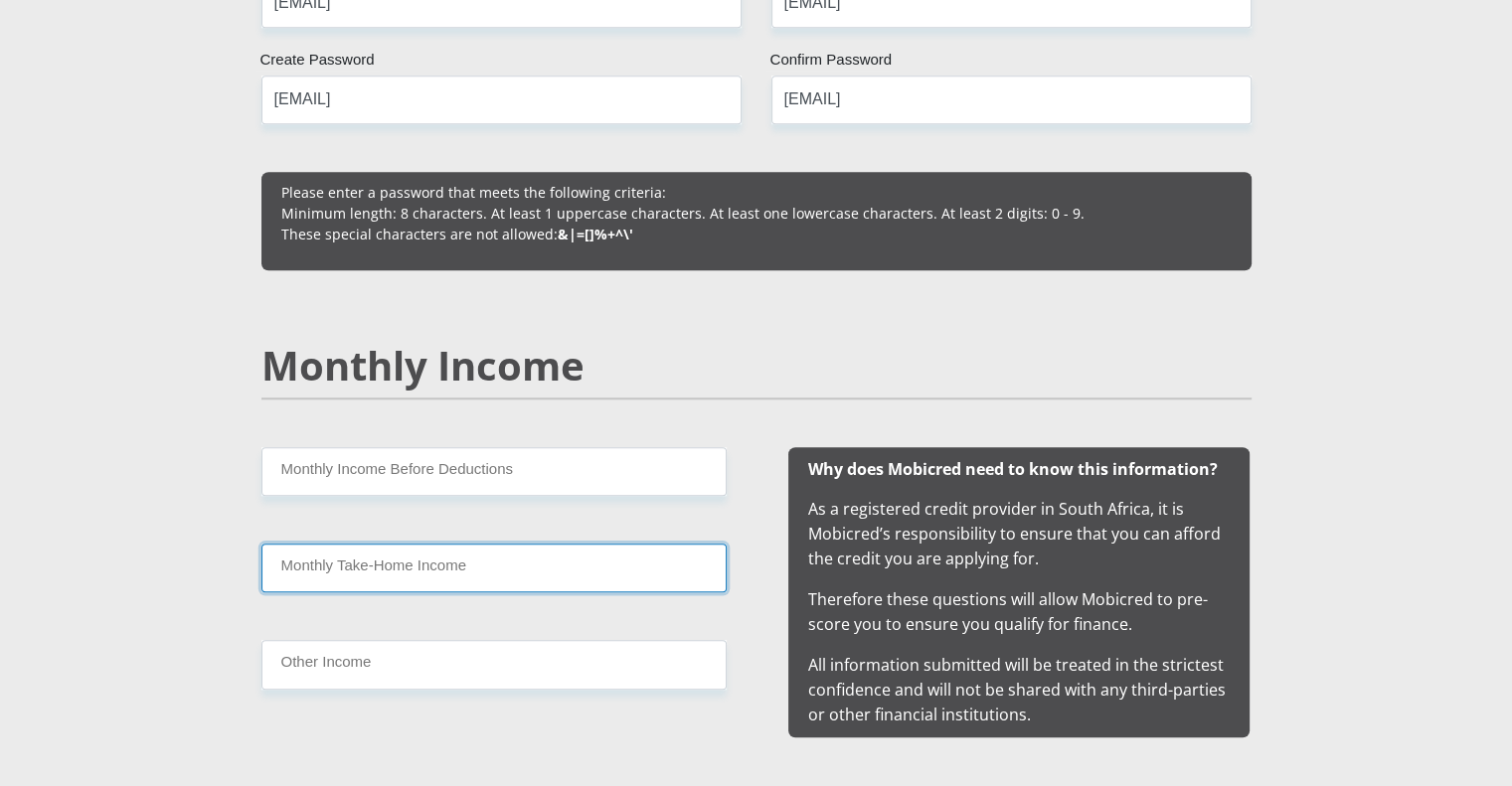 click on "Monthly Take-Home Income" at bounding box center [494, 567] 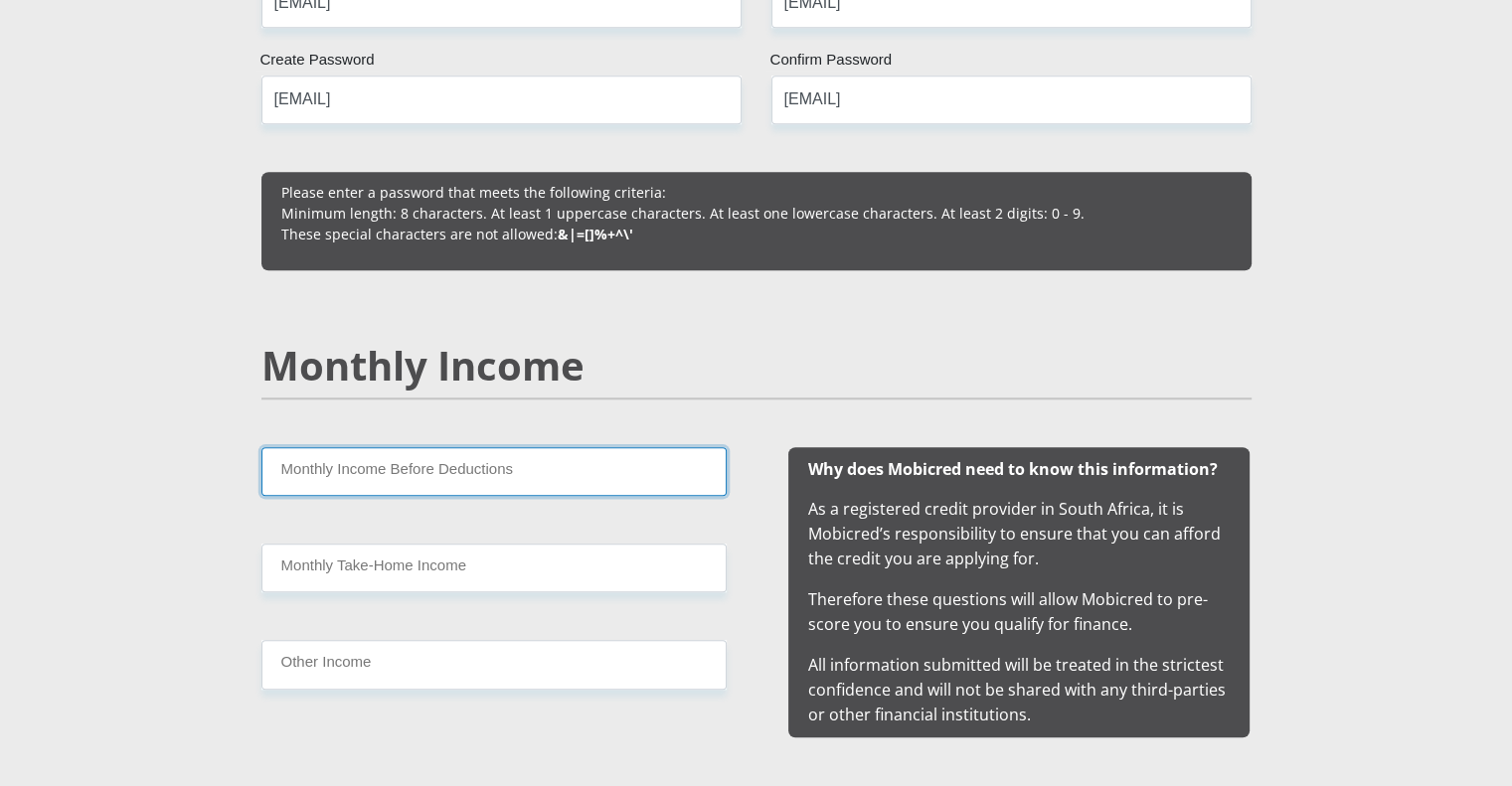 click on "Monthly Income Before Deductions" at bounding box center [494, 471] 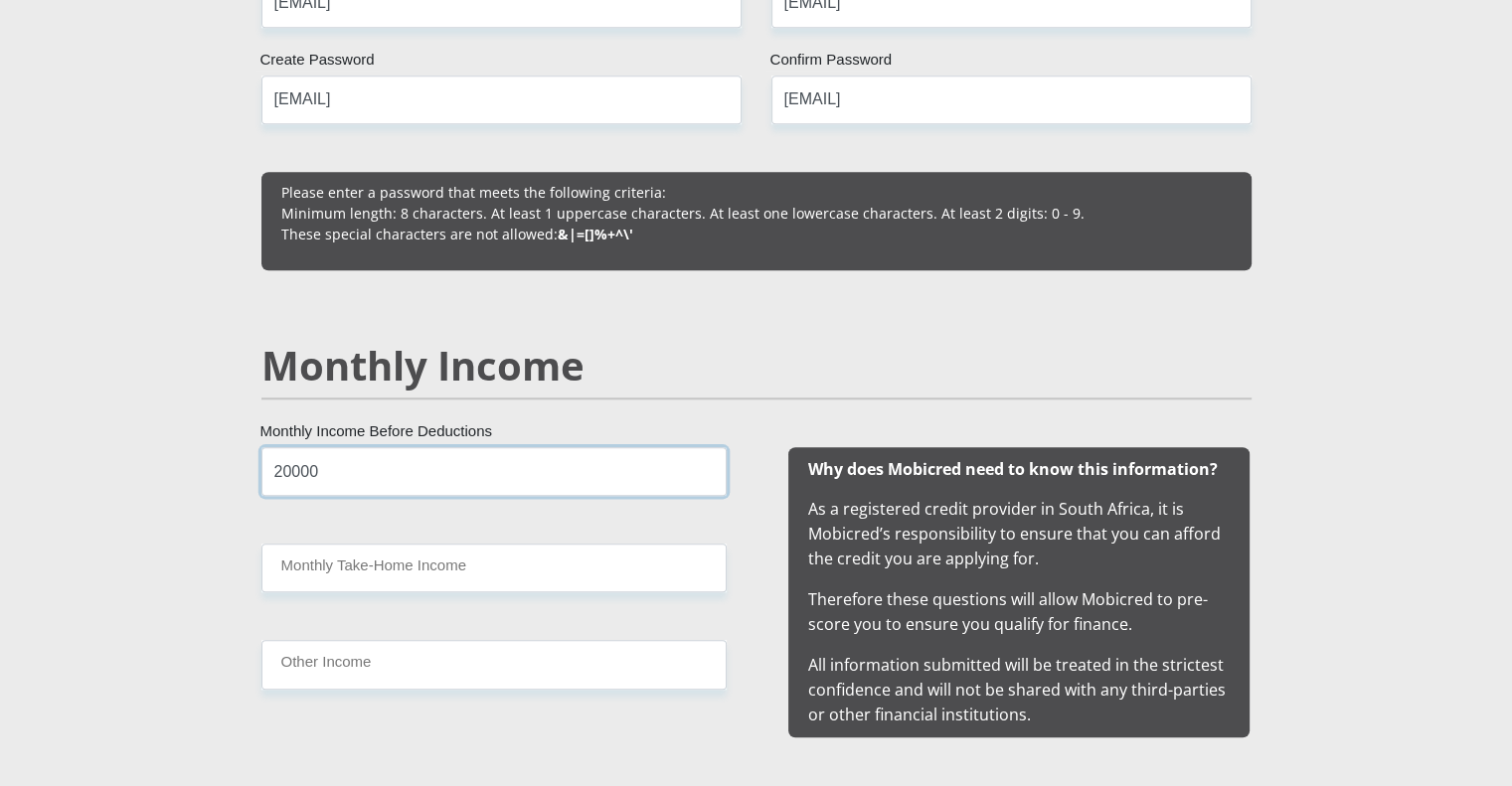 type on "20000" 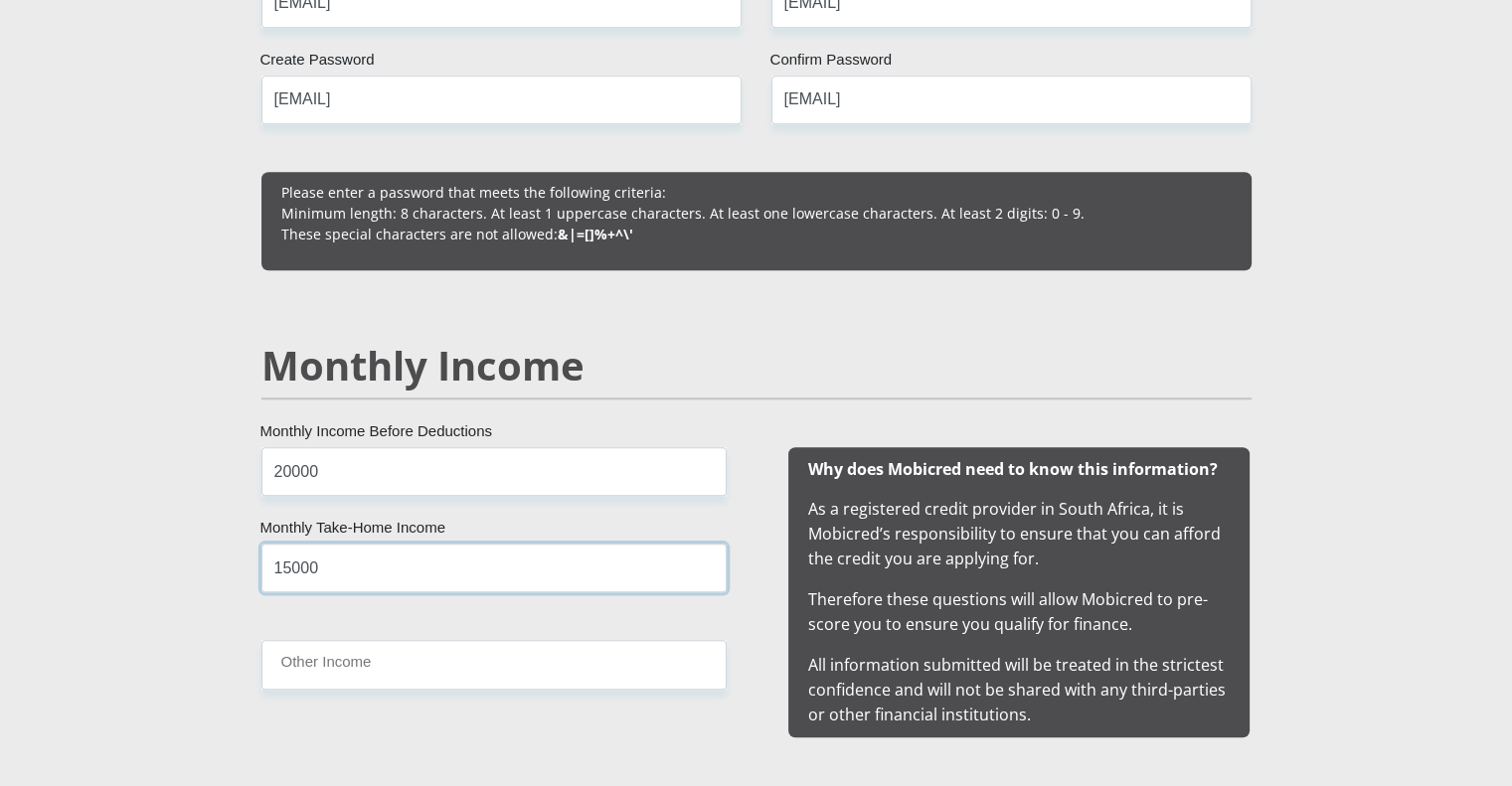 type on "15000" 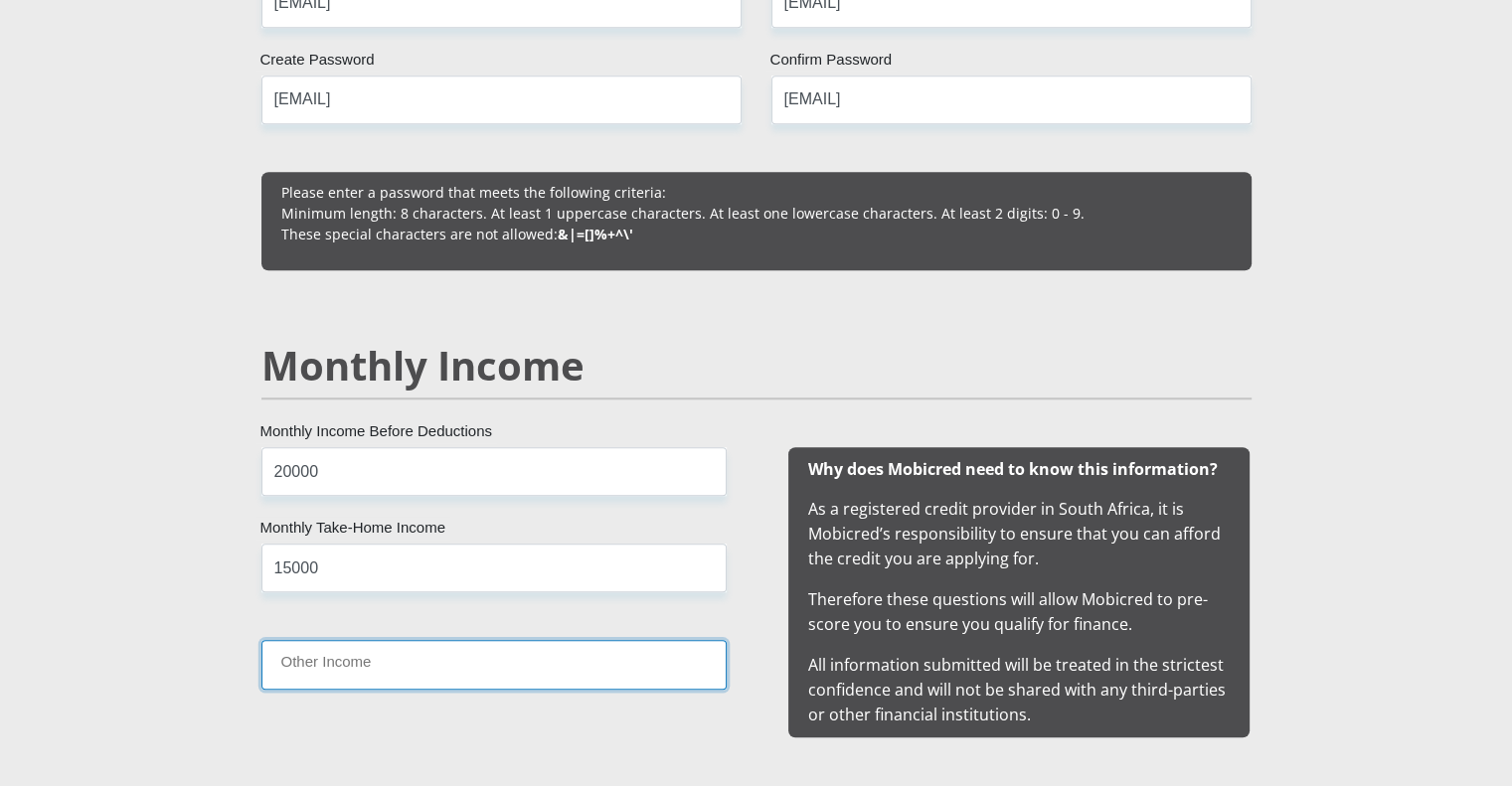 click on "Other Income" at bounding box center (494, 664) 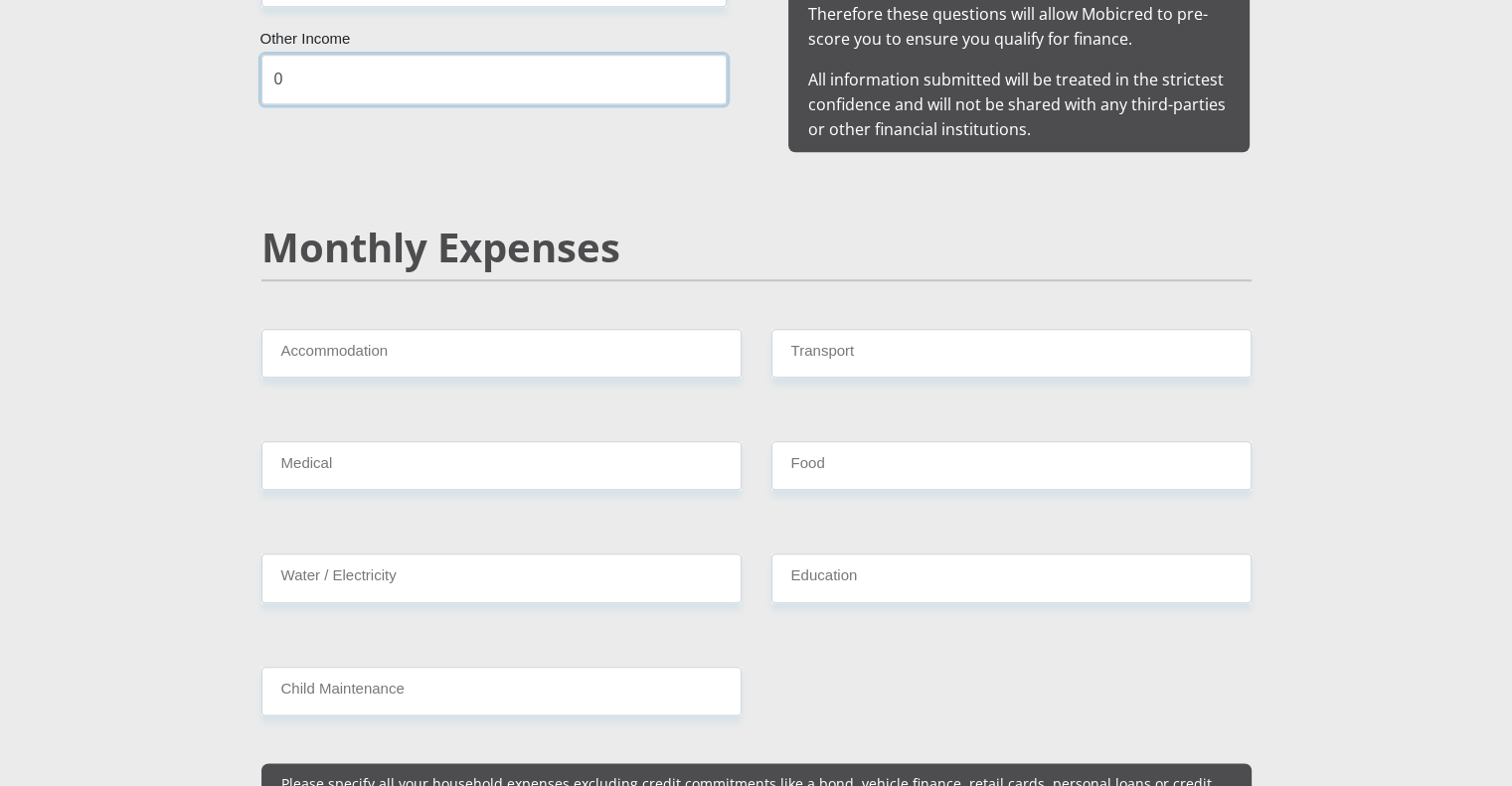 scroll, scrollTop: 2198, scrollLeft: 0, axis: vertical 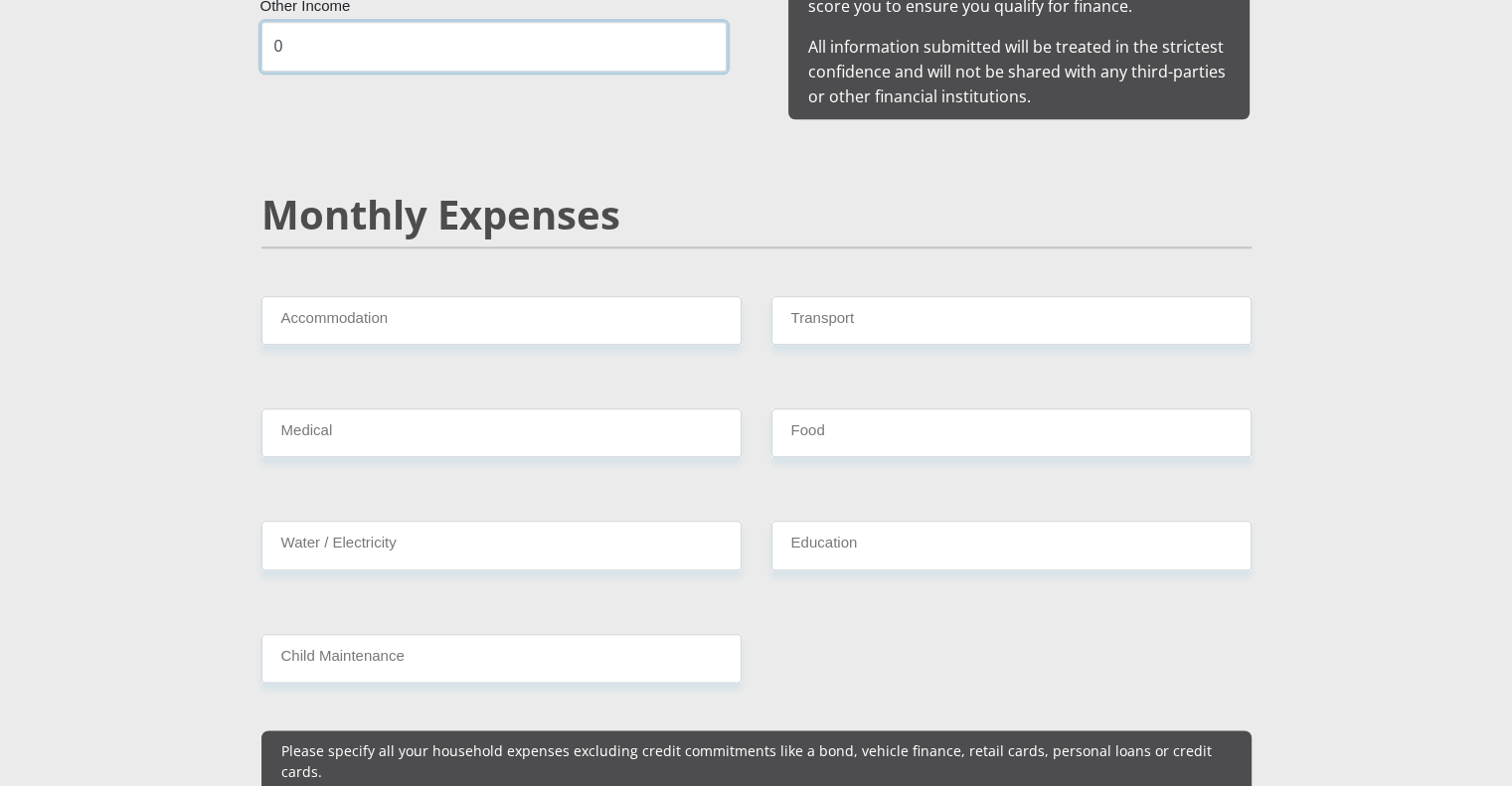 type on "0" 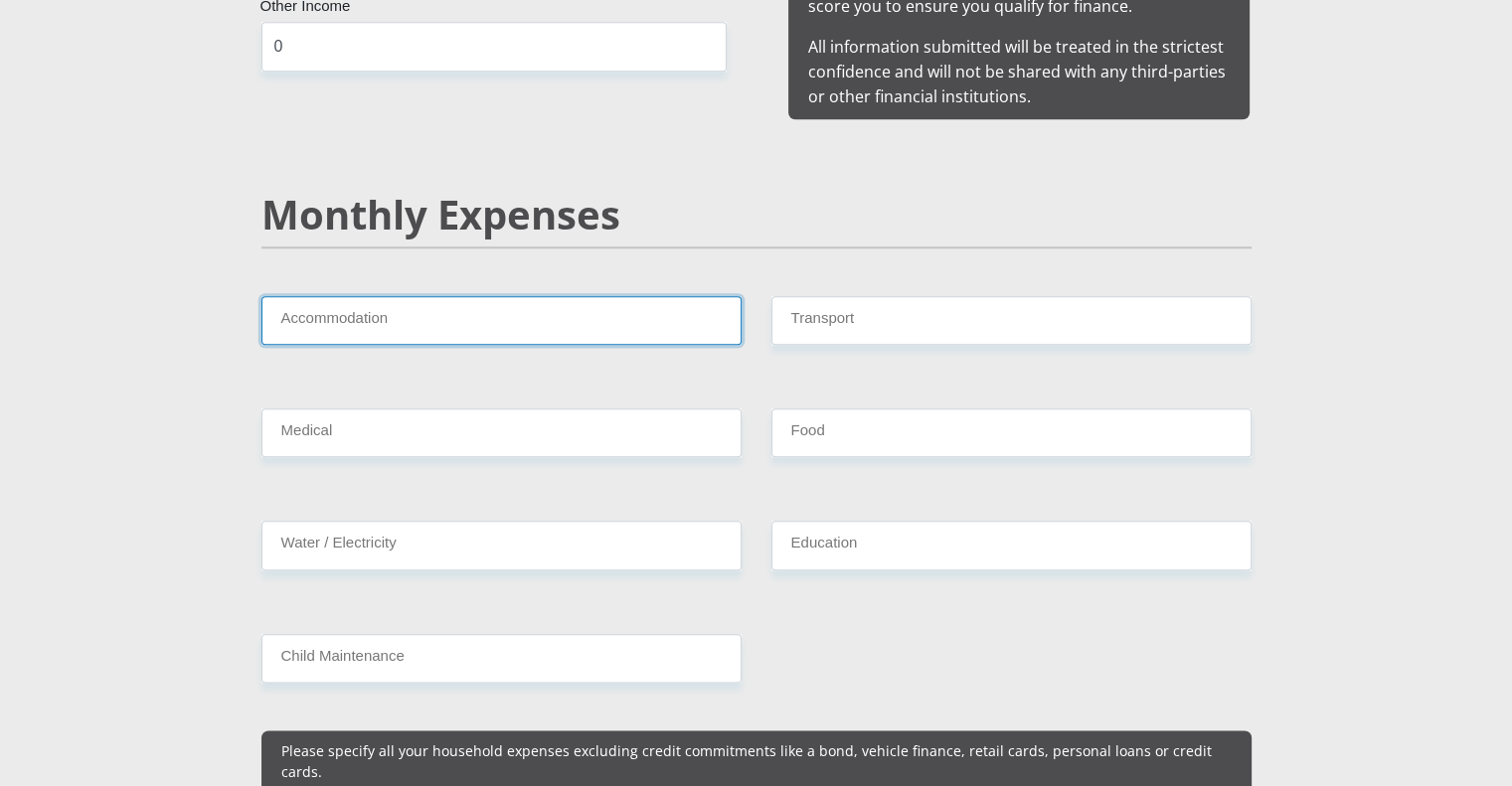 click on "Accommodation" at bounding box center [501, 320] 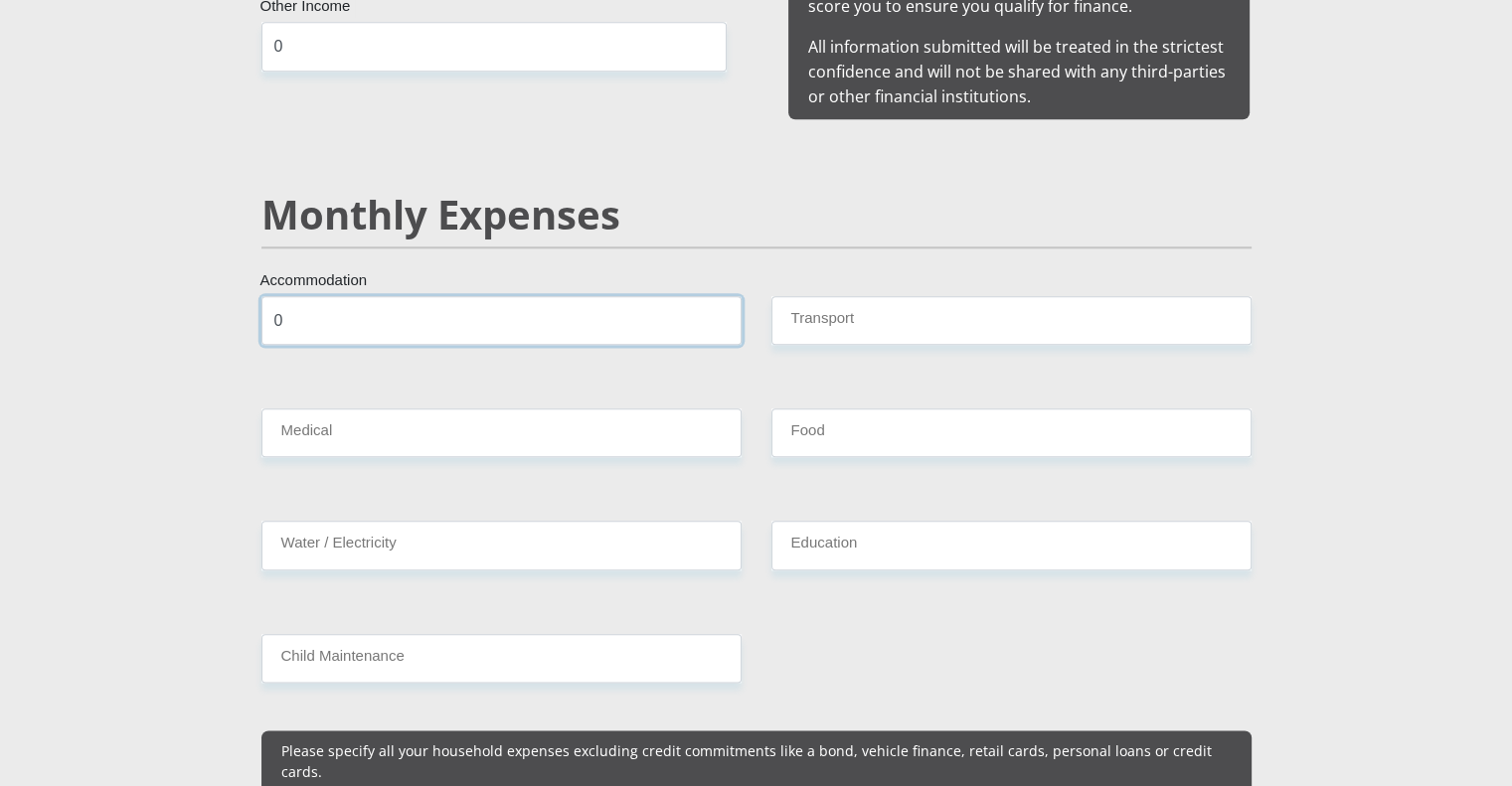 type on "0" 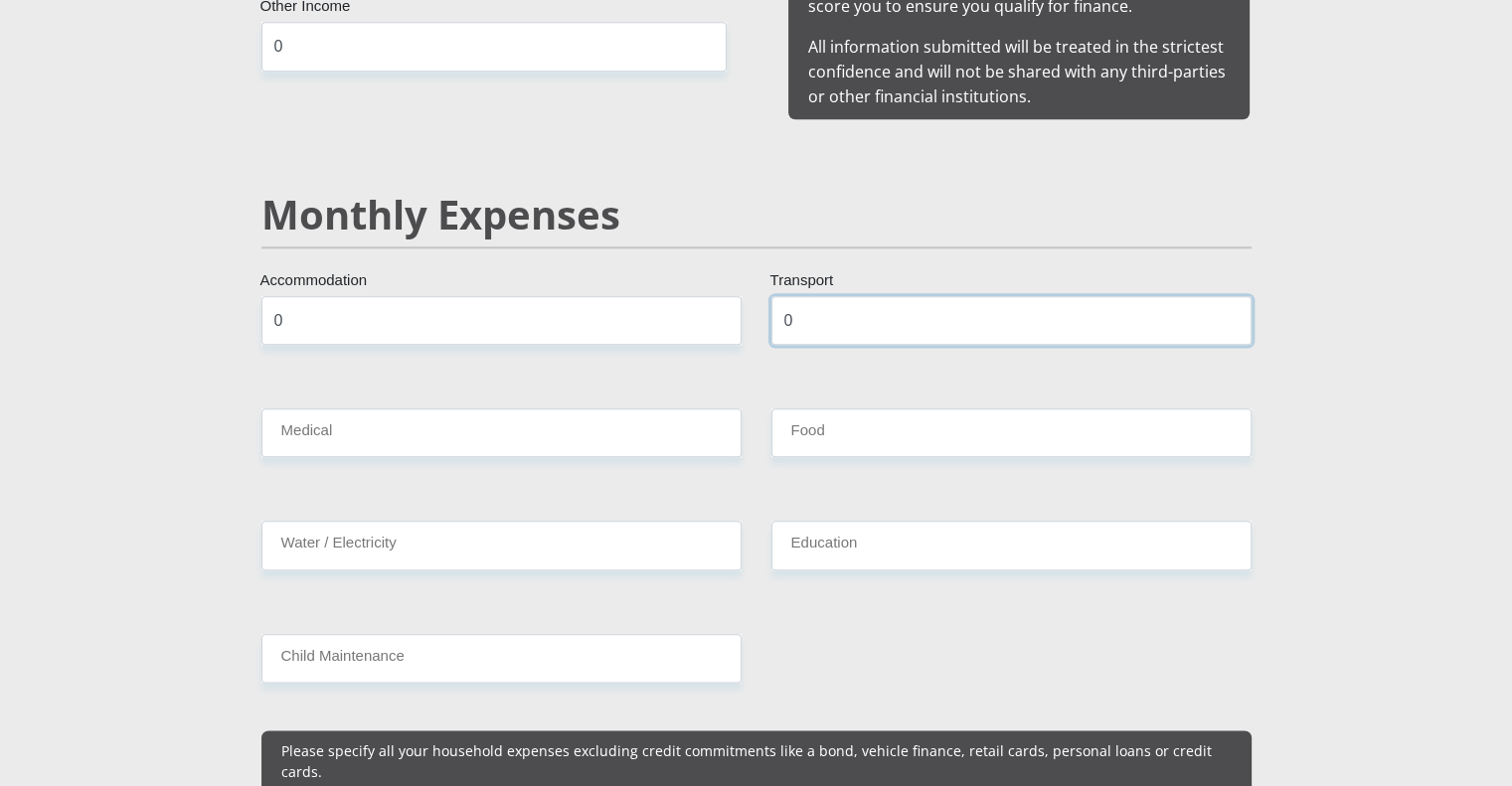 type on "0" 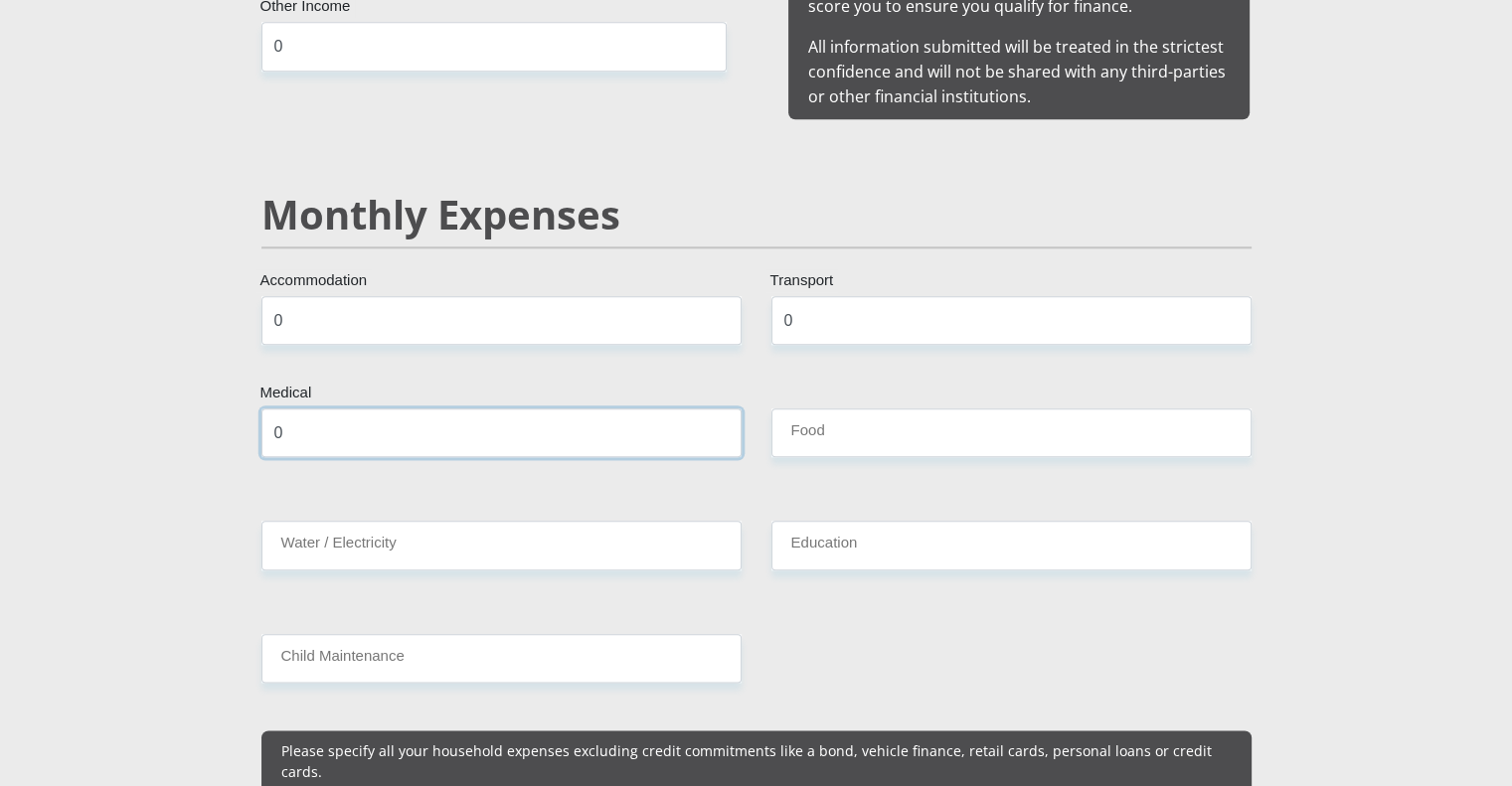 type on "0" 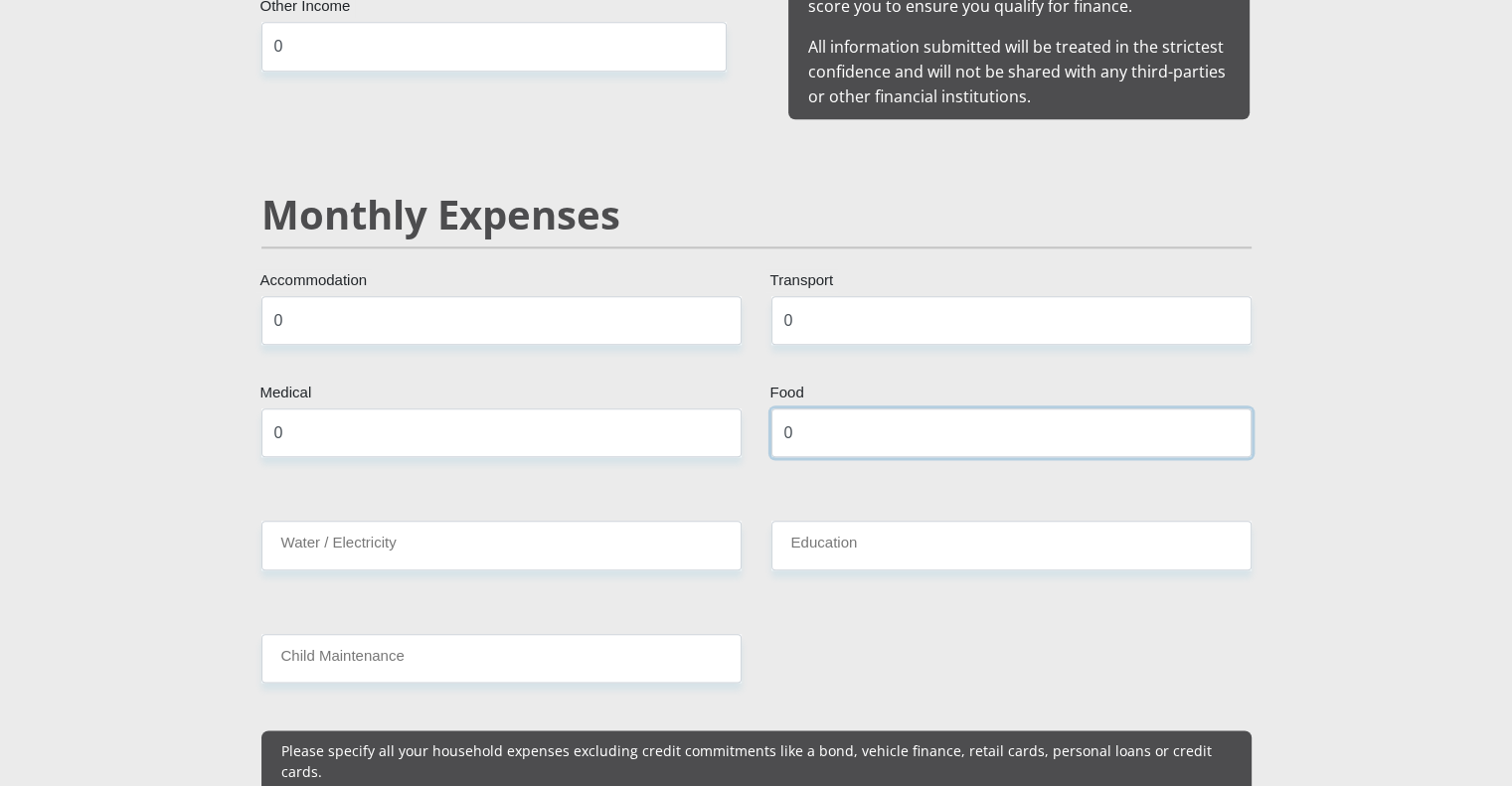type on "0" 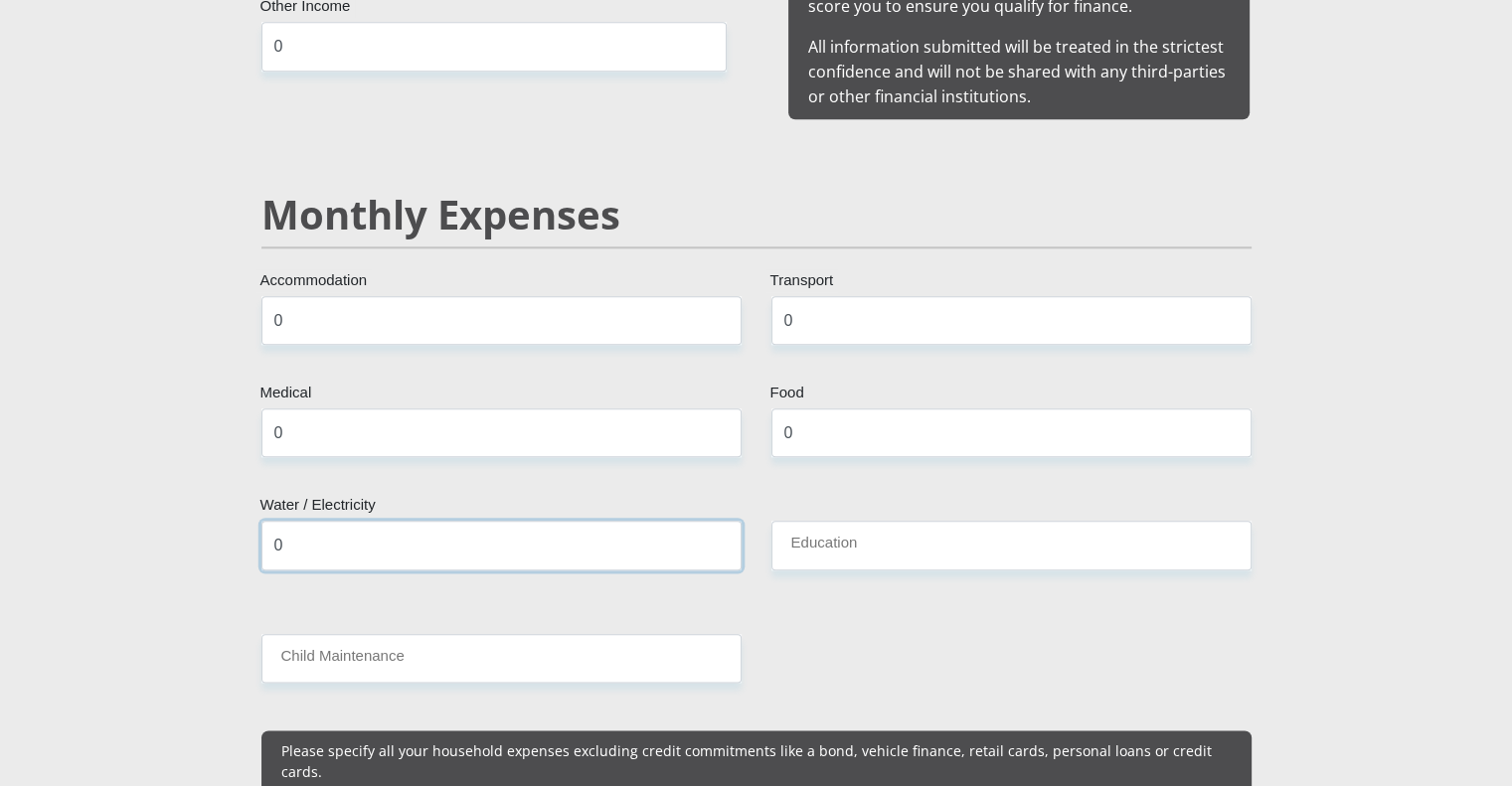 type on "0" 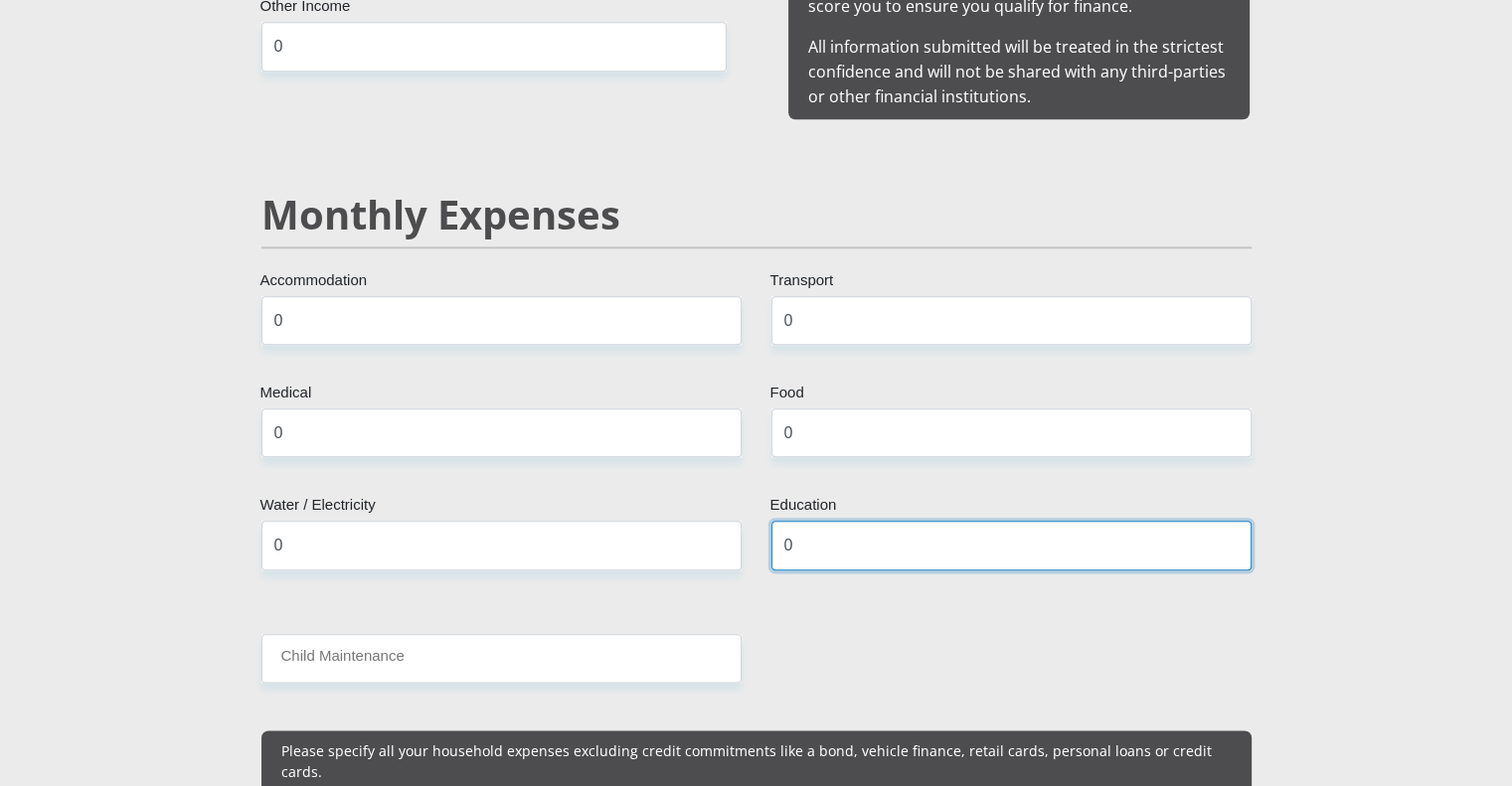 type on "0" 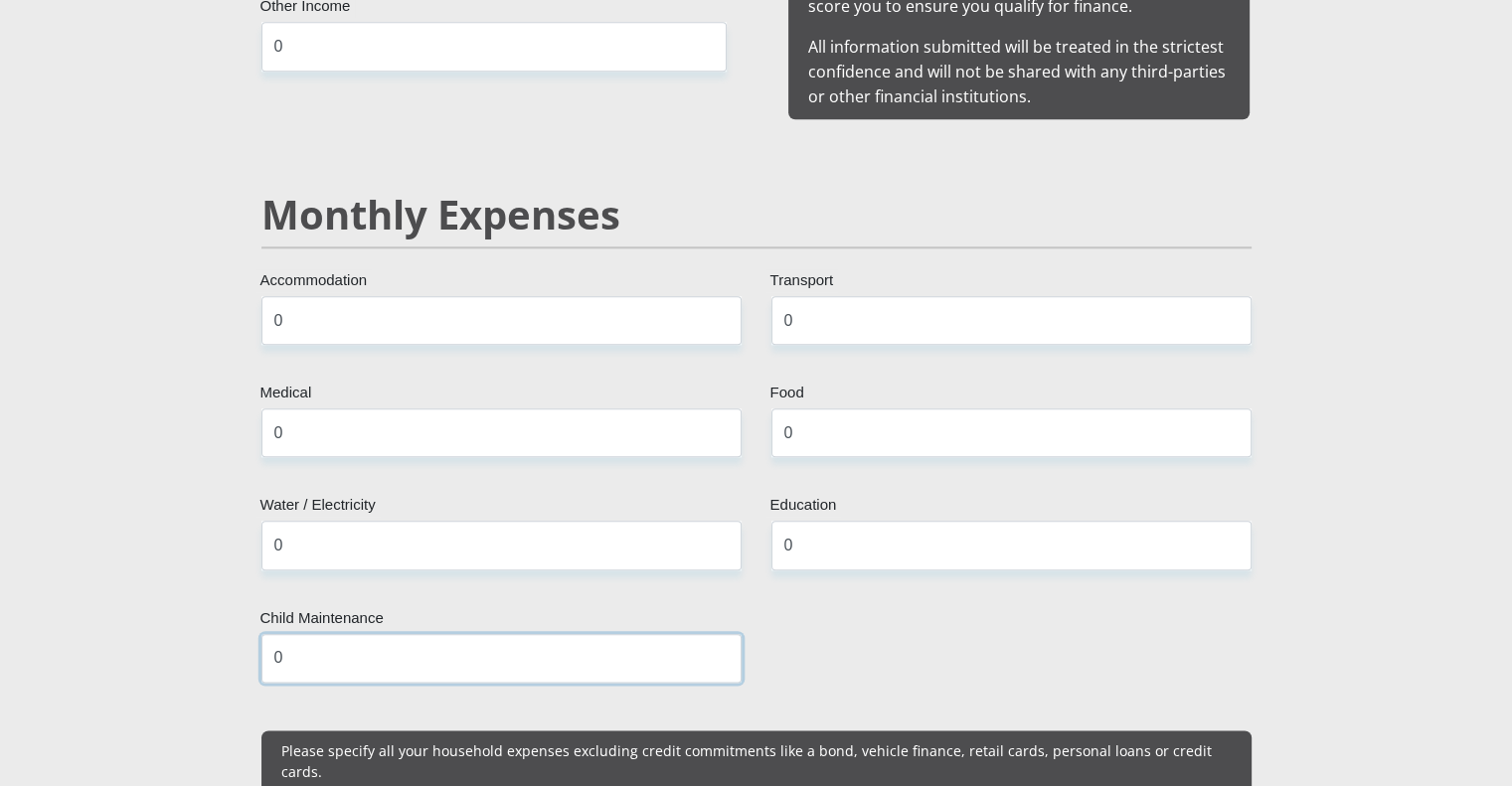 type on "0" 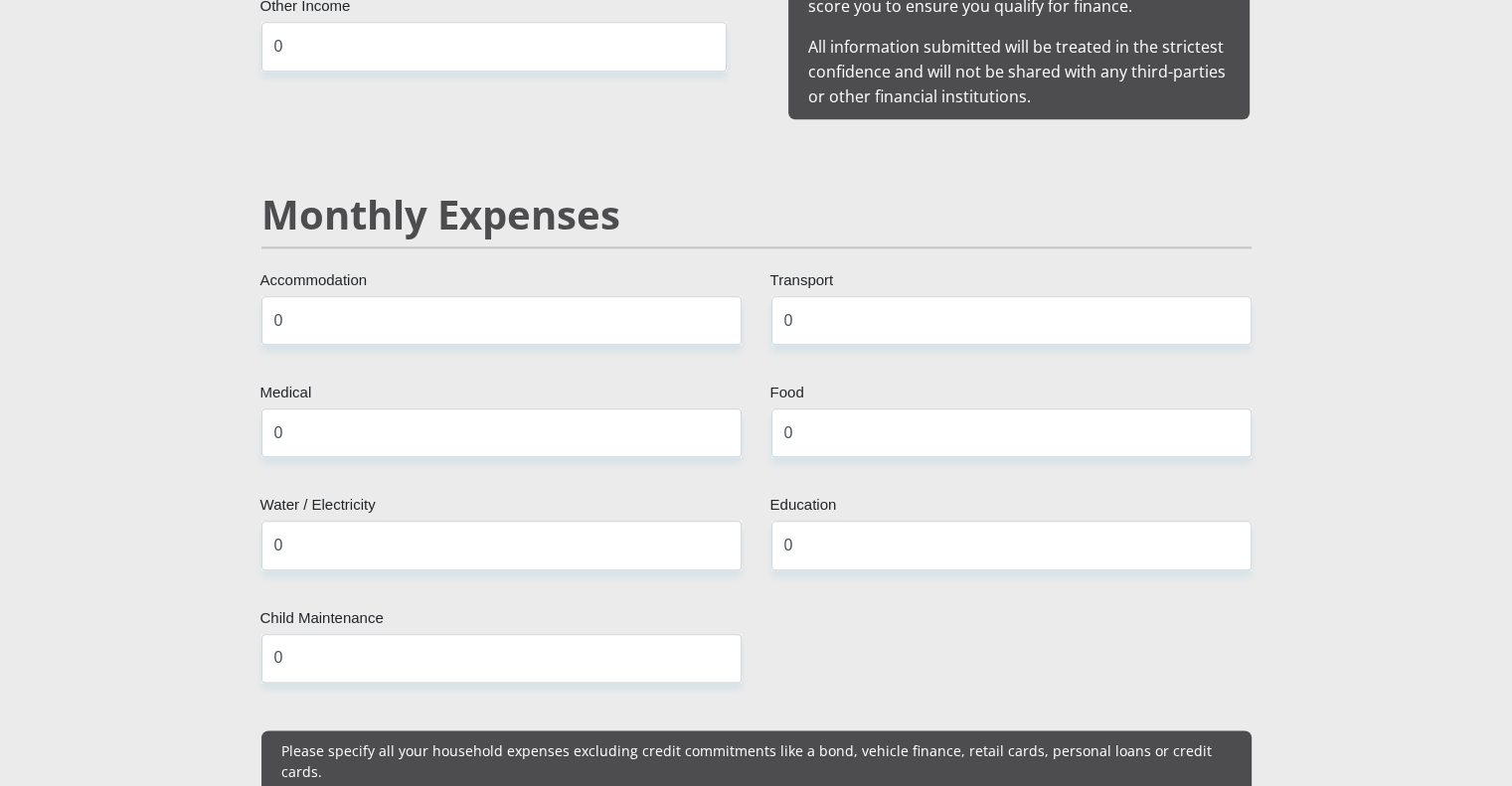 scroll, scrollTop: 2774, scrollLeft: 0, axis: vertical 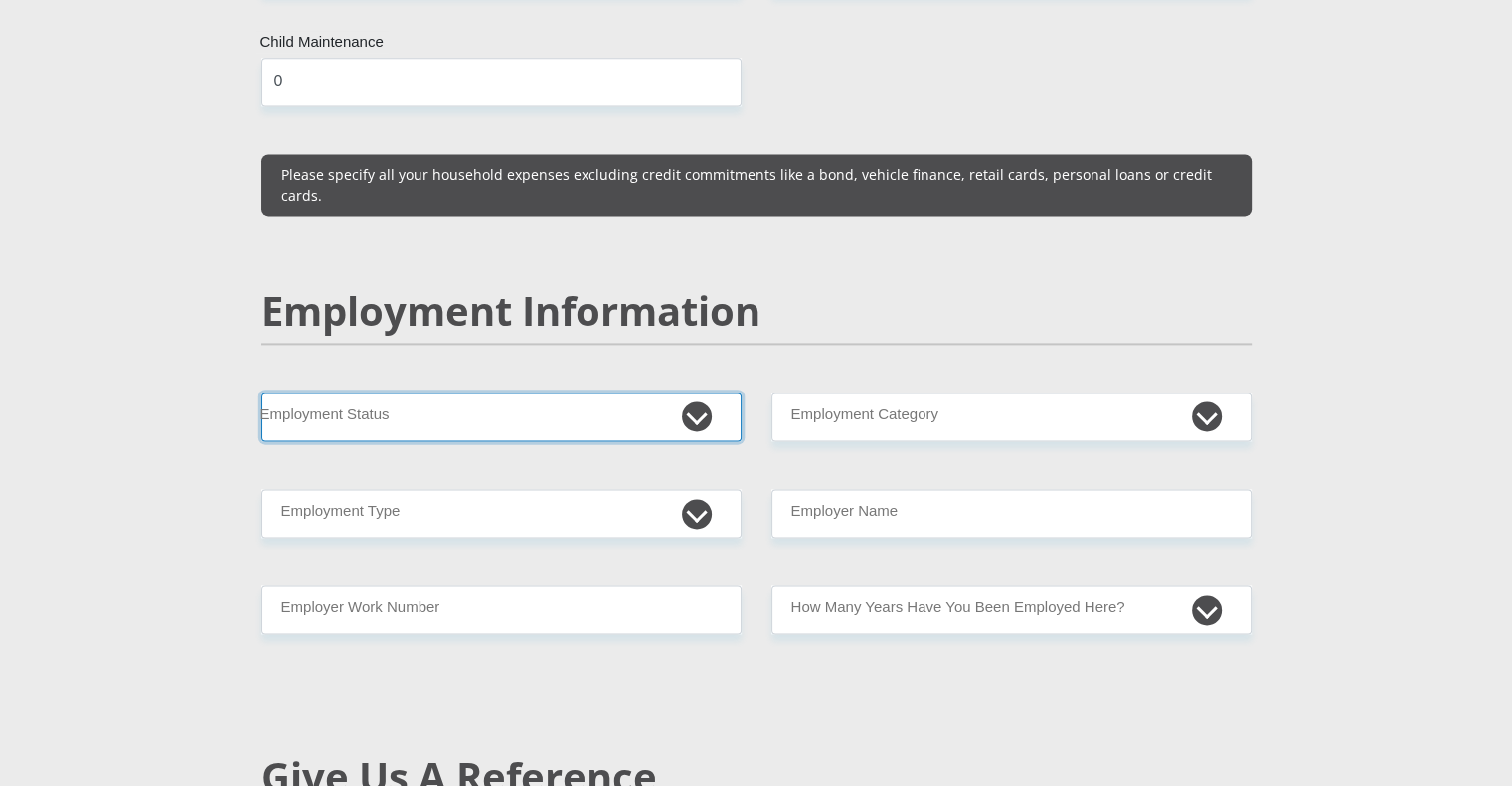 click on "Permanent/Full-time
Part-time/Casual
Contract Worker
Self-Employed
Housewife
Retired
Student
Medically Boarded
Disability
Unemployed" at bounding box center [501, 416] 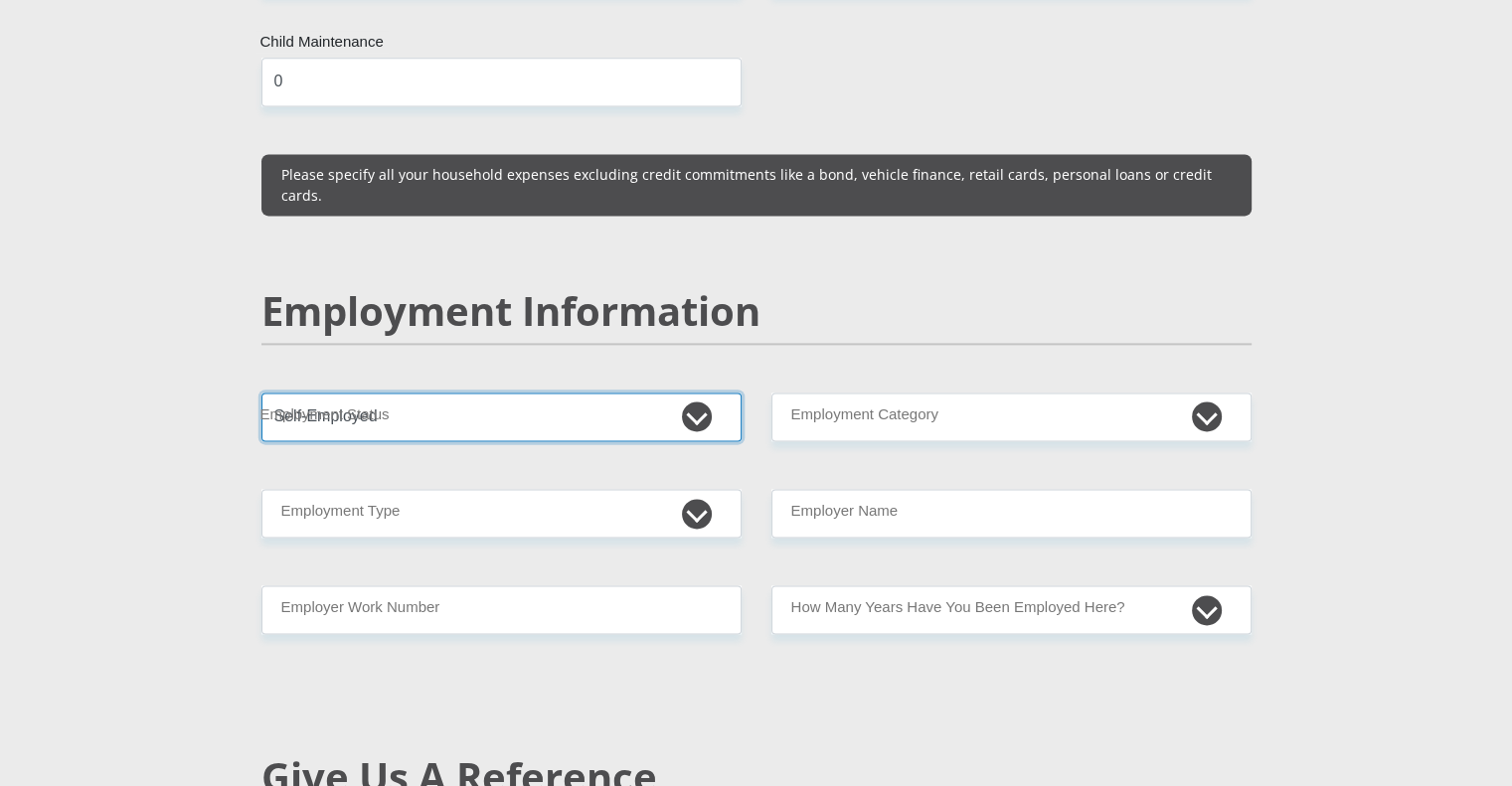 click on "Permanent/Full-time
Part-time/Casual
Contract Worker
Self-Employed
Housewife
Retired
Student
Medically Boarded
Disability
Unemployed" at bounding box center [501, 416] 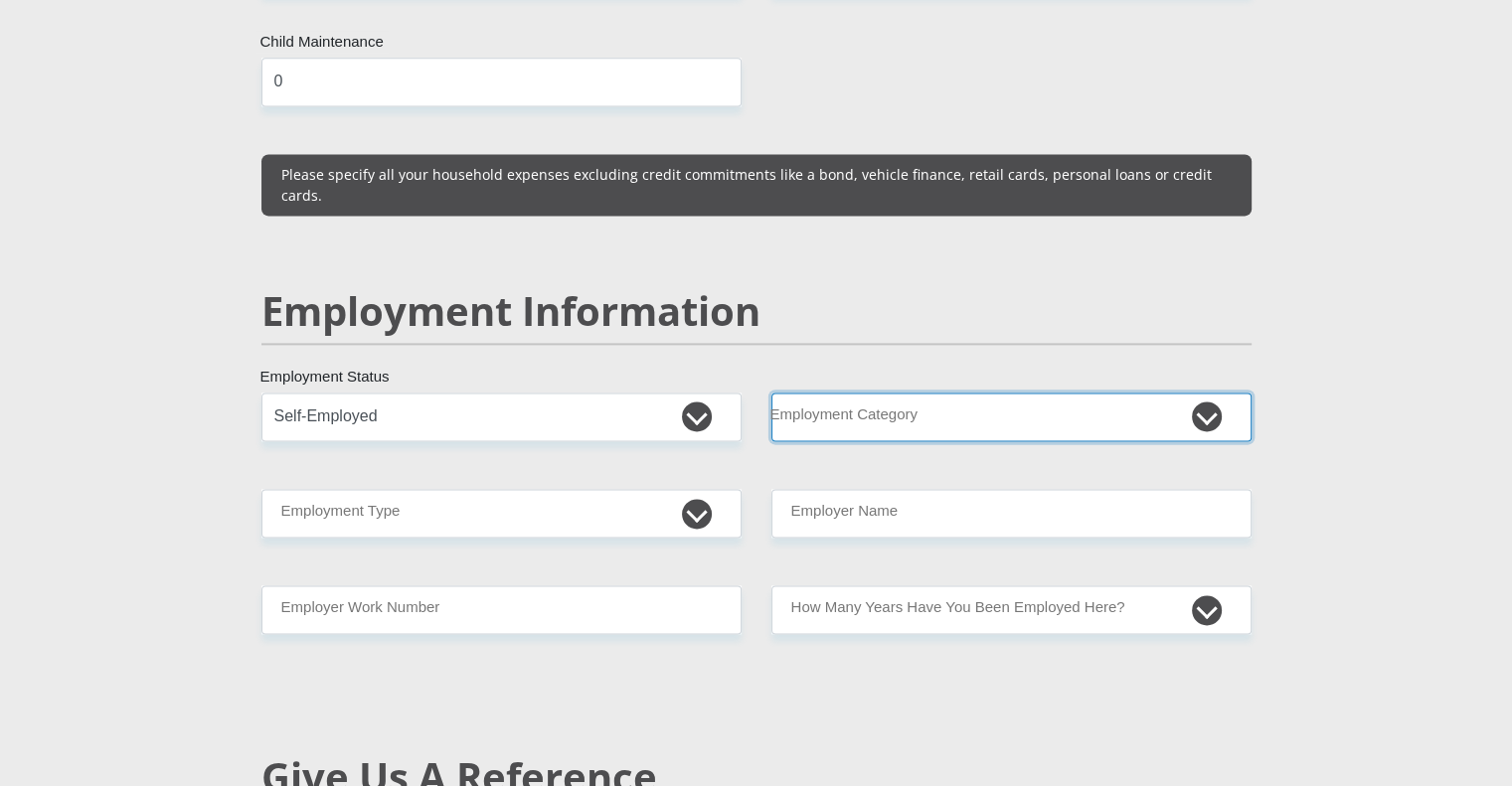 click on "AGRICULTURE
ALCOHOL & TOBACCO
CONSTRUCTION MATERIALS
METALLURGY
EQUIPMENT FOR RENEWABLE ENERGY
SPECIALIZED CONTRACTORS
CAR
GAMING (INCL. INTERNET
OTHER WHOLESALE
UNLICENSED PHARMACEUTICALS
CURRENCY EXCHANGE HOUSES
OTHER FINANCIAL INSTITUTIONS & INSURANCE
REAL ESTATE AGENTS
OIL & GAS
OTHER MATERIALS (E.G. IRON ORE)
PRECIOUS STONES & PRECIOUS METALS
POLITICAL ORGANIZATIONS
RELIGIOUS ORGANIZATIONS(NOT SECTS)
ACTI. HAVING BUSINESS DEAL WITH PUBLIC ADMINISTRATION
LAUNDROMATS" at bounding box center (1011, 416) 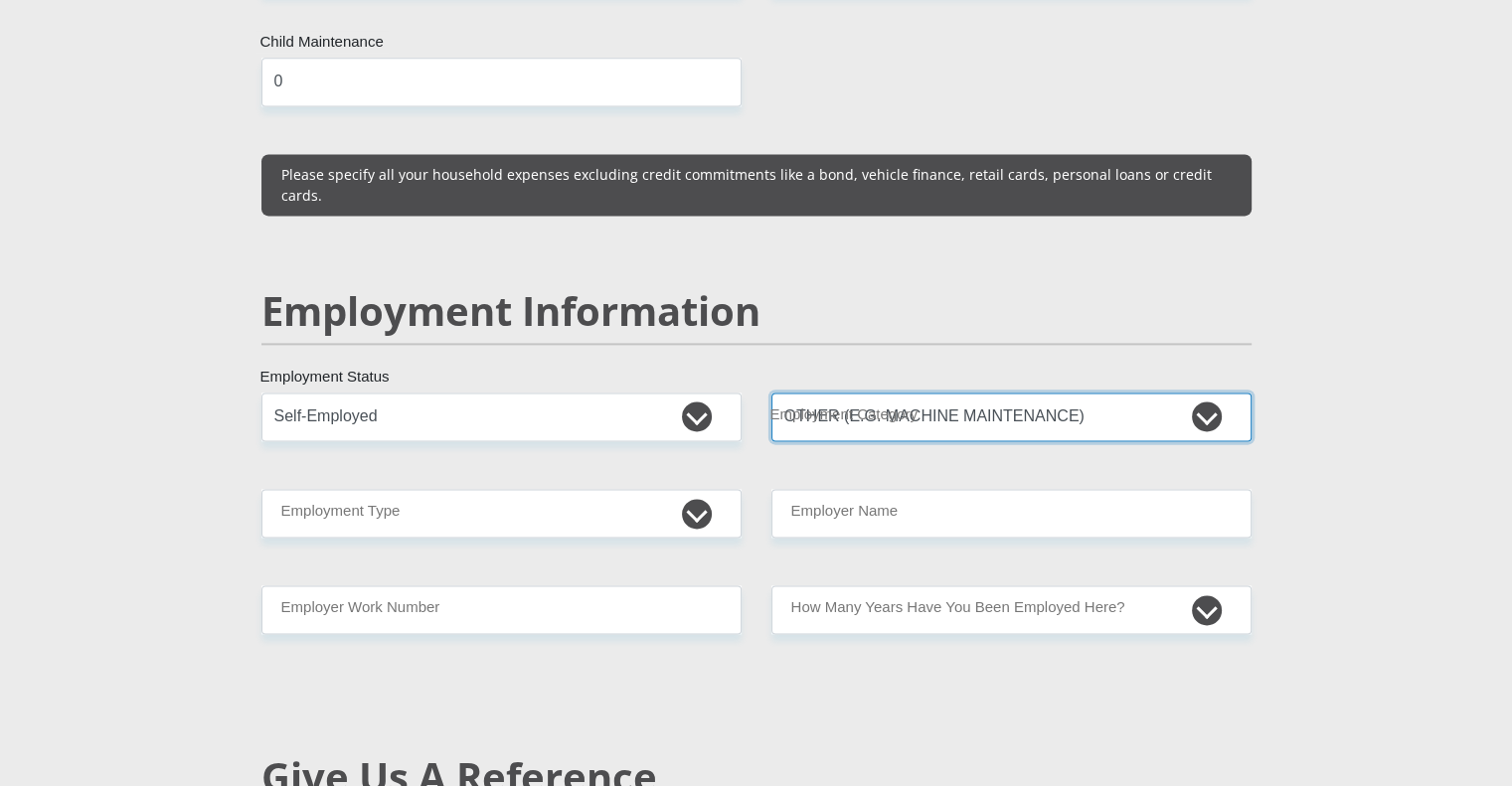 click on "AGRICULTURE
ALCOHOL & TOBACCO
CONSTRUCTION MATERIALS
METALLURGY
EQUIPMENT FOR RENEWABLE ENERGY
SPECIALIZED CONTRACTORS
CAR
GAMING (INCL. INTERNET
OTHER WHOLESALE
UNLICENSED PHARMACEUTICALS
CURRENCY EXCHANGE HOUSES
OTHER FINANCIAL INSTITUTIONS & INSURANCE
REAL ESTATE AGENTS
OIL & GAS
OTHER MATERIALS (E.G. IRON ORE)
PRECIOUS STONES & PRECIOUS METALS
POLITICAL ORGANIZATIONS
RELIGIOUS ORGANIZATIONS(NOT SECTS)
ACTI. HAVING BUSINESS DEAL WITH PUBLIC ADMINISTRATION
LAUNDROMATS" at bounding box center (1011, 416) 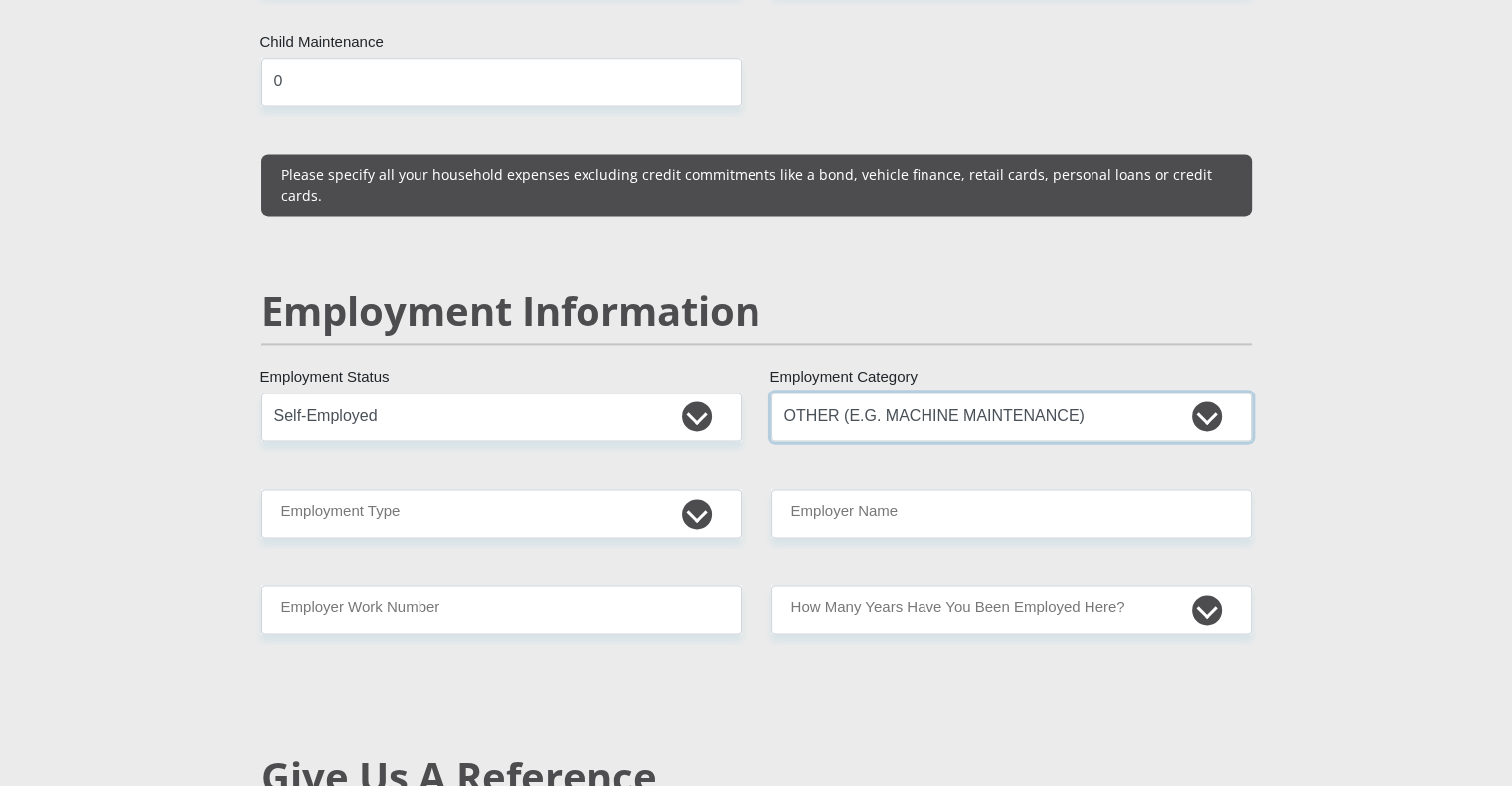 click on "AGRICULTURE
ALCOHOL & TOBACCO
CONSTRUCTION MATERIALS
METALLURGY
EQUIPMENT FOR RENEWABLE ENERGY
SPECIALIZED CONTRACTORS
CAR
GAMING (INCL. INTERNET
OTHER WHOLESALE
UNLICENSED PHARMACEUTICALS
CURRENCY EXCHANGE HOUSES
OTHER FINANCIAL INSTITUTIONS & INSURANCE
REAL ESTATE AGENTS
OIL & GAS
OTHER MATERIALS (E.G. IRON ORE)
PRECIOUS STONES & PRECIOUS METALS
POLITICAL ORGANIZATIONS
RELIGIOUS ORGANIZATIONS(NOT SECTS)
ACTI. HAVING BUSINESS DEAL WITH PUBLIC ADMINISTRATION
LAUNDROMATS" at bounding box center (1011, 416) 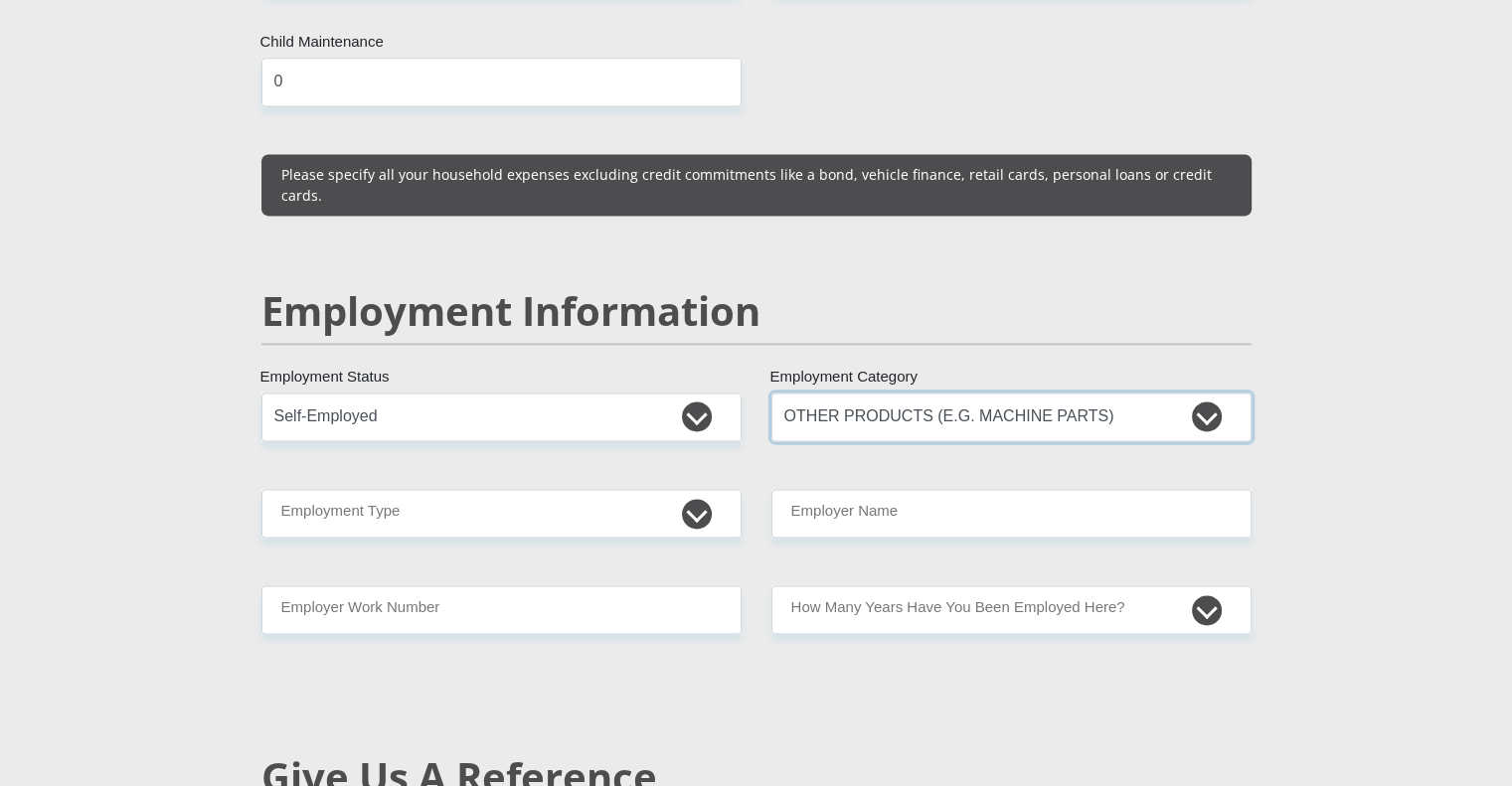click on "AGRICULTURE
ALCOHOL & TOBACCO
CONSTRUCTION MATERIALS
METALLURGY
EQUIPMENT FOR RENEWABLE ENERGY
SPECIALIZED CONTRACTORS
CAR
GAMING (INCL. INTERNET
OTHER WHOLESALE
UNLICENSED PHARMACEUTICALS
CURRENCY EXCHANGE HOUSES
OTHER FINANCIAL INSTITUTIONS & INSURANCE
REAL ESTATE AGENTS
OIL & GAS
OTHER MATERIALS (E.G. IRON ORE)
PRECIOUS STONES & PRECIOUS METALS
POLITICAL ORGANIZATIONS
RELIGIOUS ORGANIZATIONS(NOT SECTS)
ACTI. HAVING BUSINESS DEAL WITH PUBLIC ADMINISTRATION
LAUNDROMATS" at bounding box center [1011, 416] 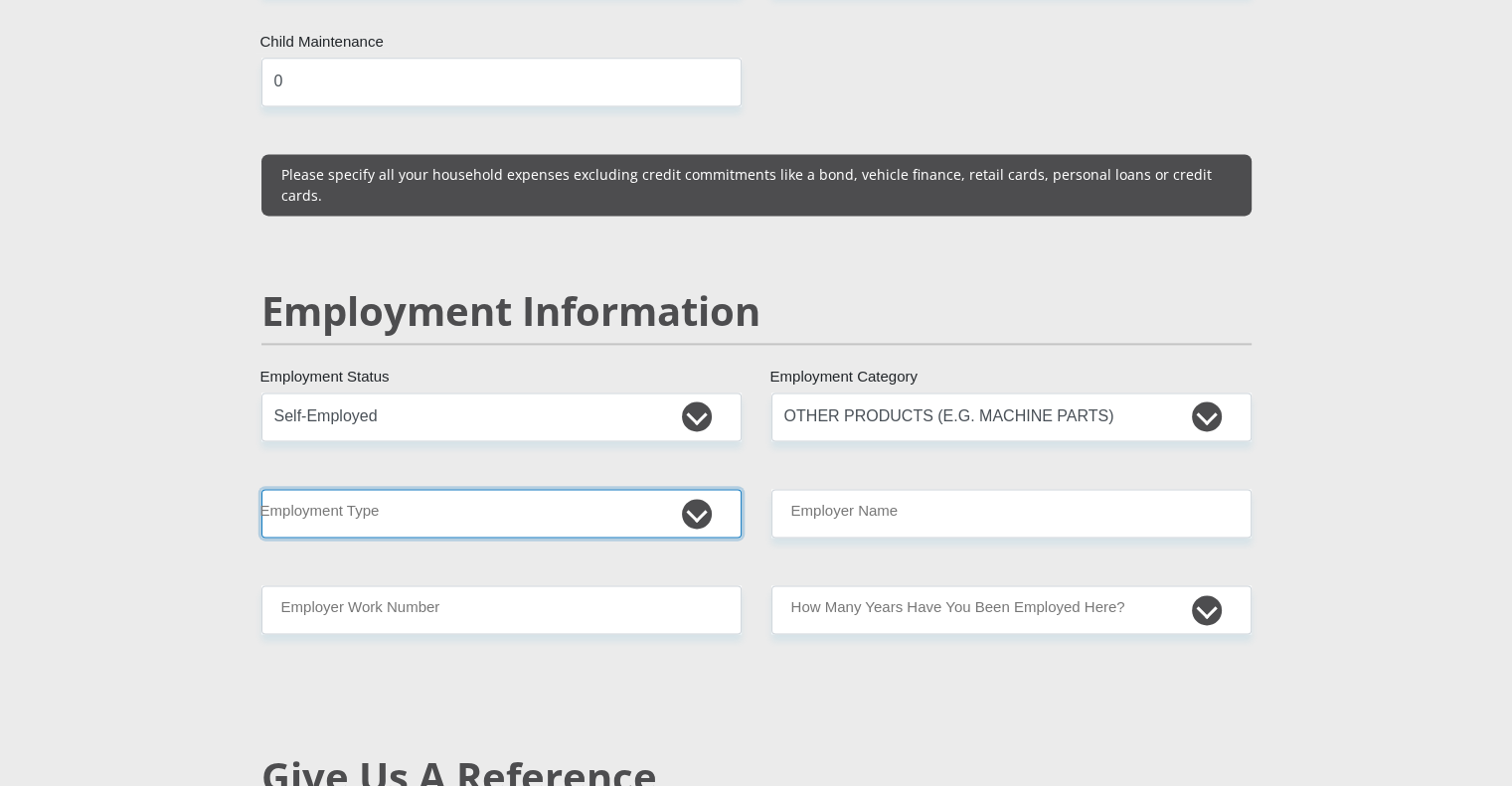 click on "College/Lecturer
Craft Seller
Creative
Driver
Executive
Farmer
Forces - Non Commissioned
Forces - Officer
Hawker
Housewife
Labourer
Licenced Professional
Manager
Miner
Non Licenced Professional
Office Staff/Clerk
Outside Worker
Pensioner
Permanent Teacher
Production/Manufacturing
Sales
Self-Employed
Semi-Professional Worker
Service Industry  Social Worker  Student" at bounding box center (501, 513) 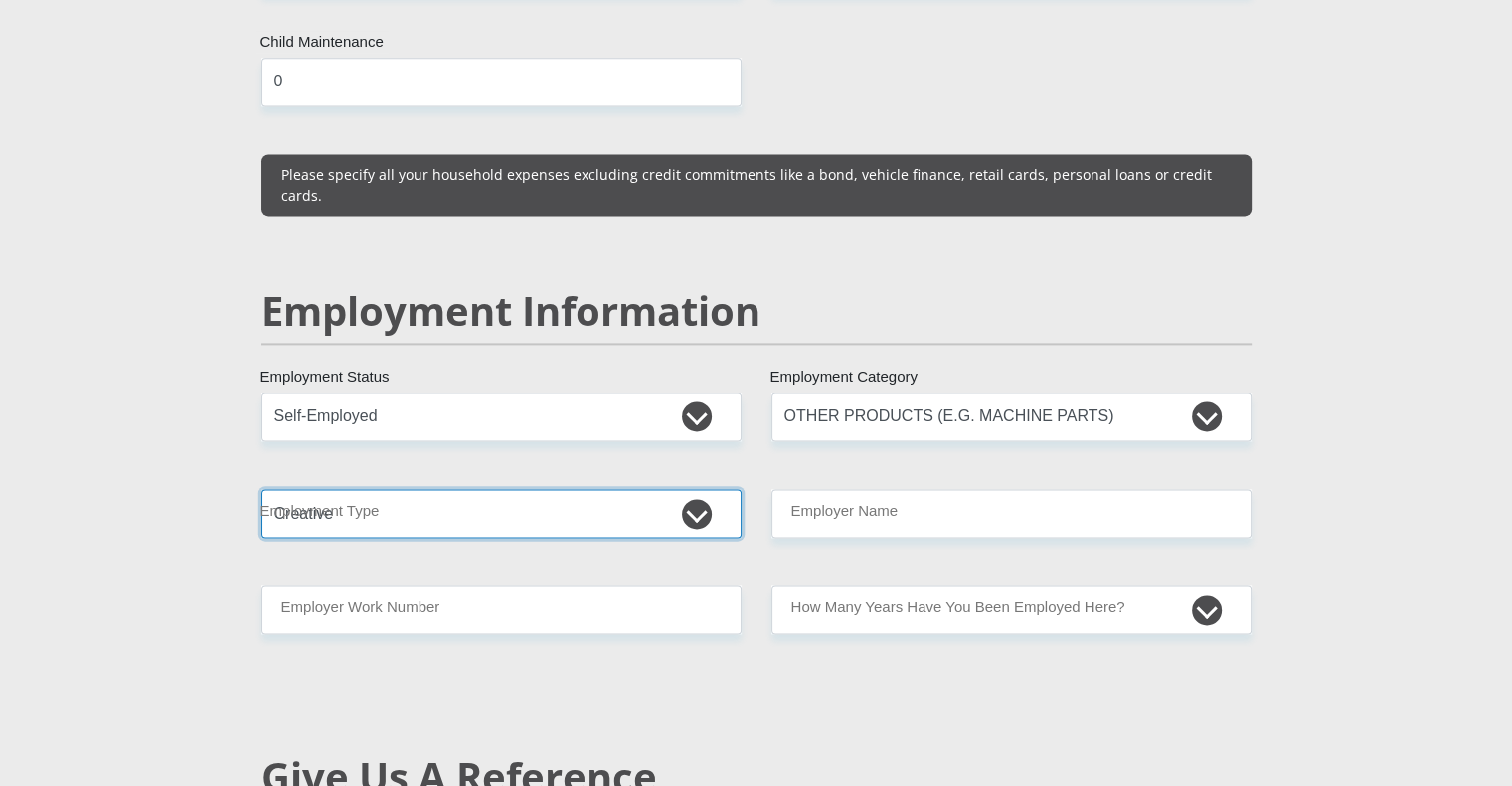 click on "College/Lecturer
Craft Seller
Creative
Driver
Executive
Farmer
Forces - Non Commissioned
Forces - Officer
Hawker
Housewife
Labourer
Licenced Professional
Manager
Miner
Non Licenced Professional
Office Staff/Clerk
Outside Worker
Pensioner
Permanent Teacher
Production/Manufacturing
Sales
Self-Employed
Semi-Professional Worker
Service Industry  Social Worker  Student" at bounding box center [501, 513] 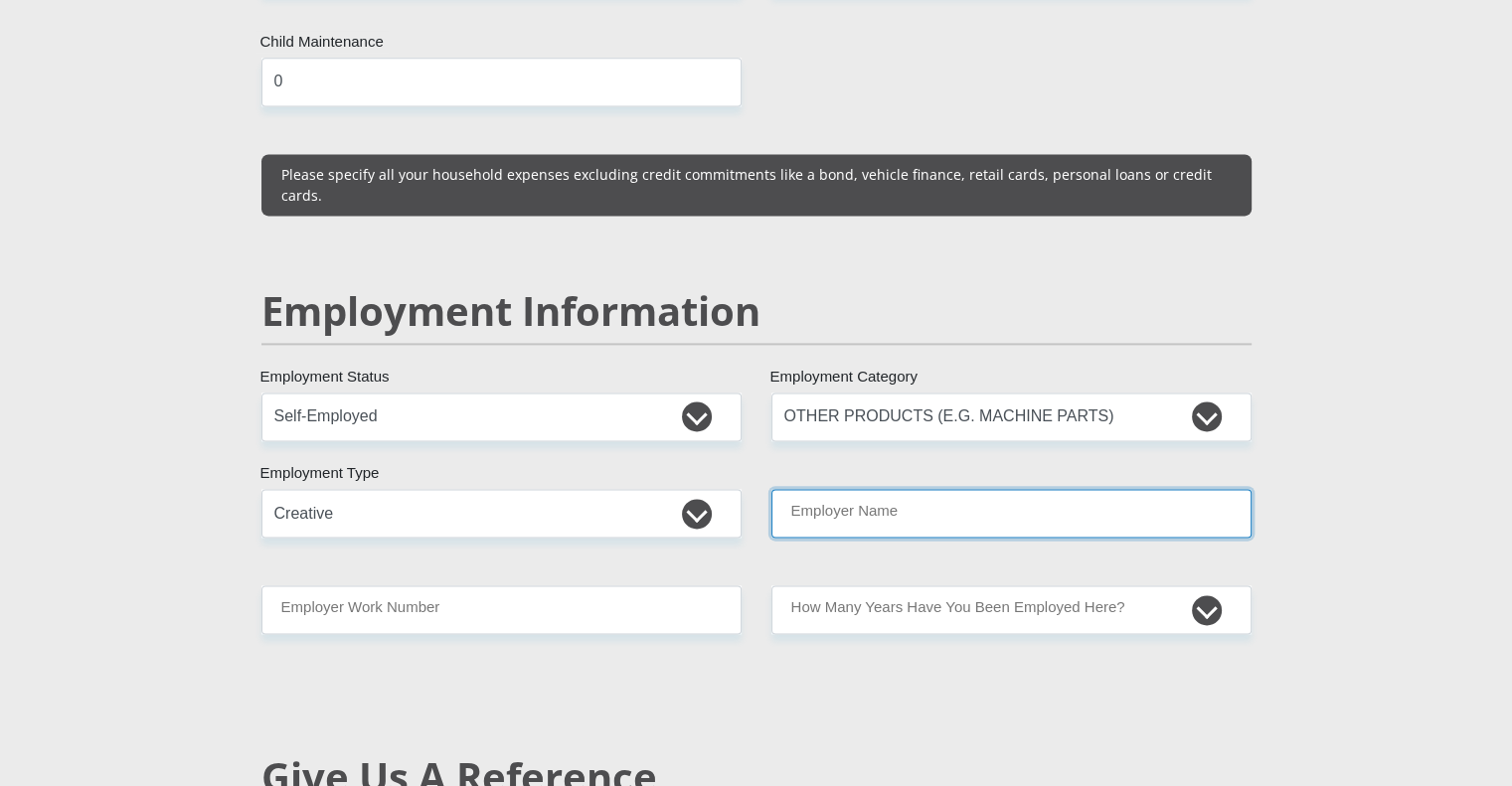 click on "Employer Name" at bounding box center (1011, 513) 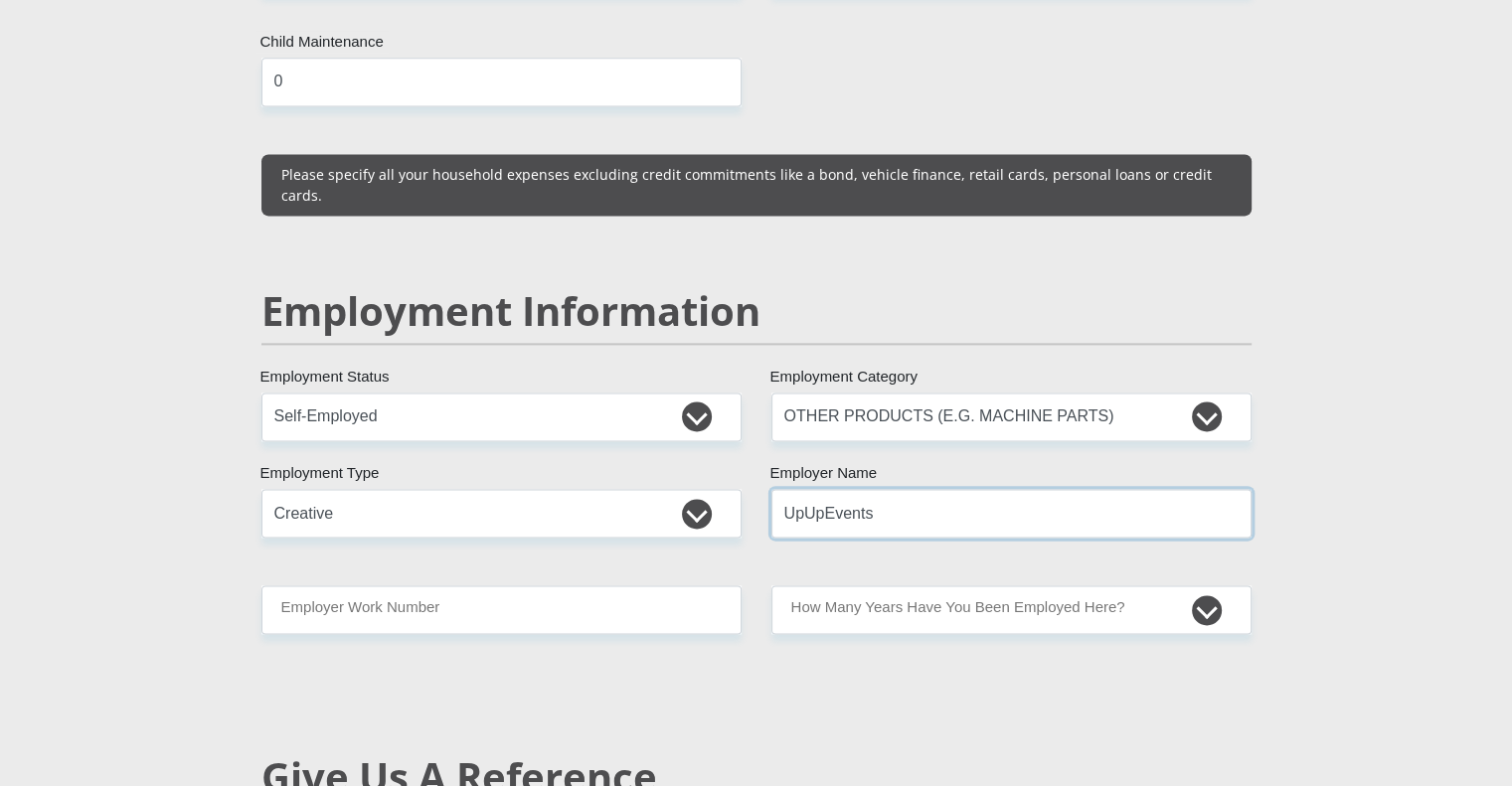 click on "UpUpEvents" at bounding box center [1011, 513] 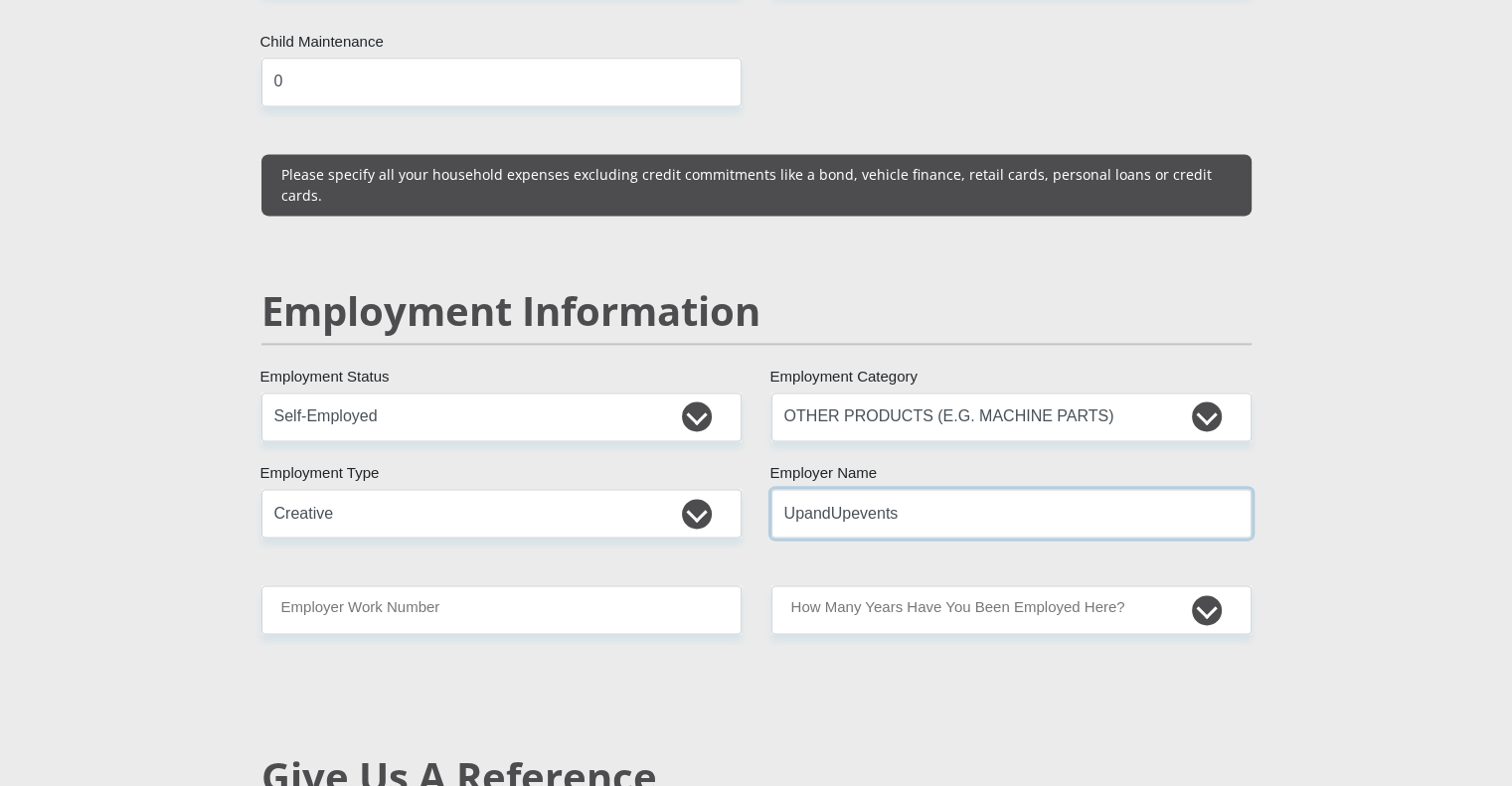 type on "UpandUpevents" 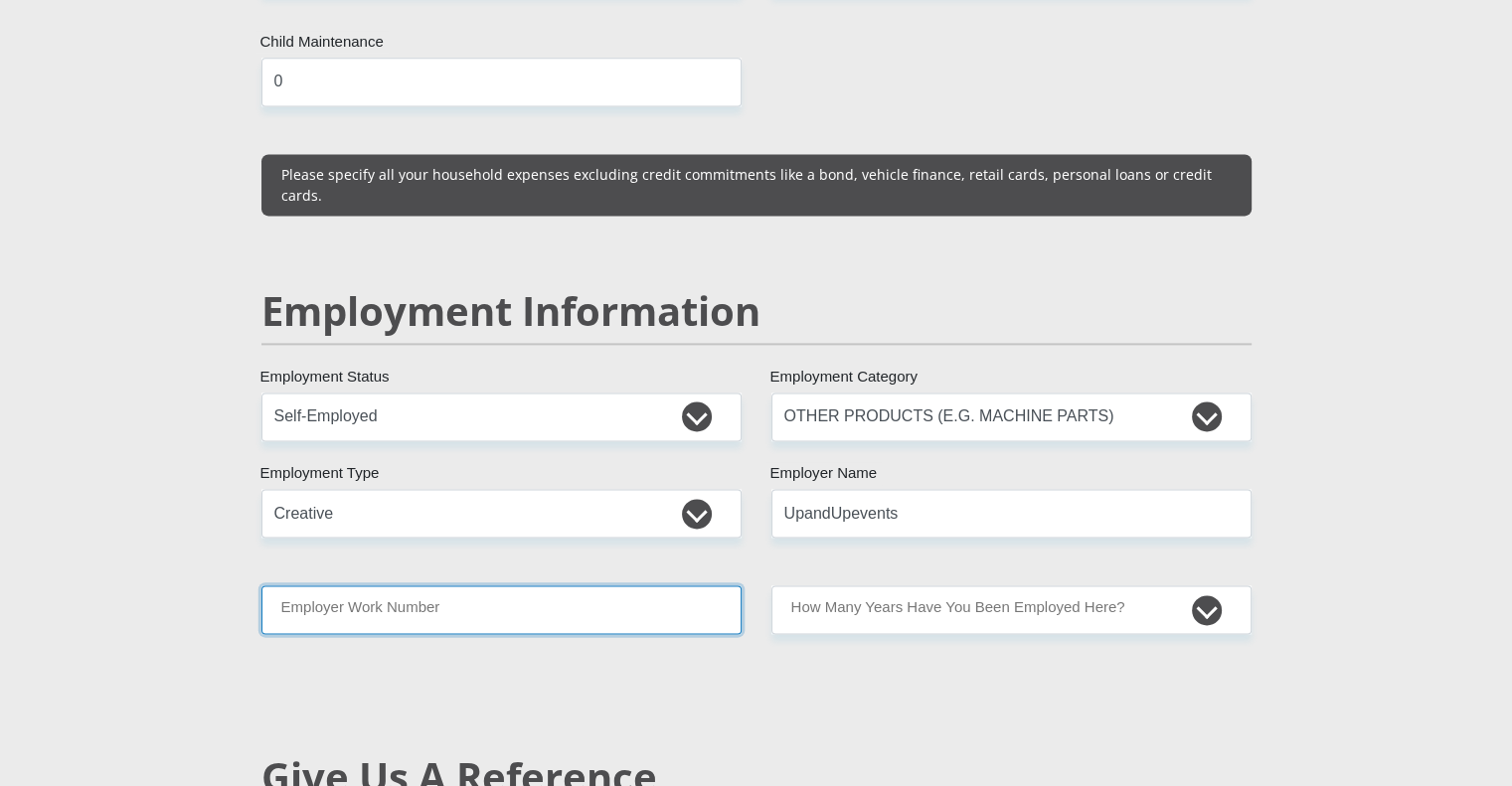 click on "Employer Work Number" at bounding box center (501, 609) 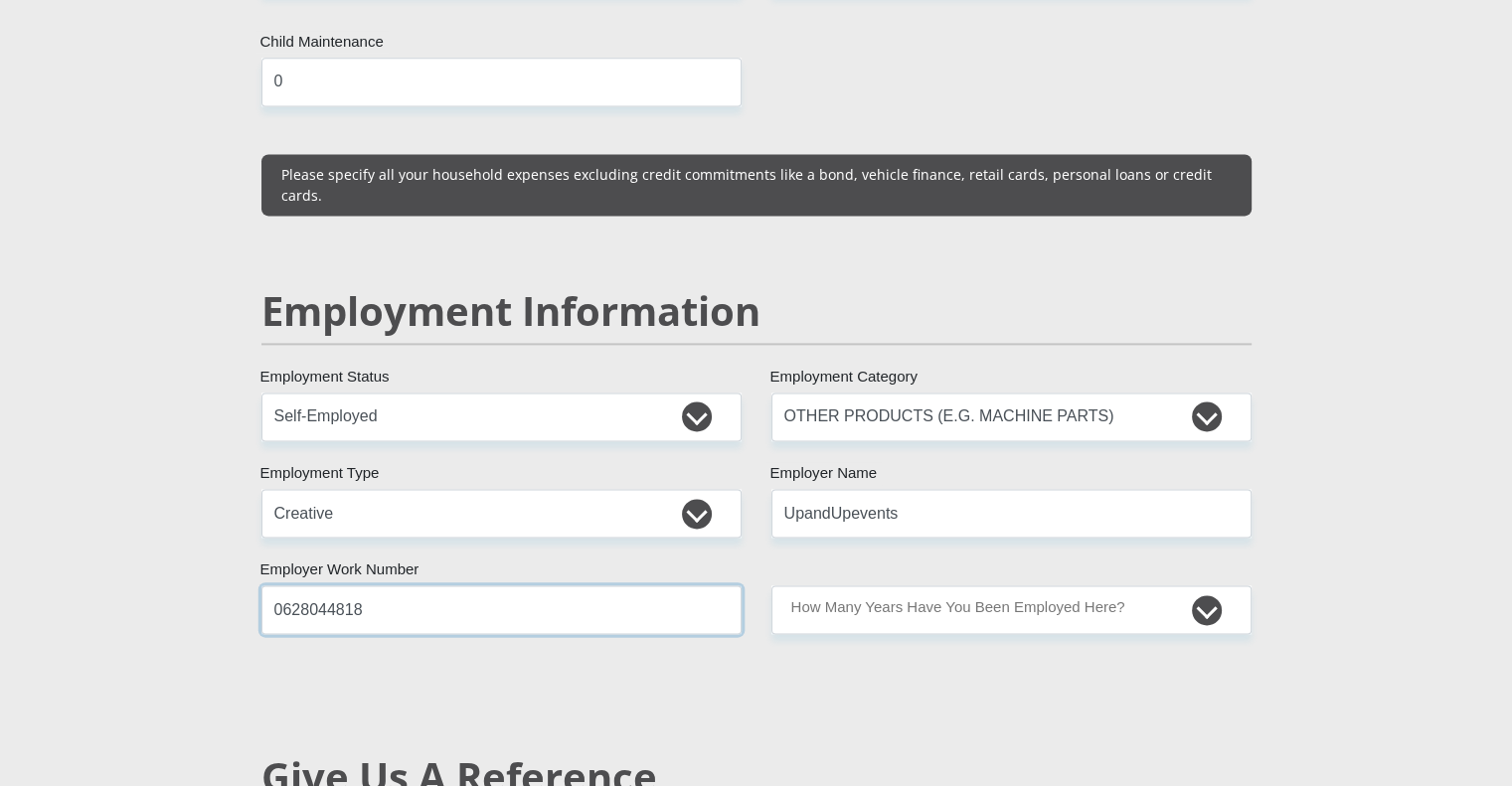 type on "0628044818" 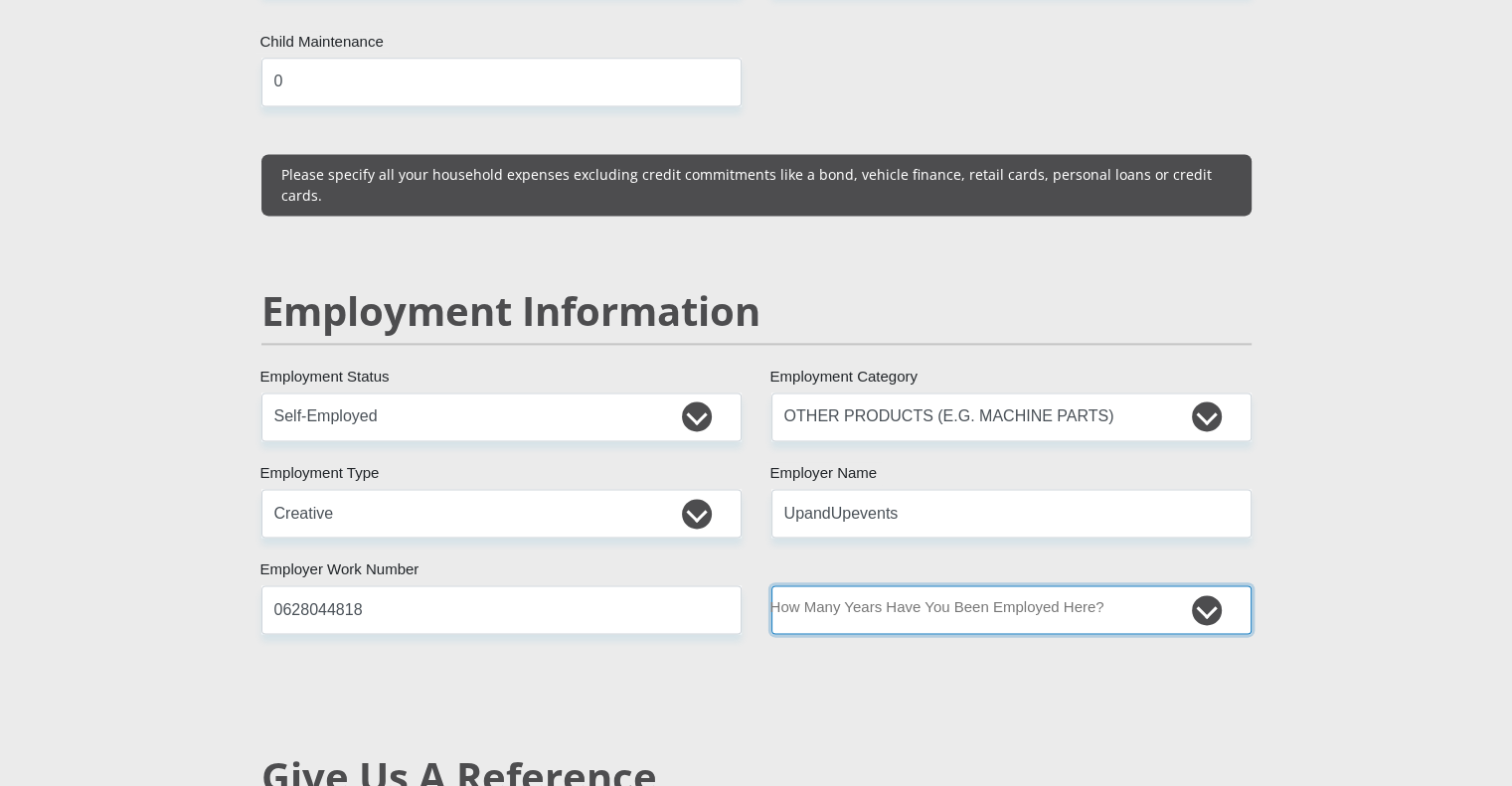 click on "less than 1 year
1-3 years
3-5 years
5+ years" at bounding box center (1011, 609) 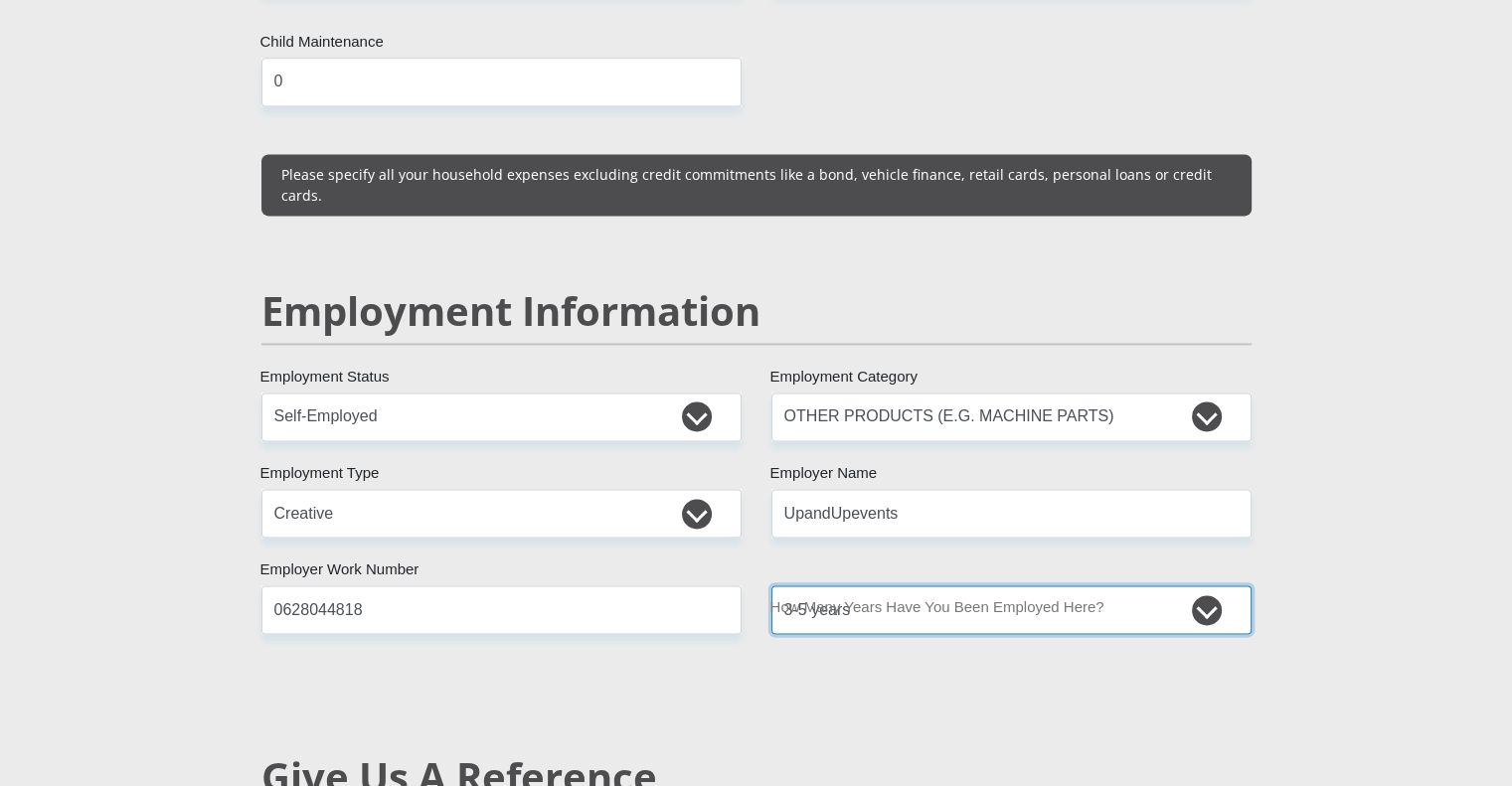 click on "less than 1 year
1-3 years
3-5 years
5+ years" at bounding box center [1011, 609] 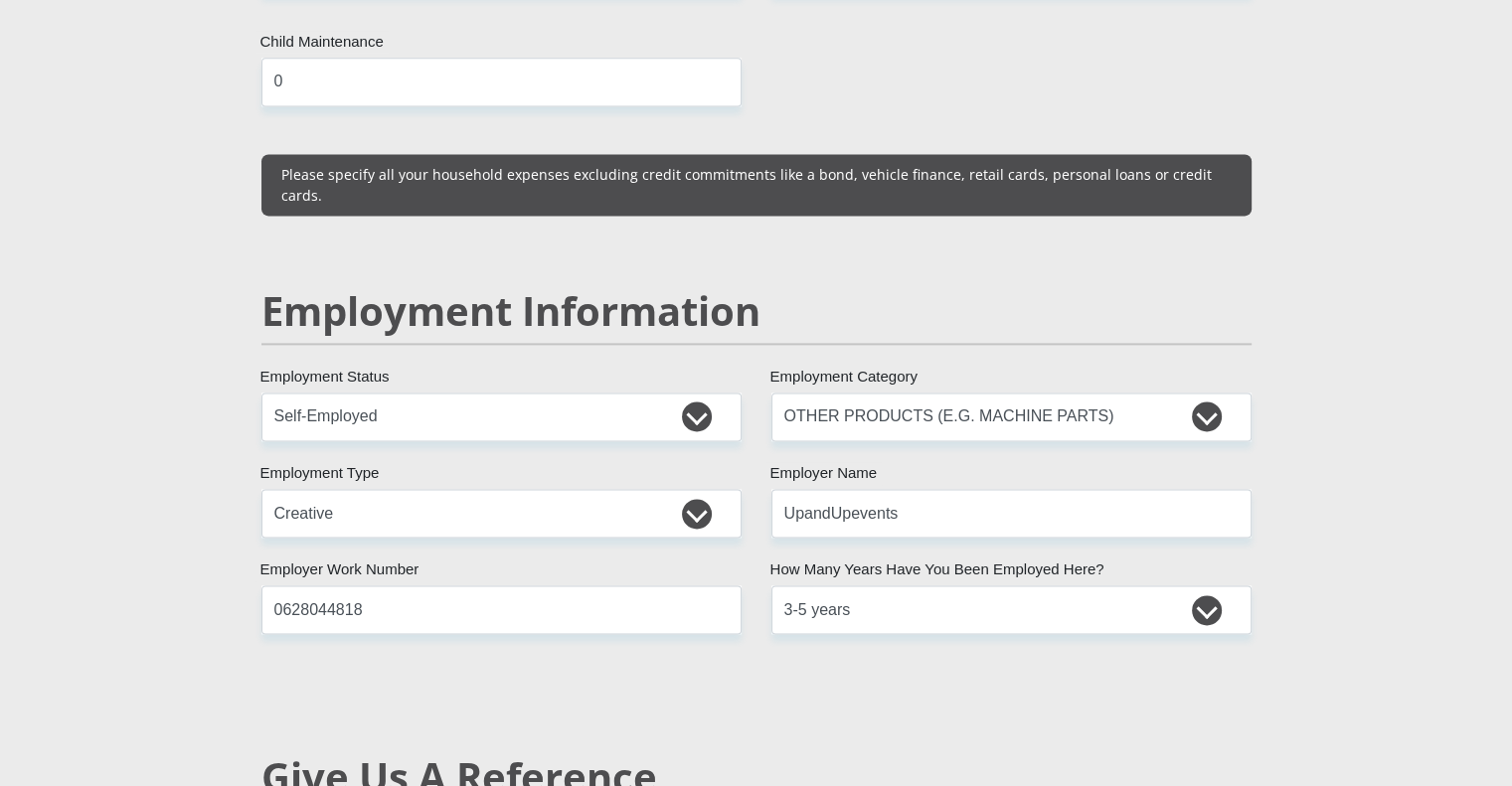 click on "Mr
Ms
Mrs
Dr
Other
Title
[FIRST]
First Name
[LAST]
Surname
[ID NUMBER]
South African ID Number
Please input valid ID number
[COUNTRY]
[COUNTRY]
[COUNTRY]
[COUNTRY]
[COUNTRY]
[COUNTRY]
[COUNTRY]
[COUNTRY]
[COUNTRY]
[COUNTRY]
[COUNTRY]
[COUNTRY]  [COUNTRY]" at bounding box center [756, 384] 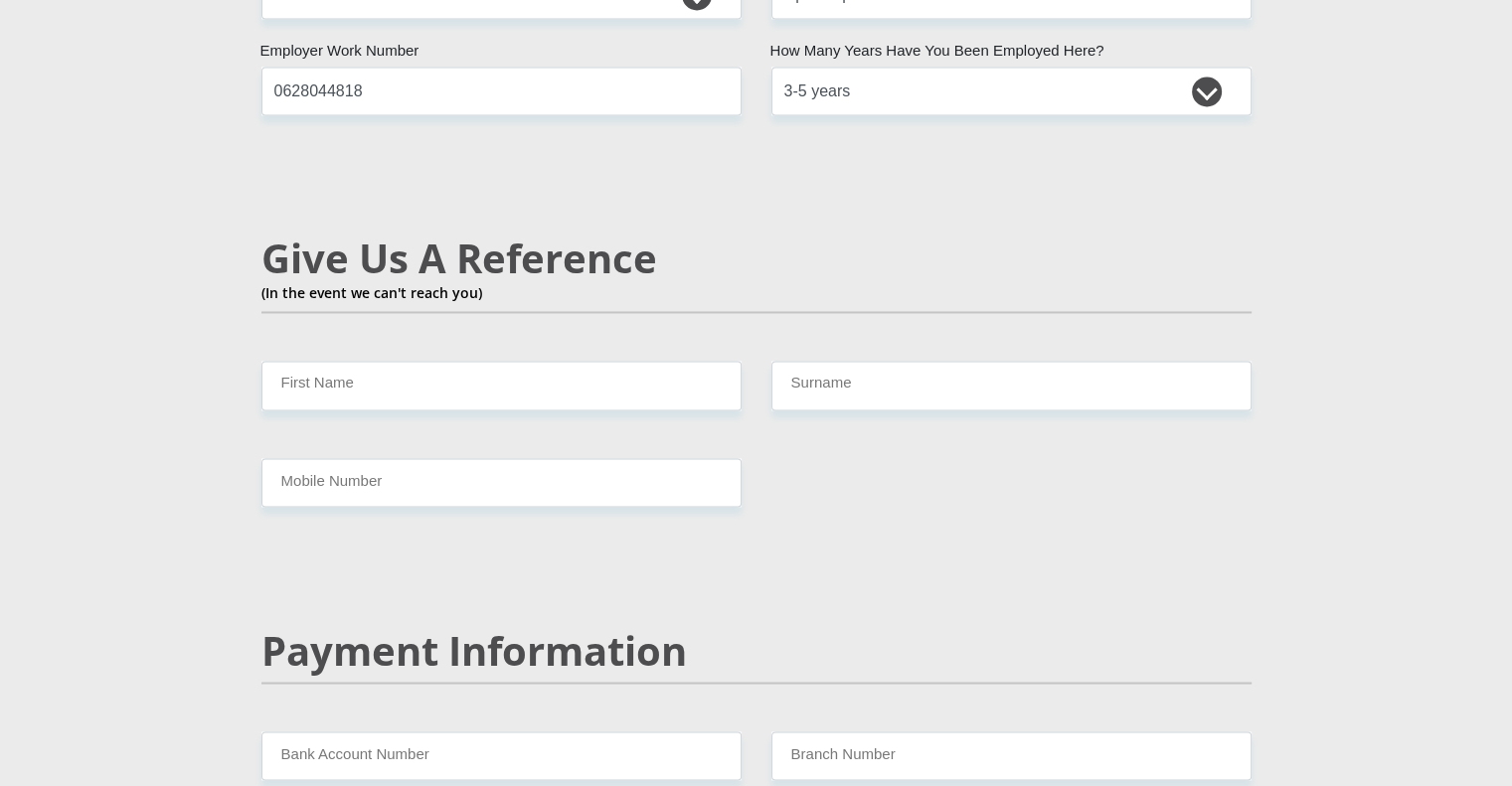 scroll, scrollTop: 3295, scrollLeft: 0, axis: vertical 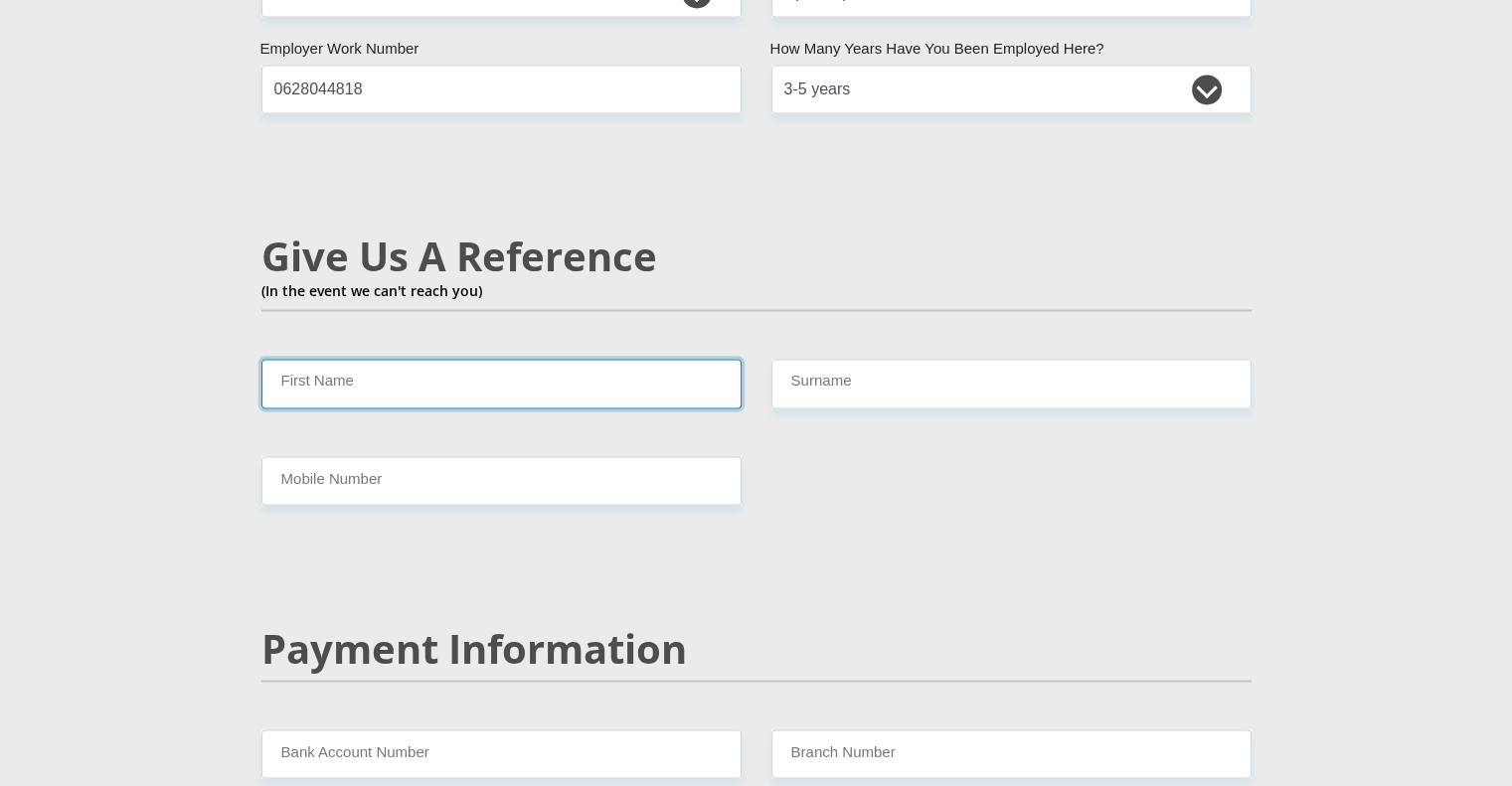 click on "First Name" at bounding box center [501, 383] 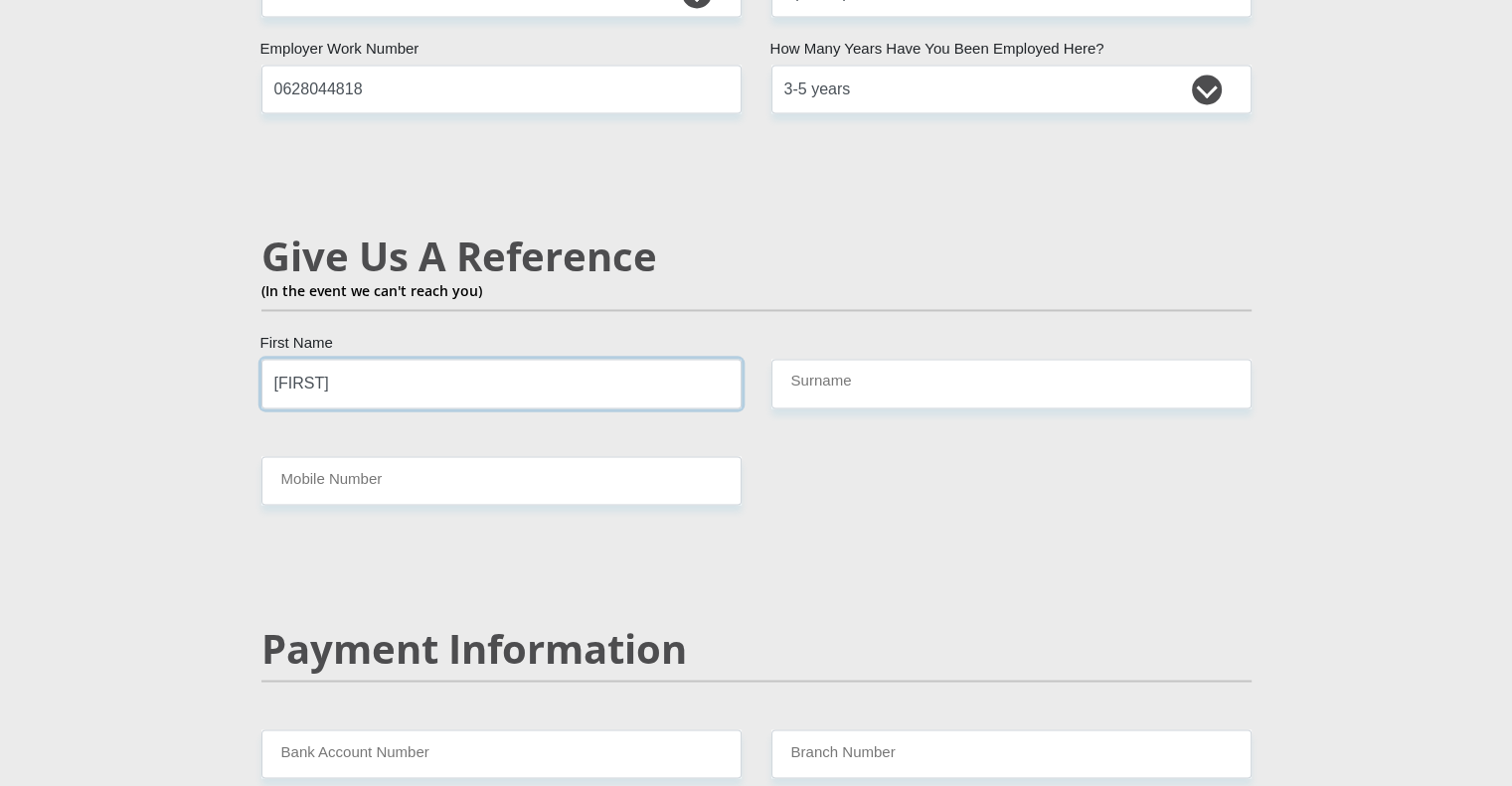 type on "[FIRST]" 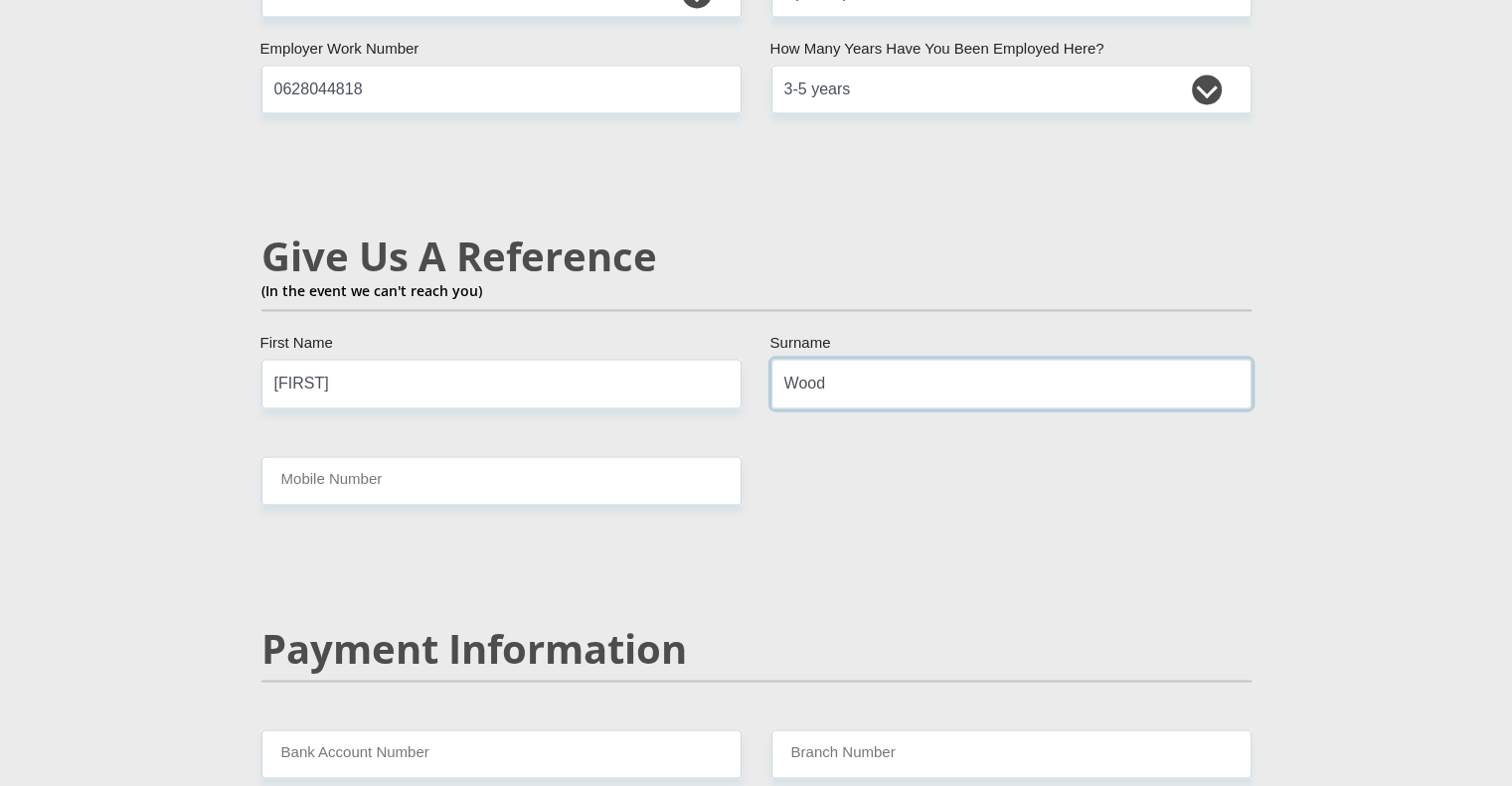 type on "Wood" 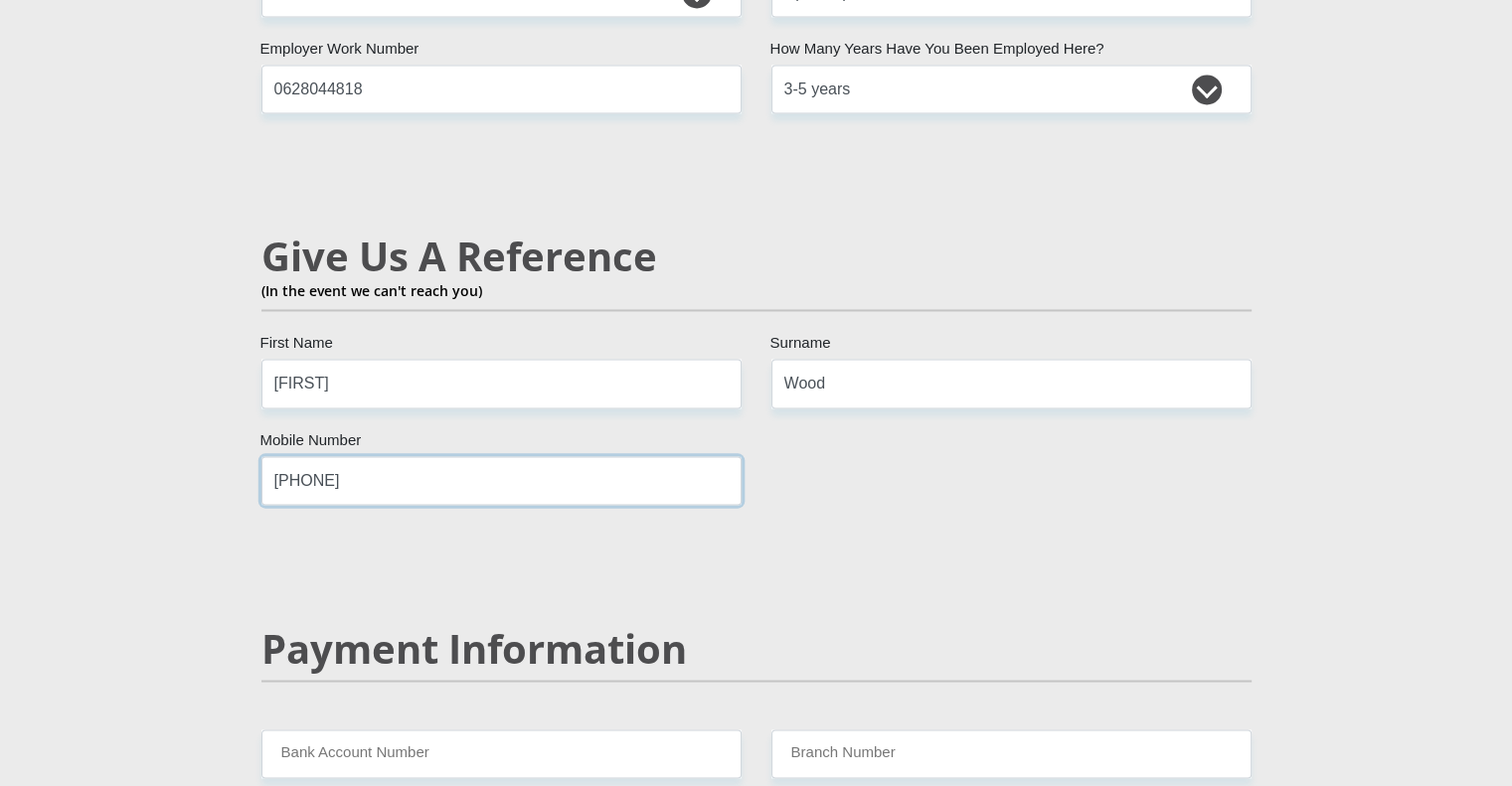 type on "[PHONE]" 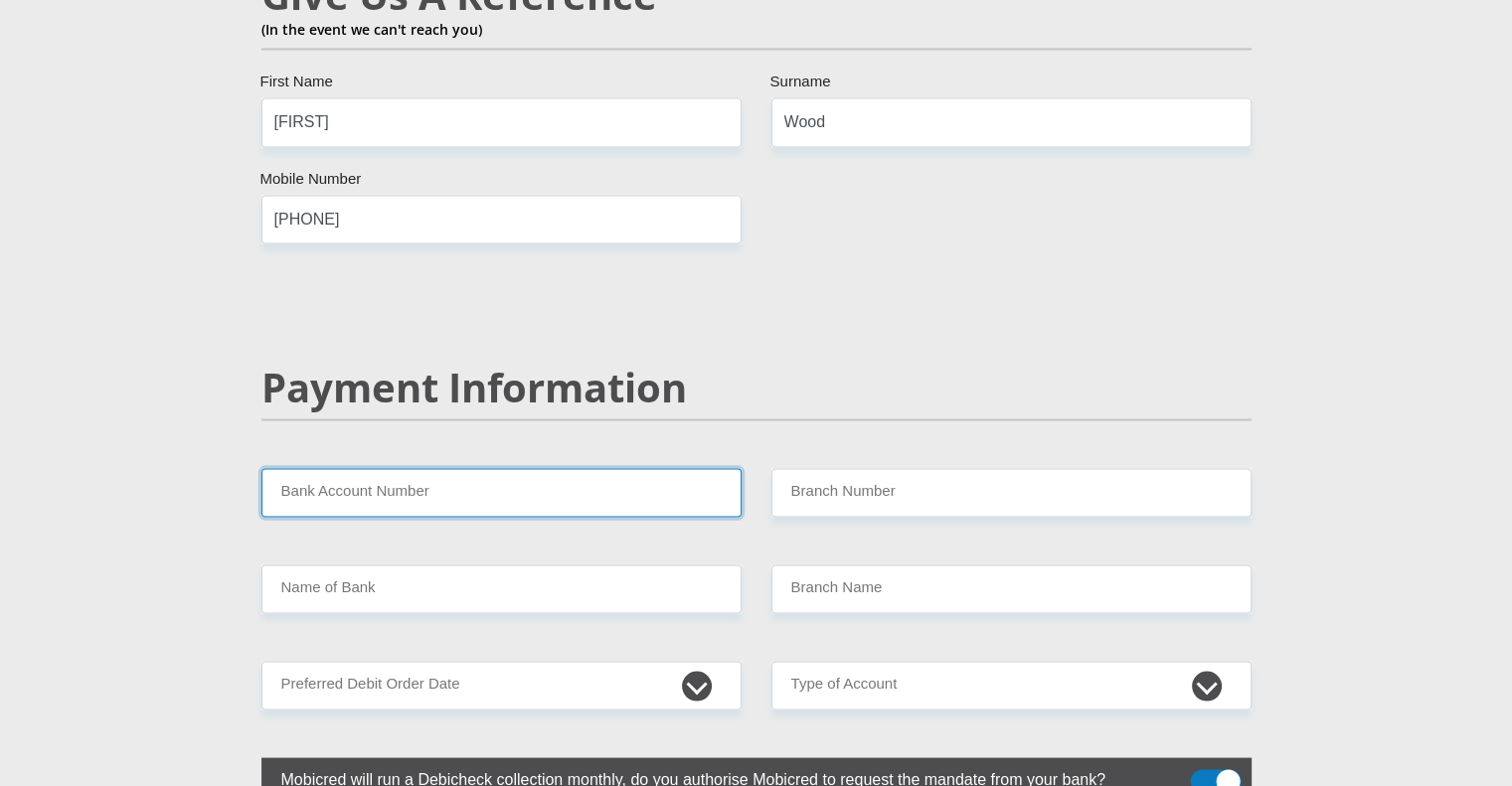 scroll, scrollTop: 3565, scrollLeft: 0, axis: vertical 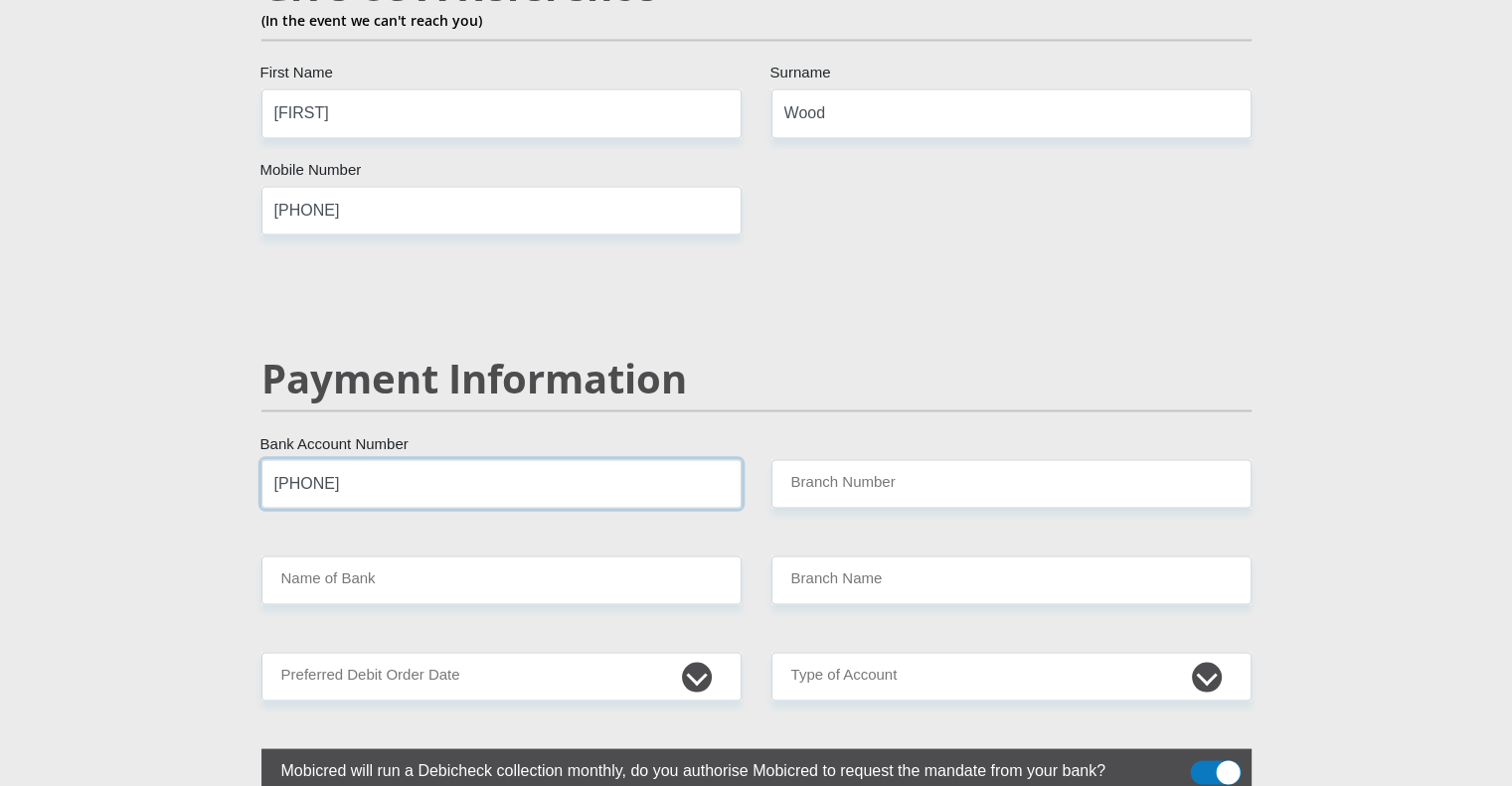 type on "[PHONE]" 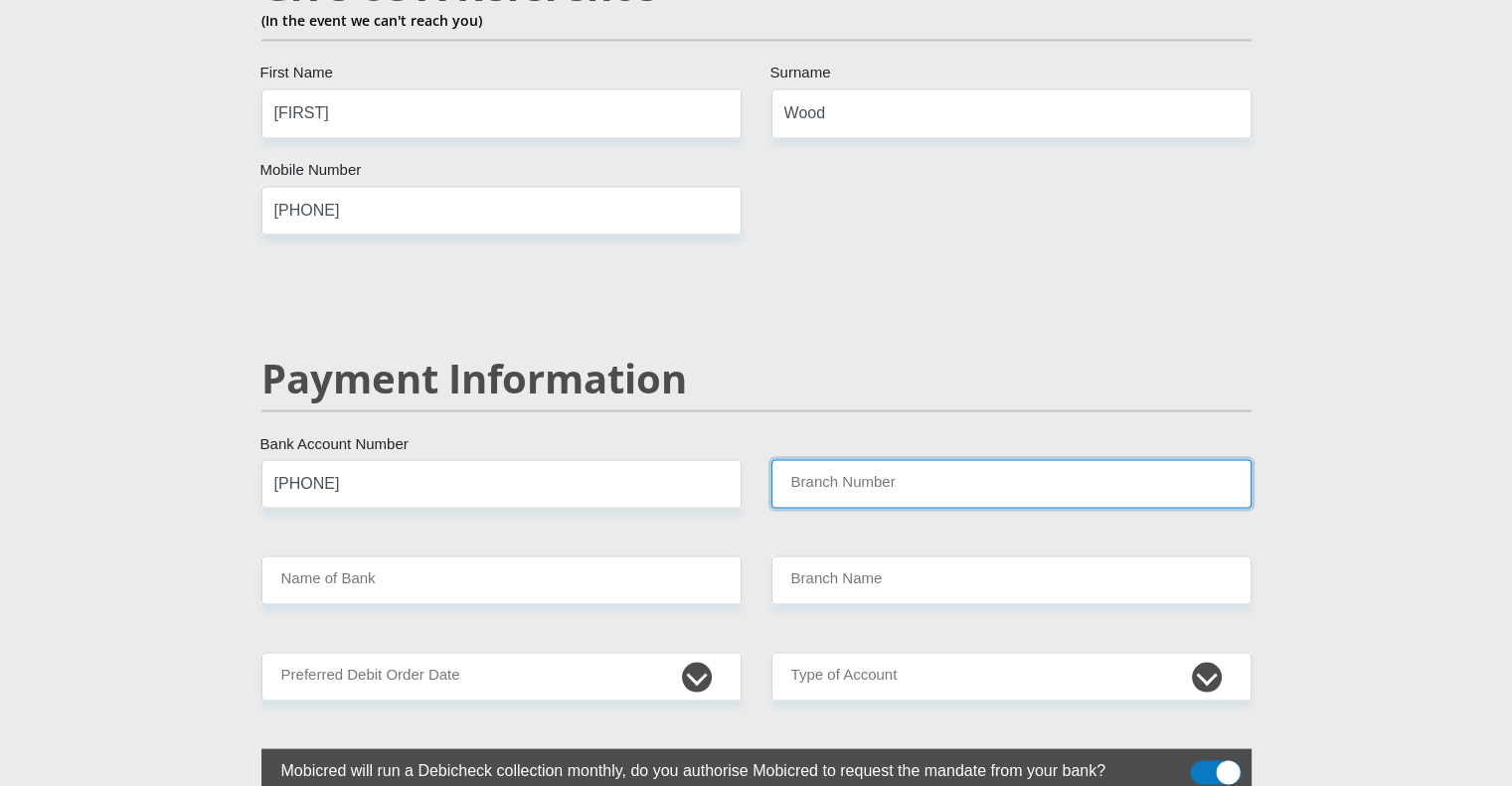click on "Branch Number" at bounding box center [1011, 483] 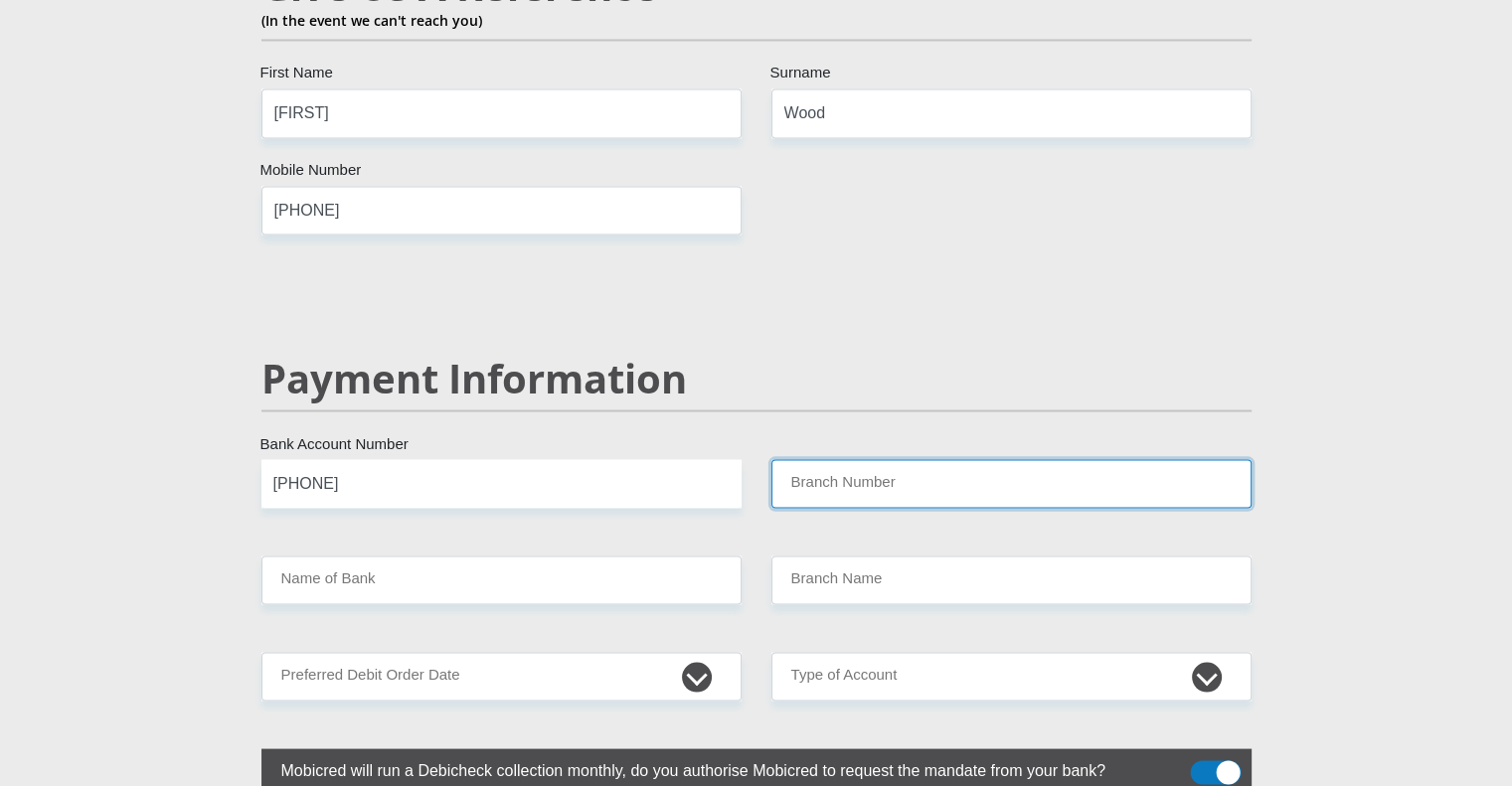 type on "470010" 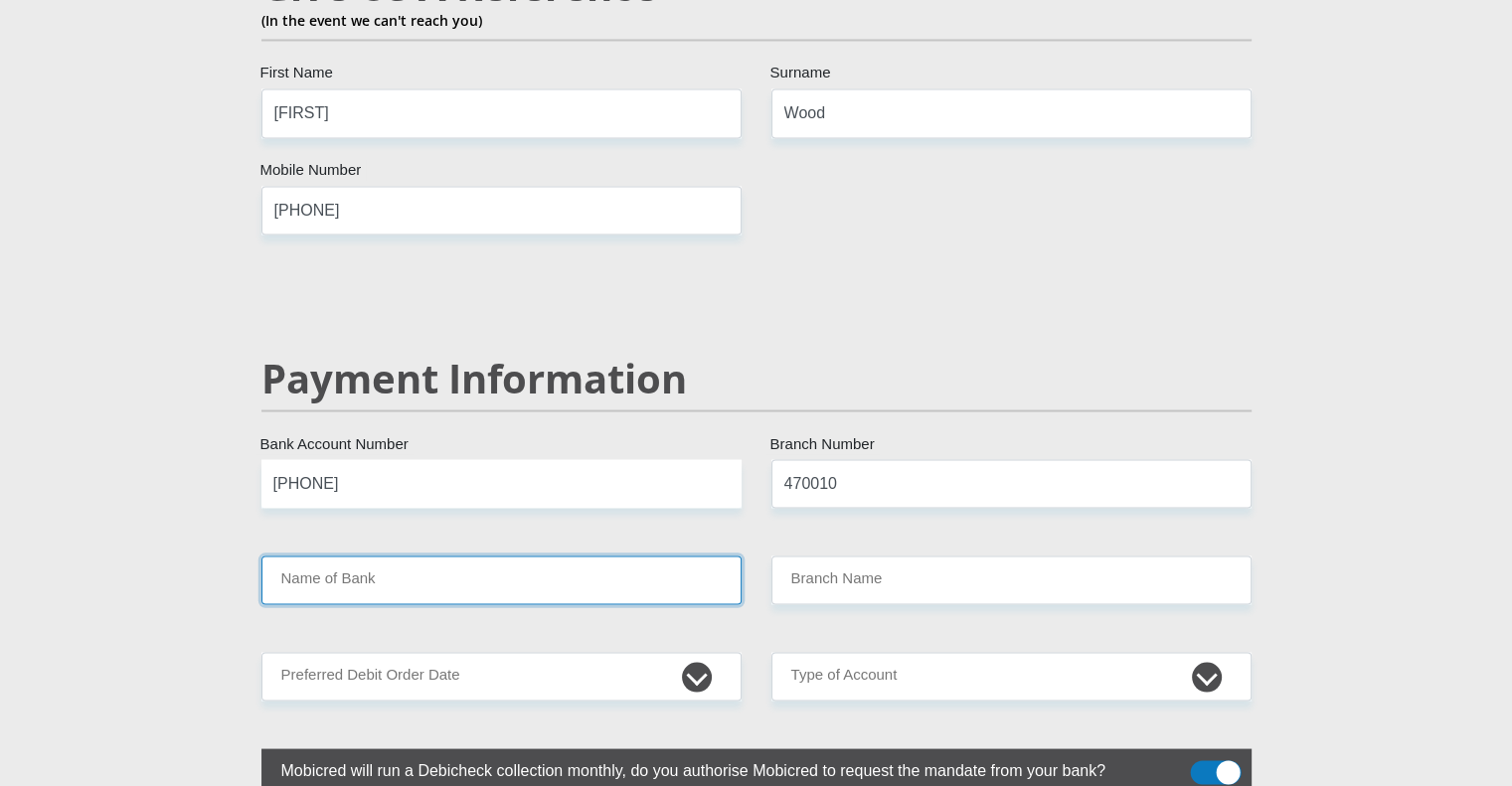 click on "Name of Bank" at bounding box center [501, 579] 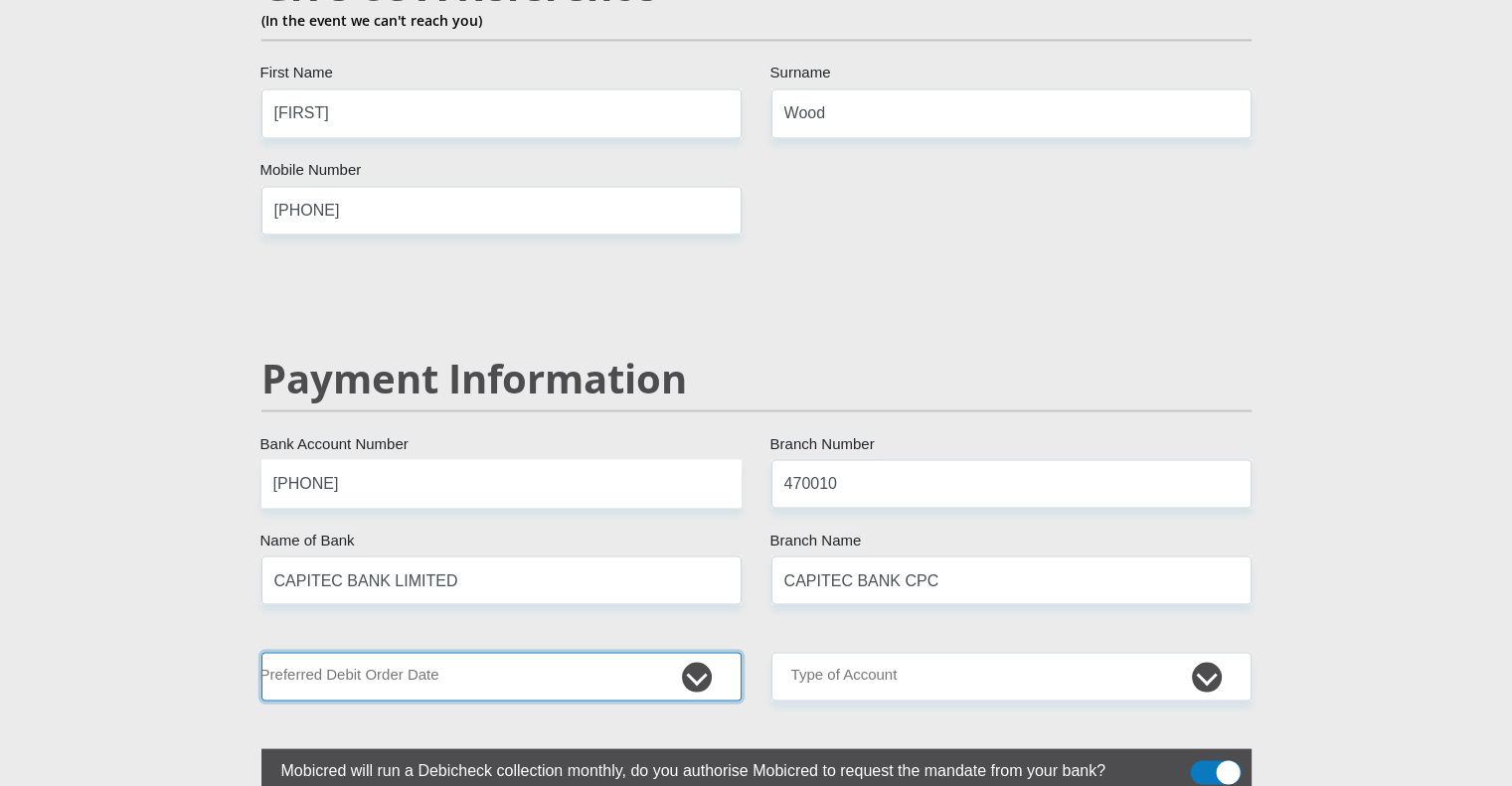 click on "1st
2nd
3rd
4th
5th
7th
18th
19th
20th
21st
22nd
23rd
24th
25th
26th
27th
28th
29th
30th" at bounding box center (501, 676) 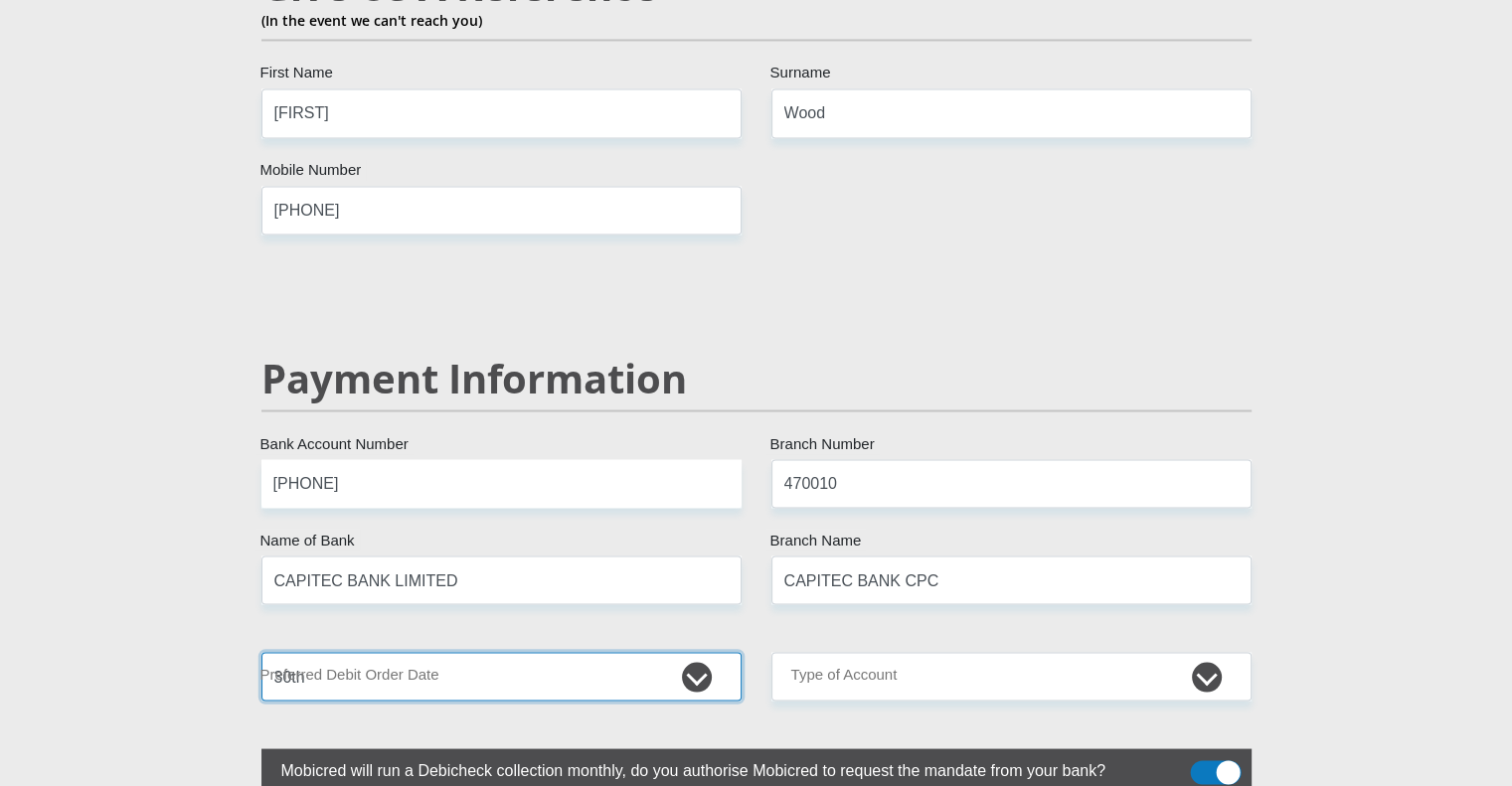 click on "1st
2nd
3rd
4th
5th
7th
18th
19th
20th
21st
22nd
23rd
24th
25th
26th
27th
28th
29th
30th" at bounding box center (501, 676) 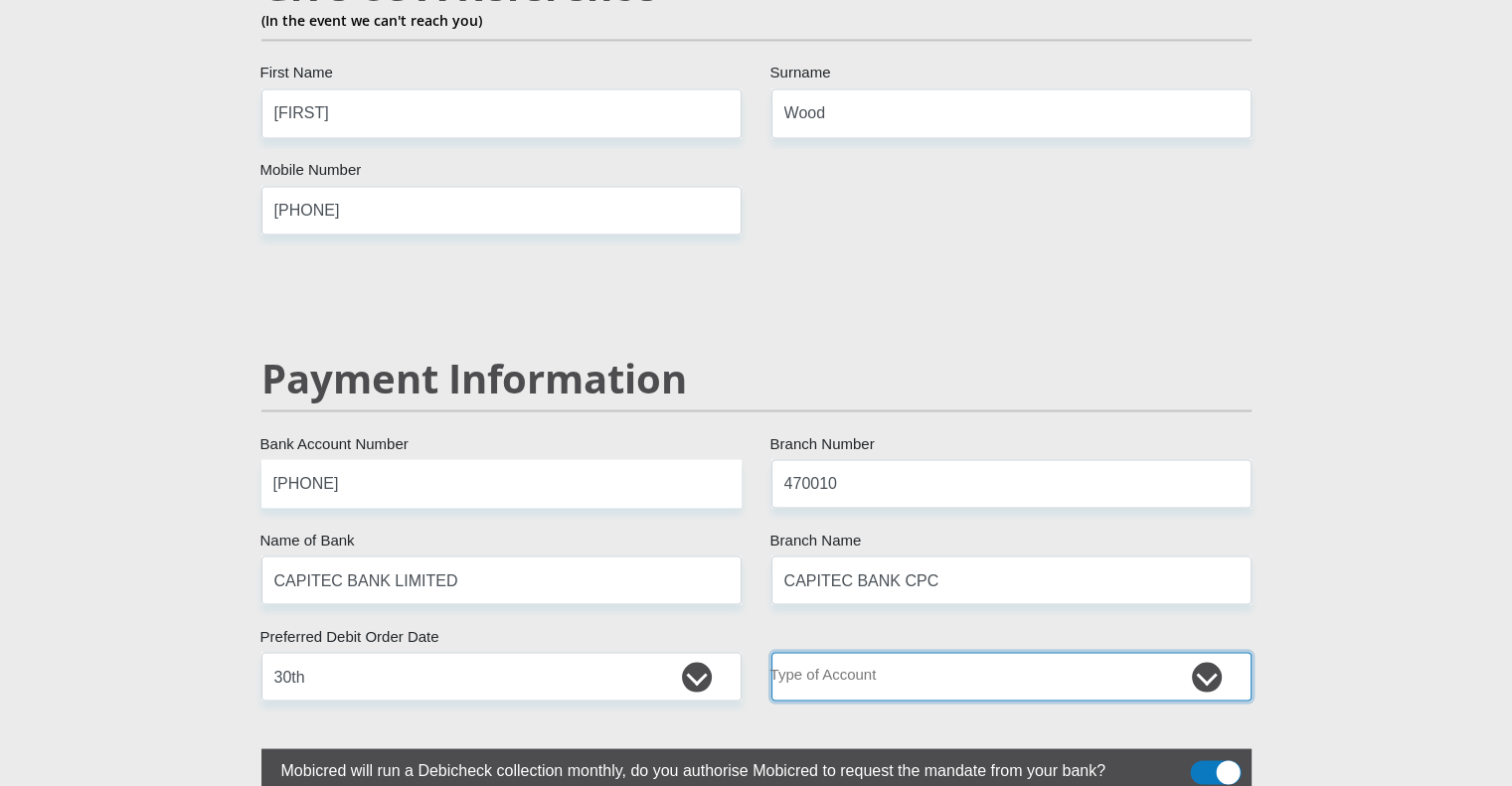 click on "Cheque
Savings" at bounding box center (1011, 676) 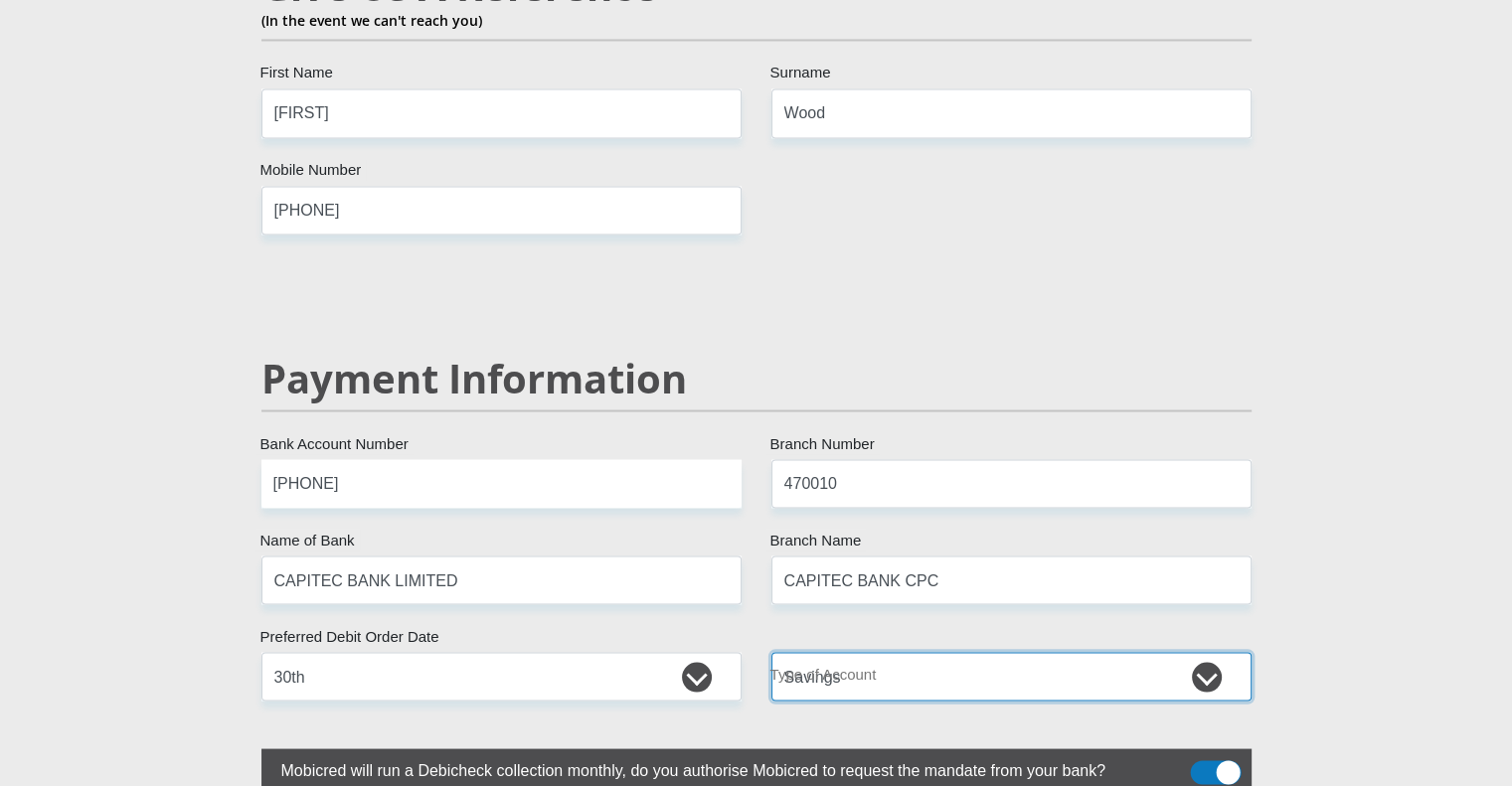 click on "Cheque
Savings" at bounding box center (1011, 676) 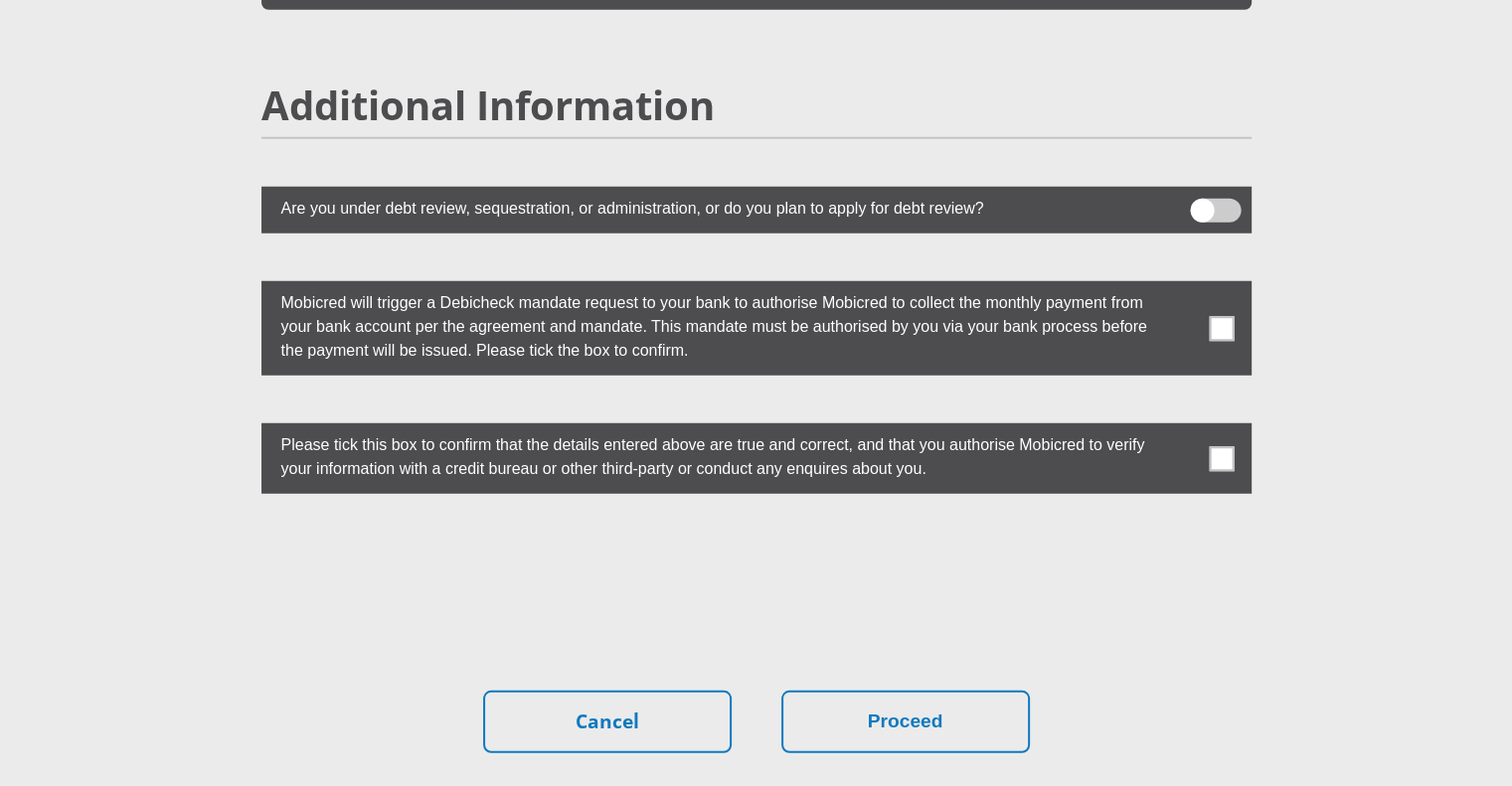scroll, scrollTop: 5381, scrollLeft: 0, axis: vertical 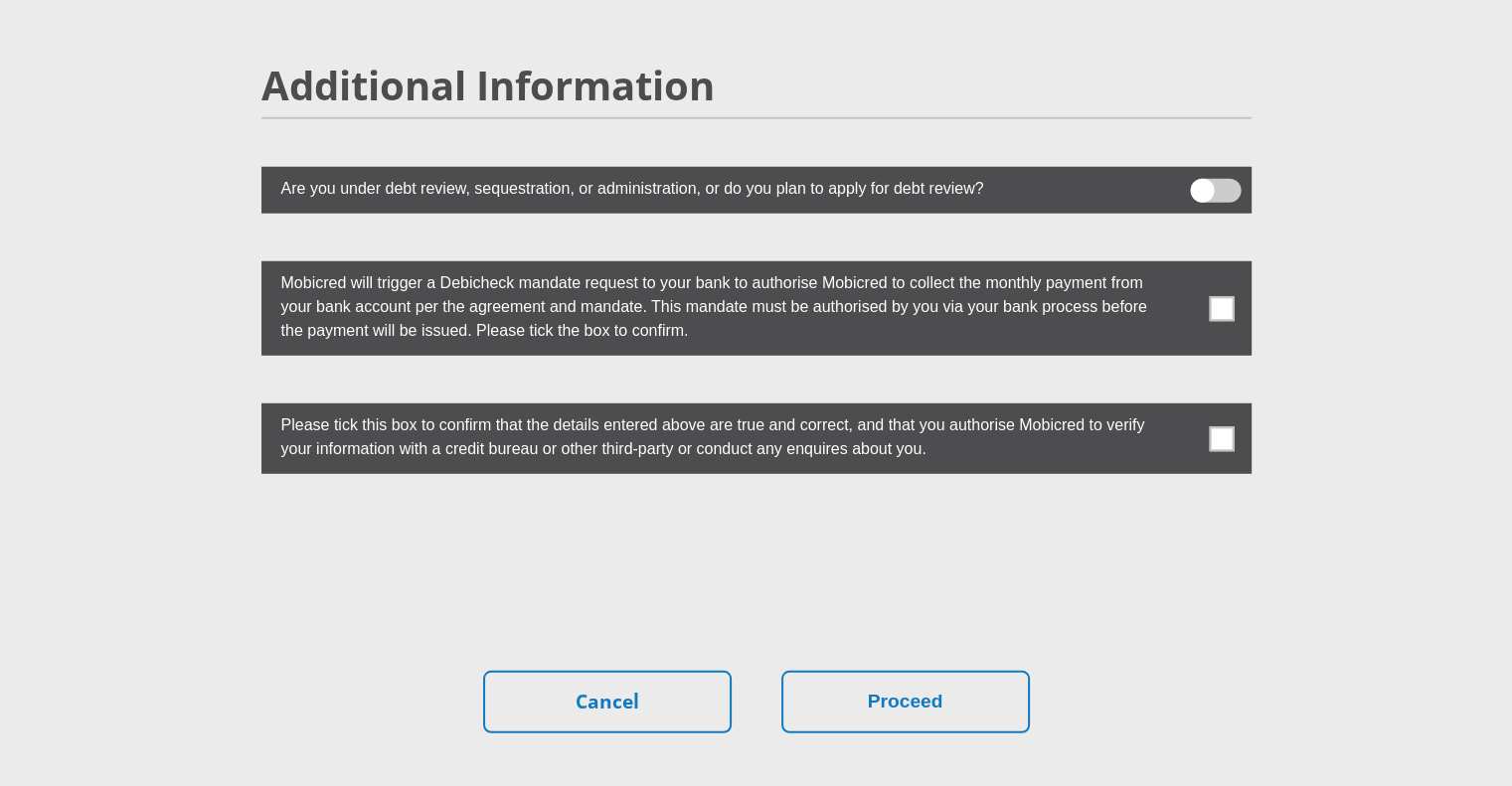 click at bounding box center (1221, 308) 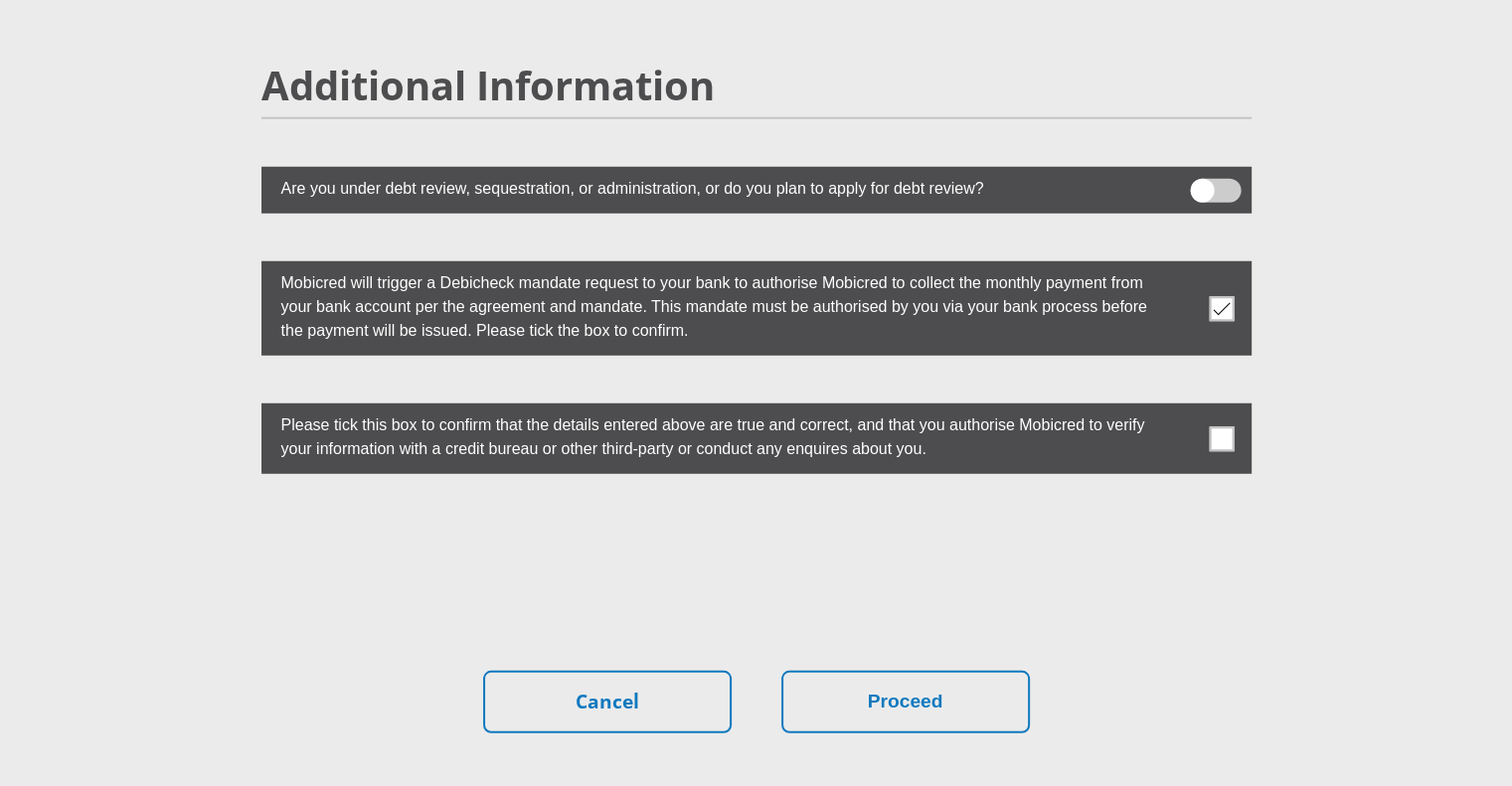 click at bounding box center (1221, 438) 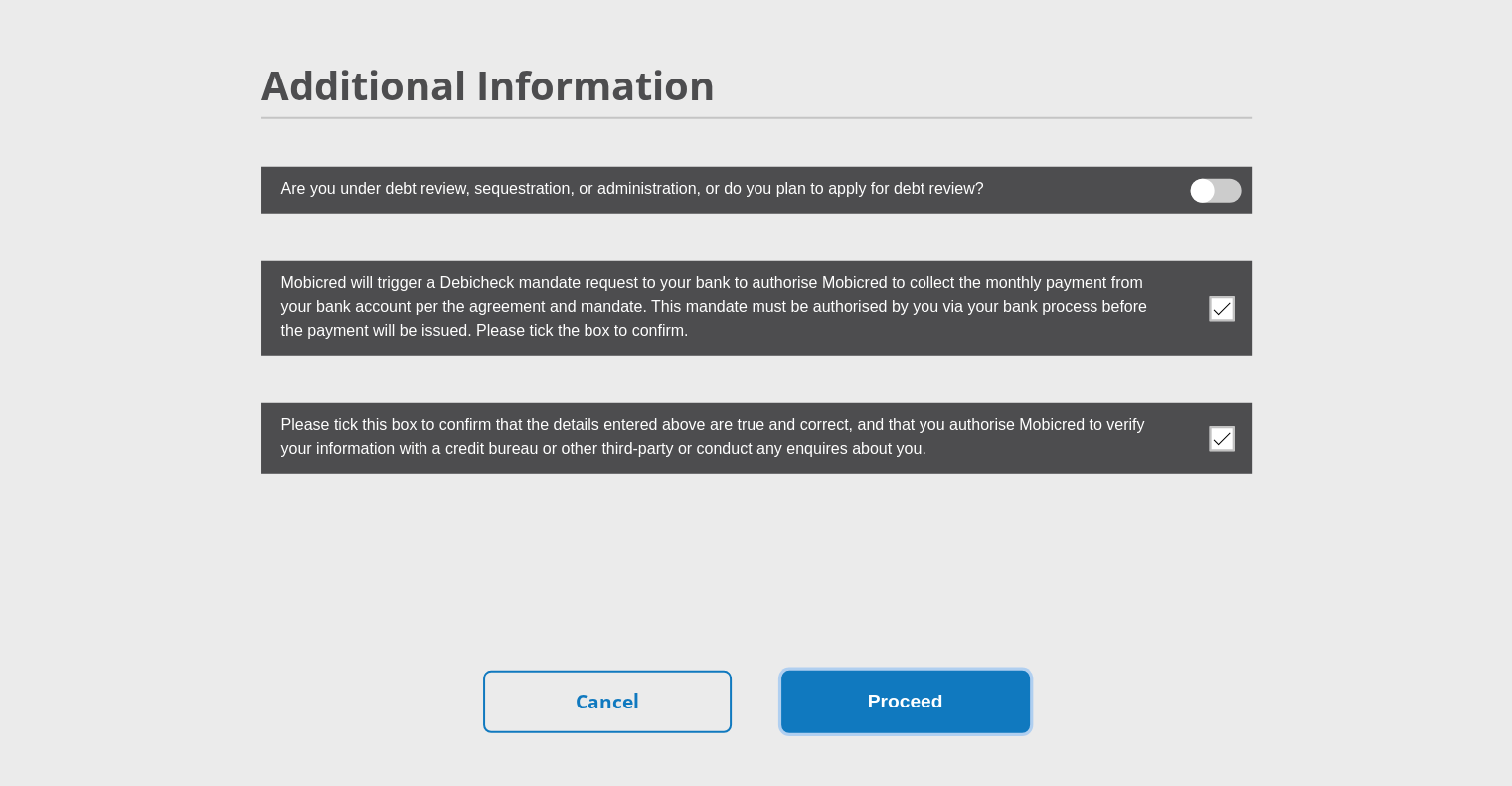 click on "Proceed" at bounding box center (906, 702) 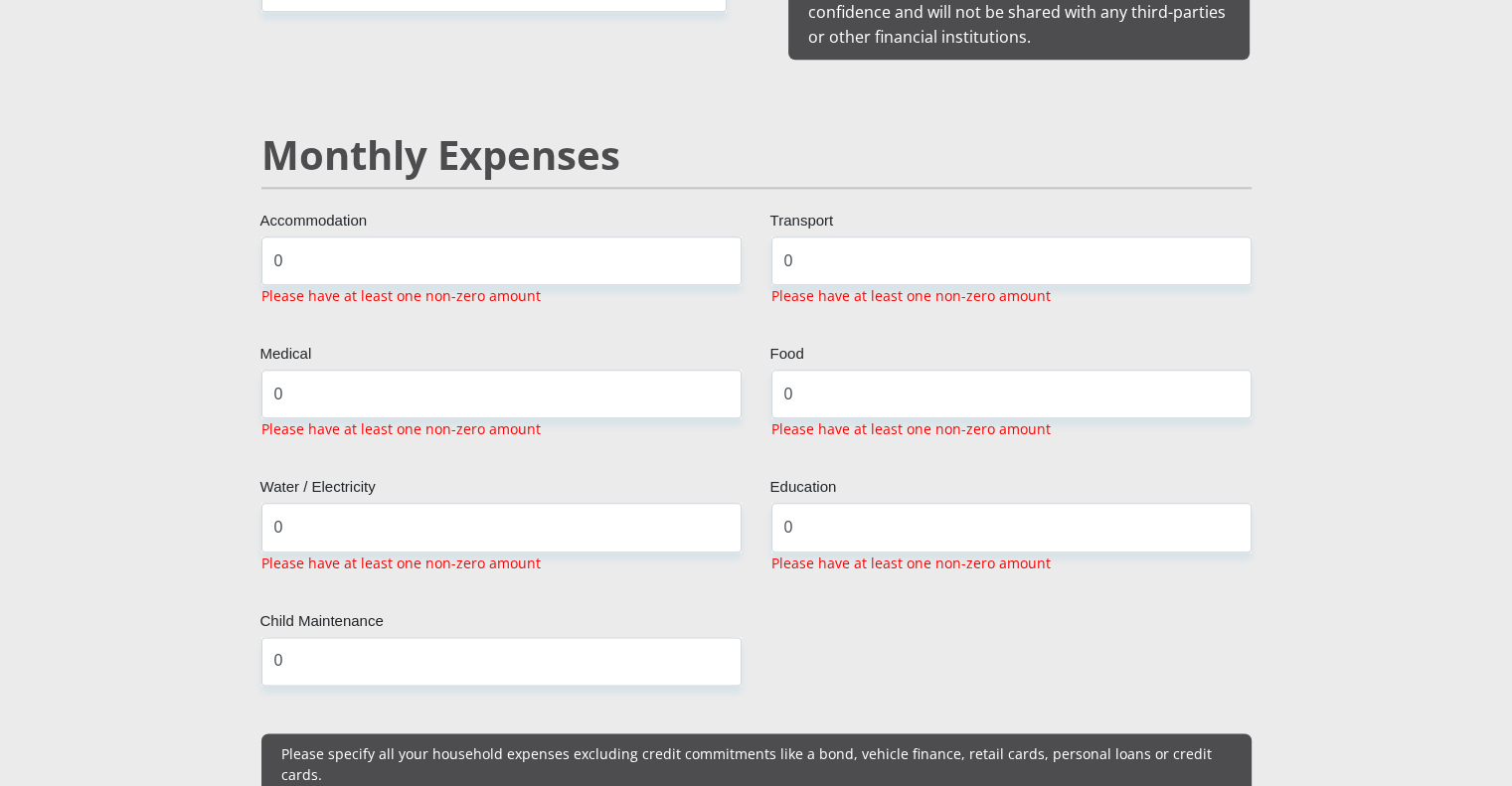 scroll, scrollTop: 2242, scrollLeft: 0, axis: vertical 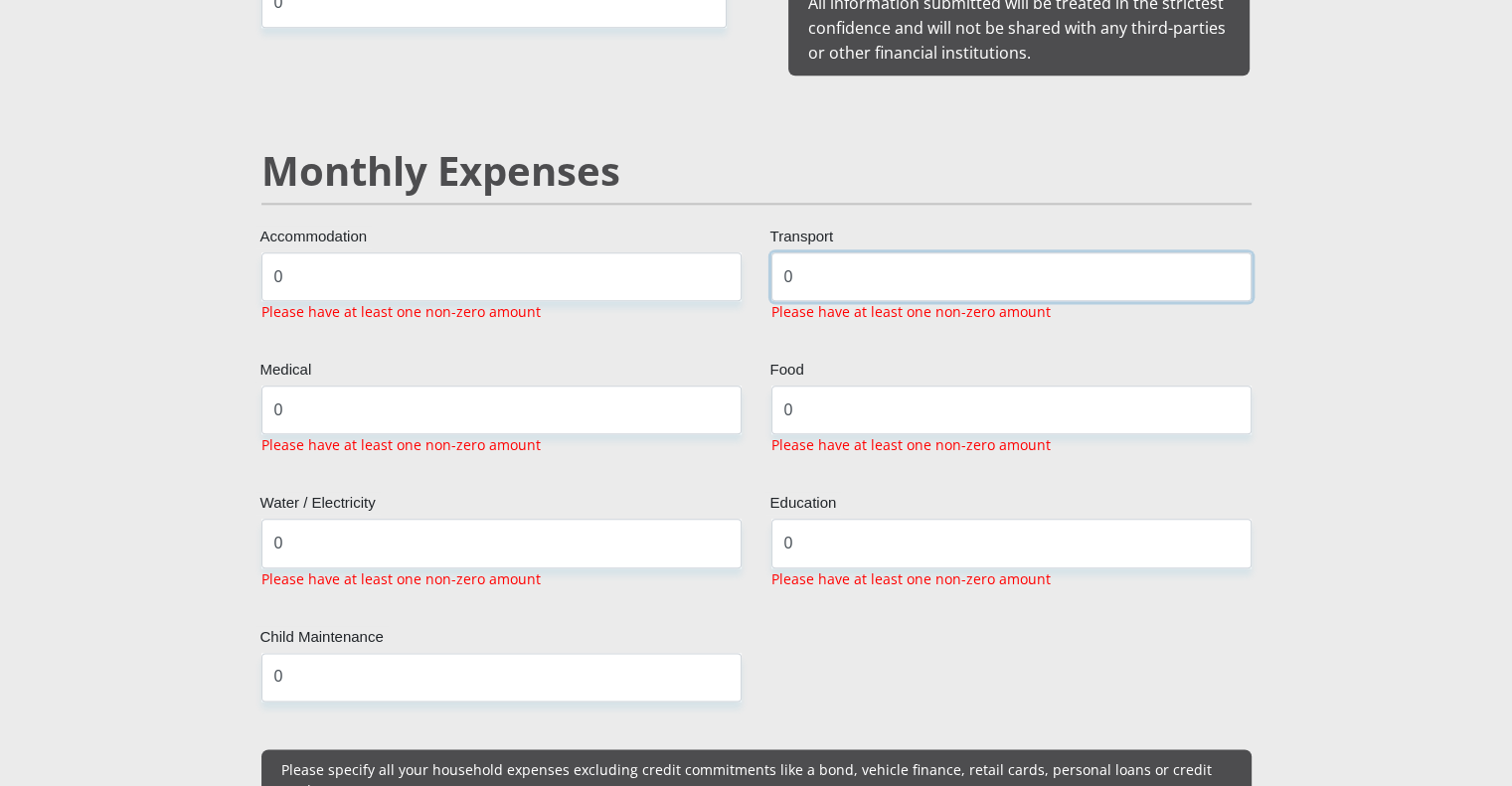 drag, startPoint x: 806, startPoint y: 277, endPoint x: 751, endPoint y: 267, distance: 55.9017 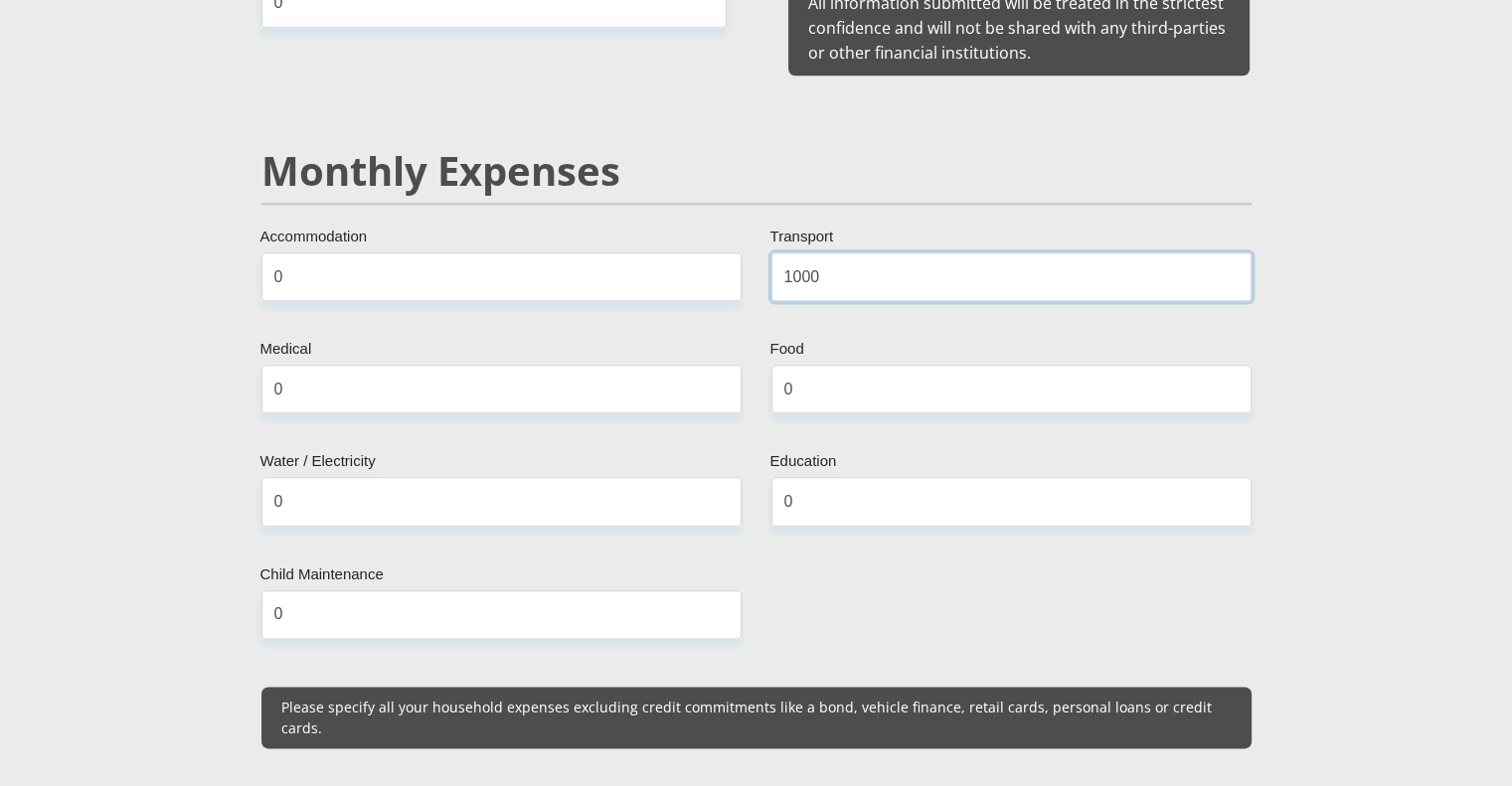type on "1000" 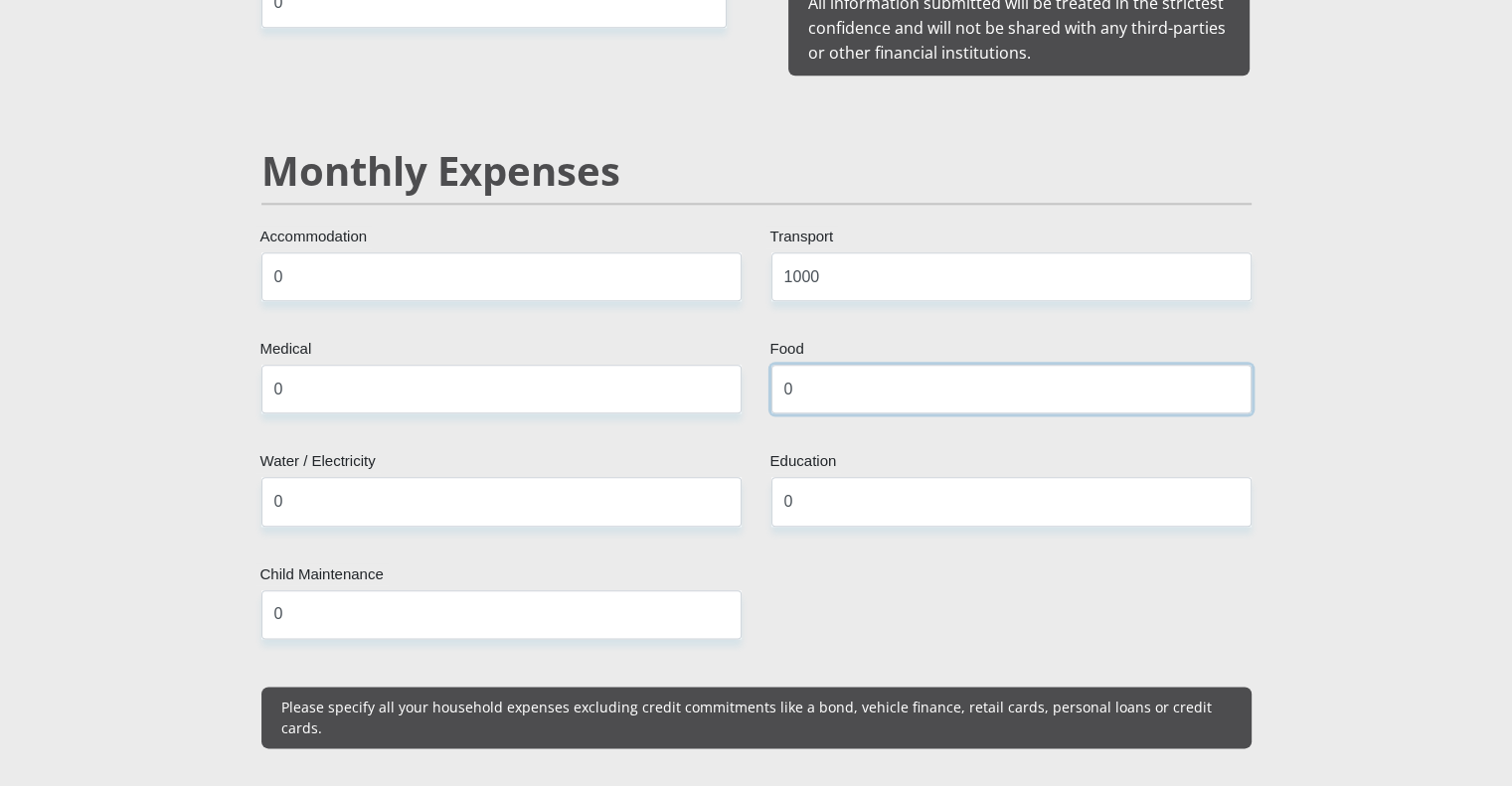 drag, startPoint x: 811, startPoint y: 381, endPoint x: 659, endPoint y: 381, distance: 152 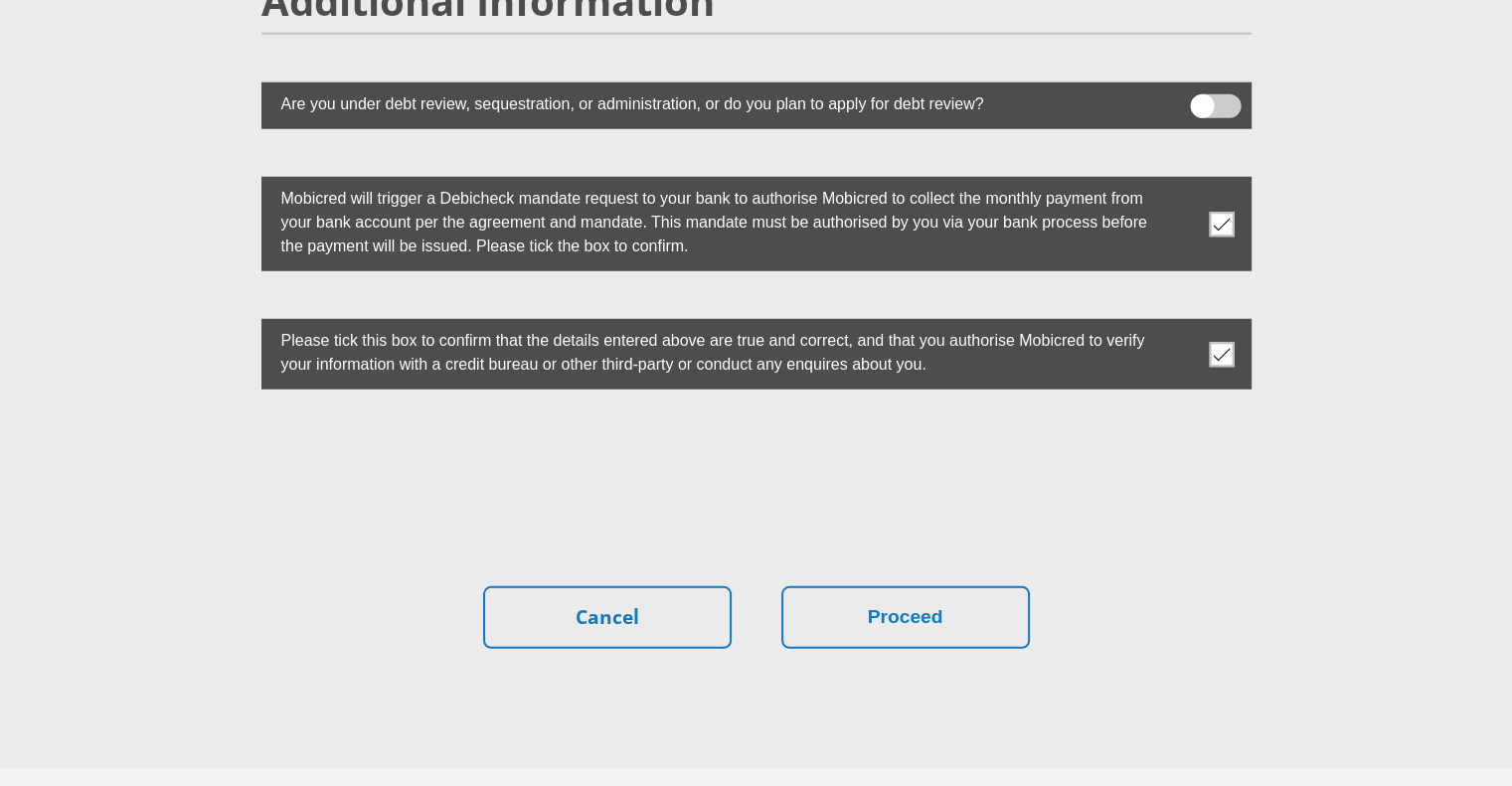 scroll, scrollTop: 5535, scrollLeft: 0, axis: vertical 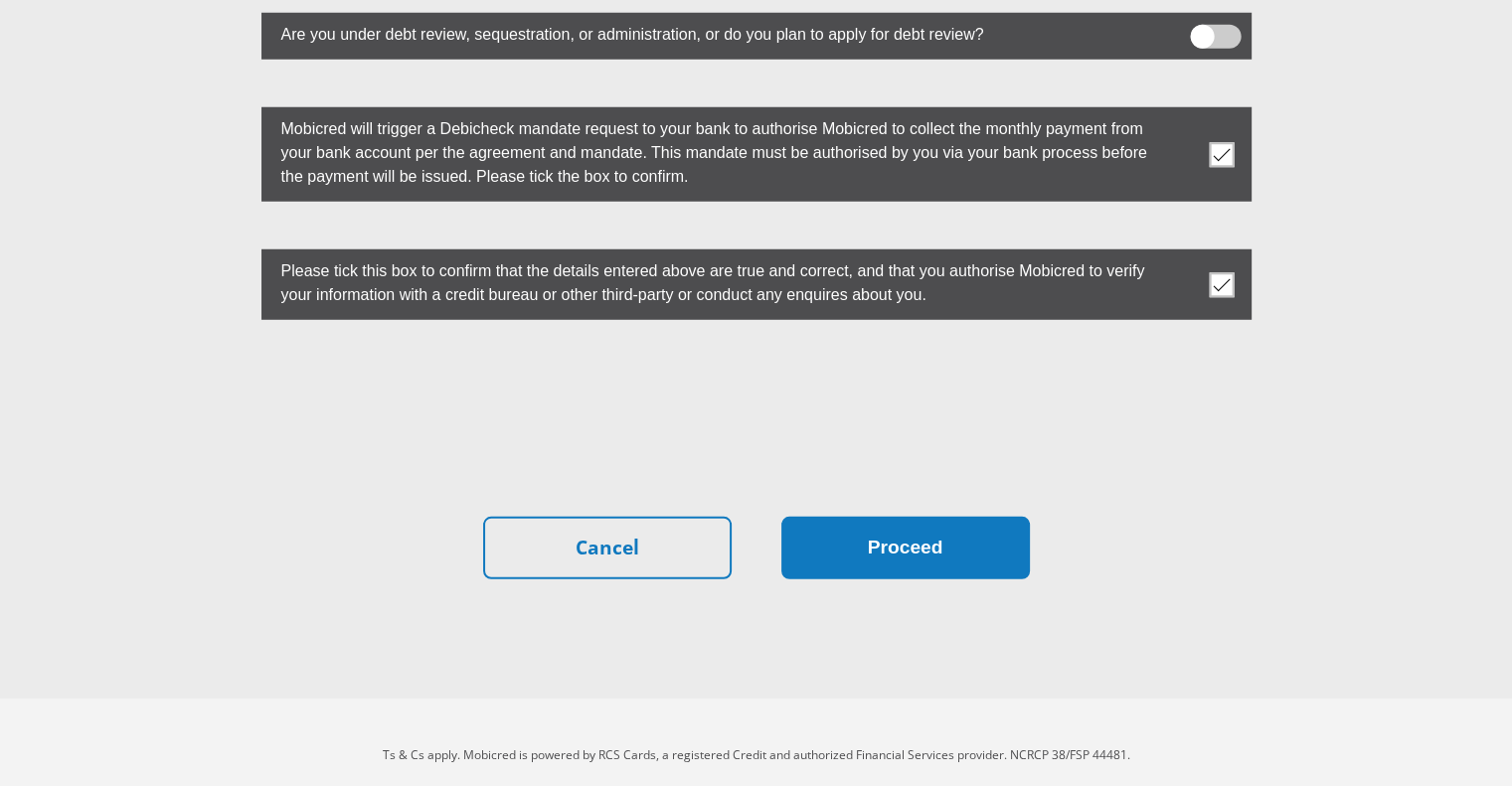 type on "500" 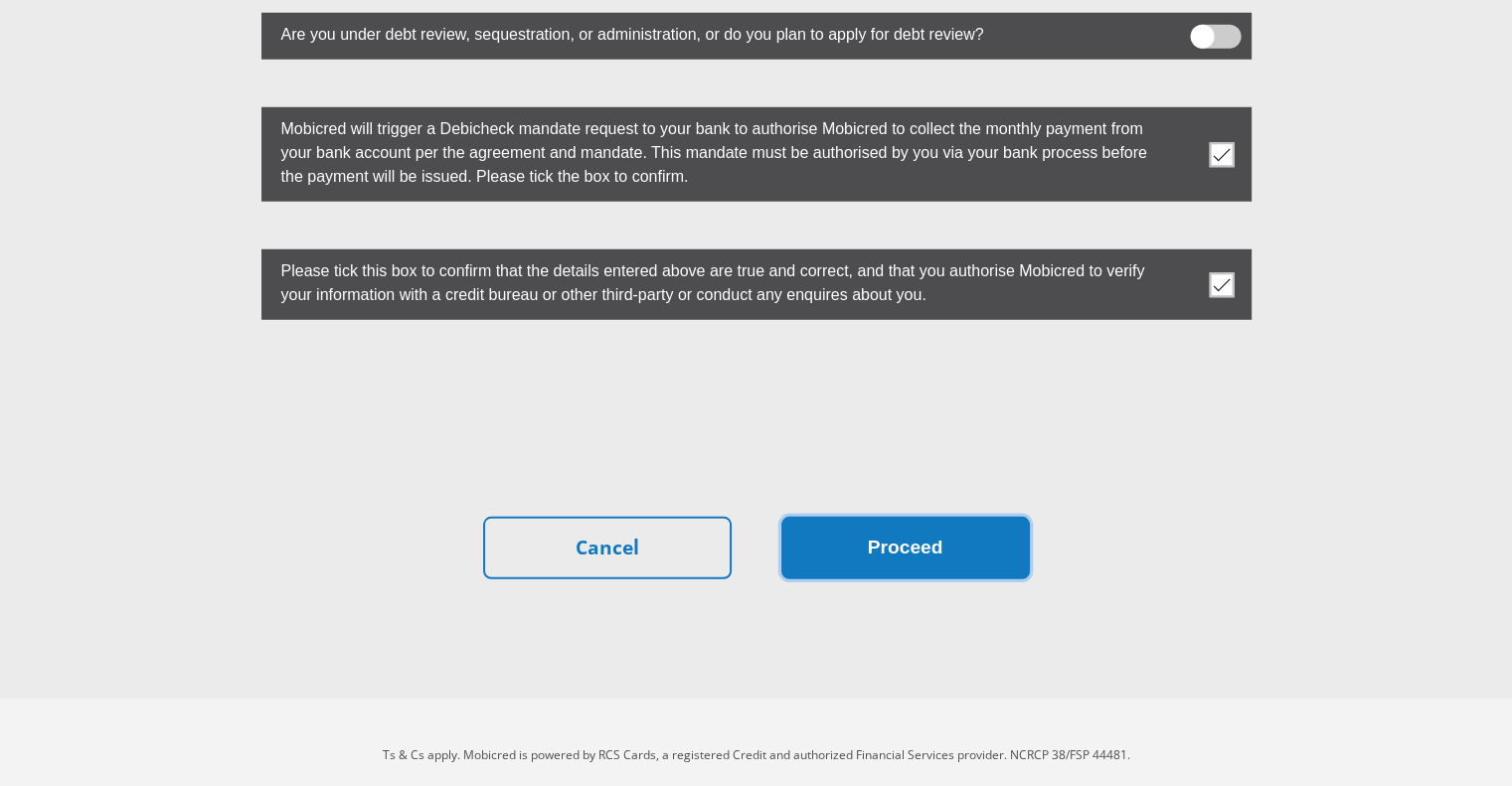 click on "Proceed" at bounding box center [906, 548] 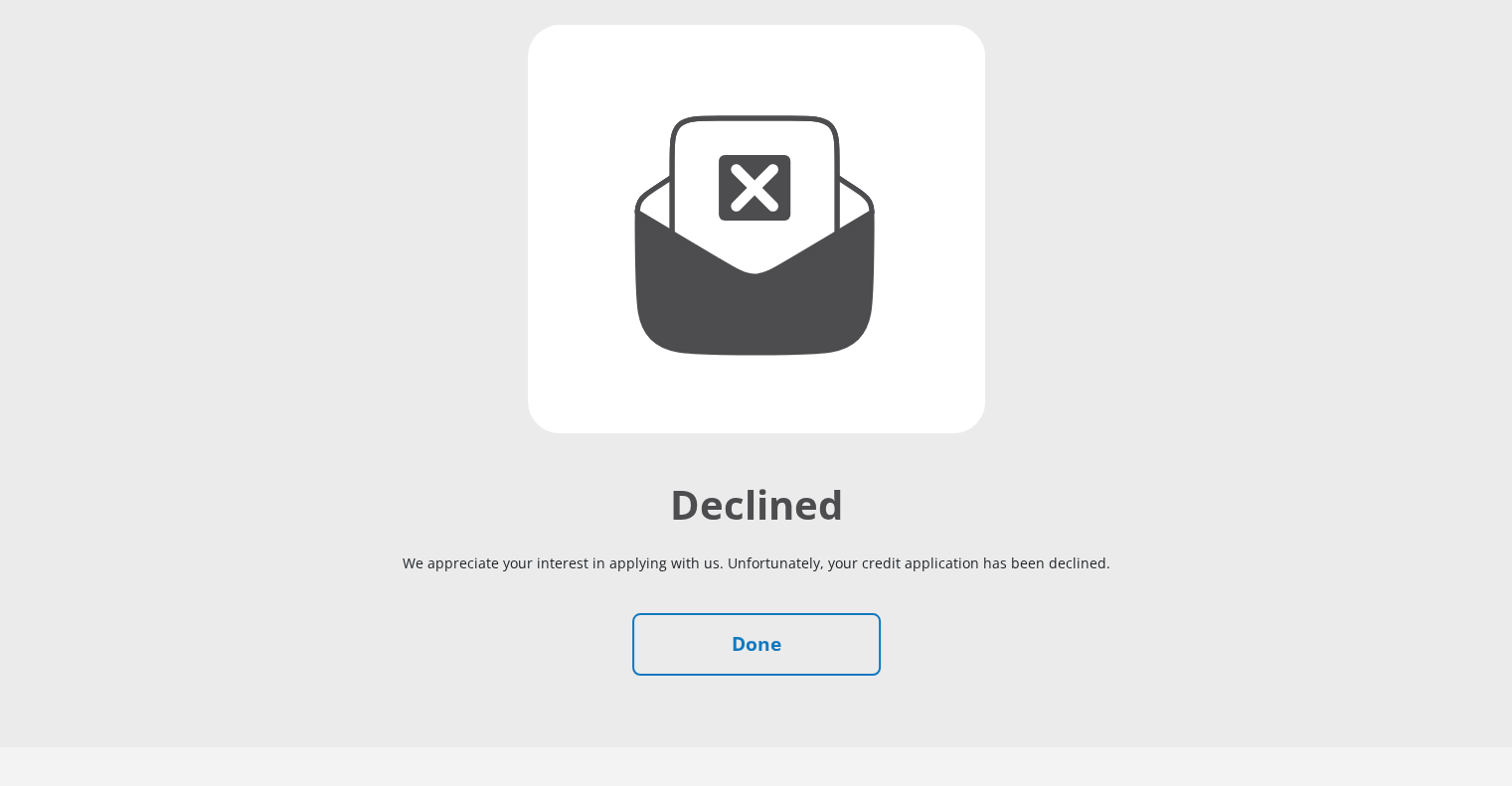 scroll, scrollTop: 210, scrollLeft: 0, axis: vertical 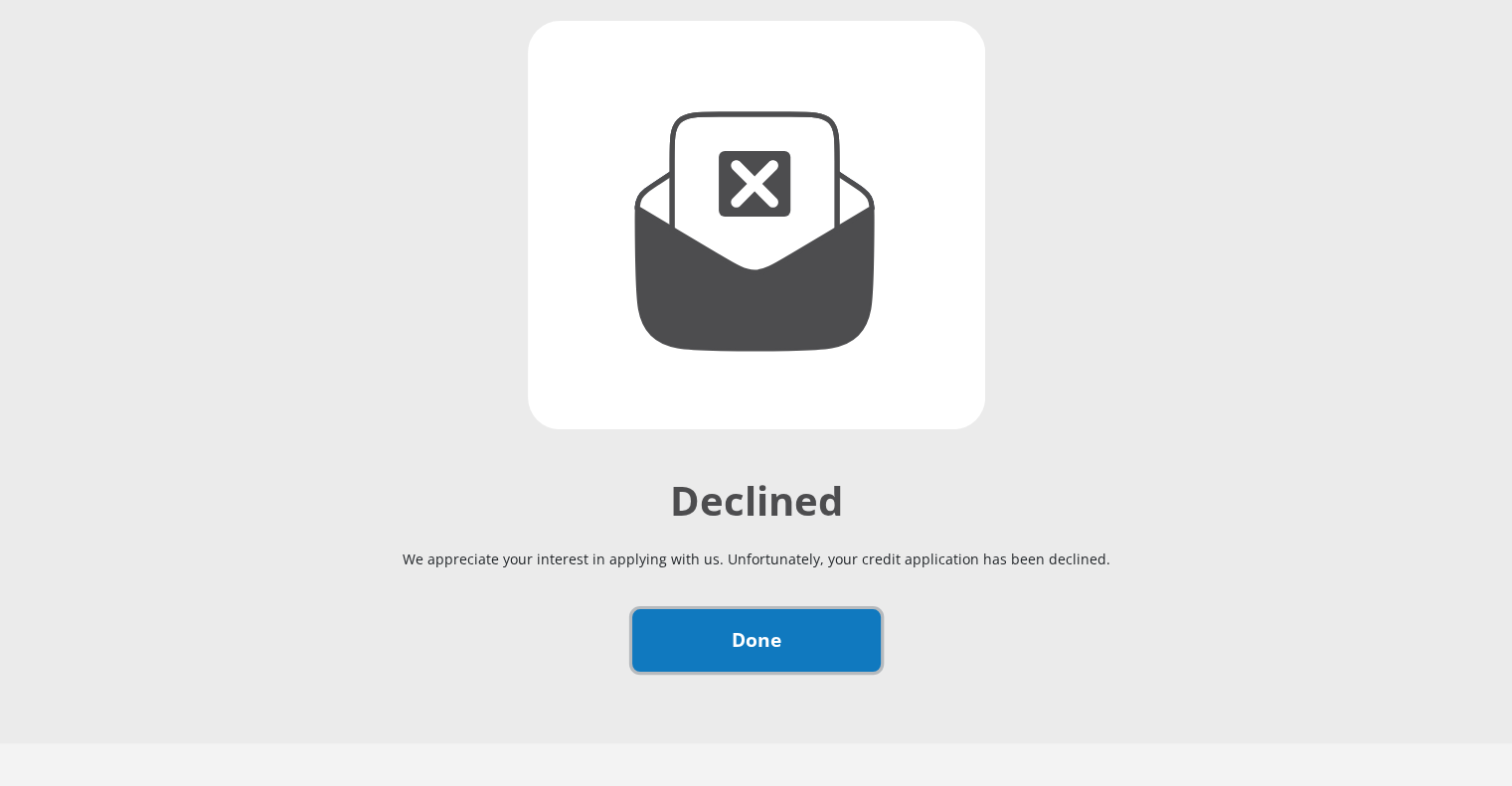 click on "Done" at bounding box center (756, 640) 